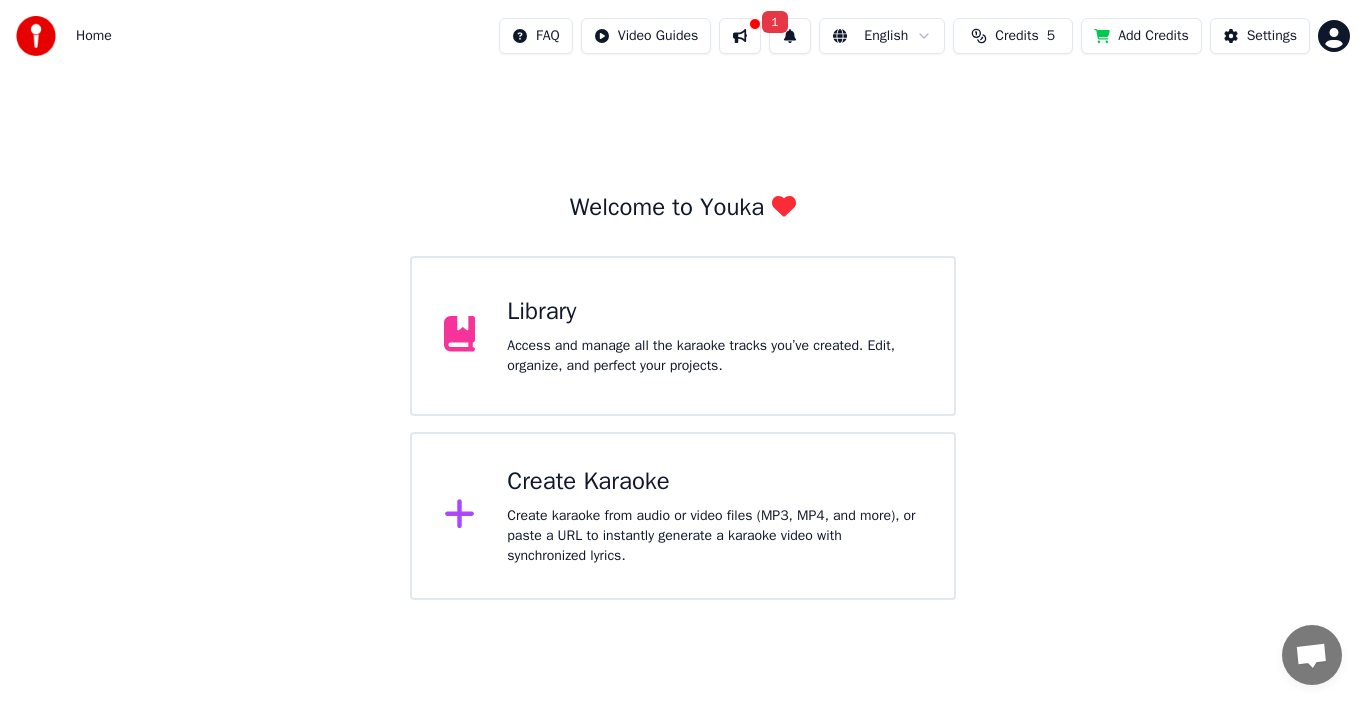scroll, scrollTop: 0, scrollLeft: 0, axis: both 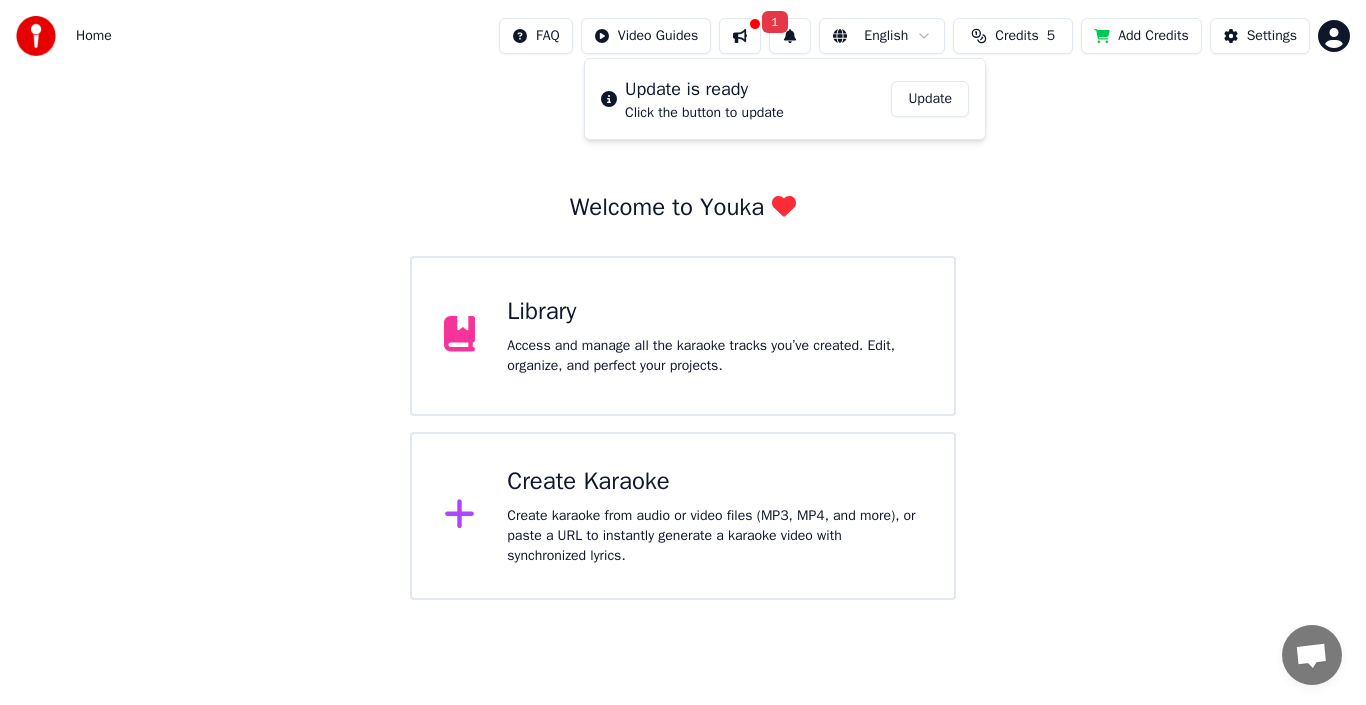 click on "Update" at bounding box center [930, 99] 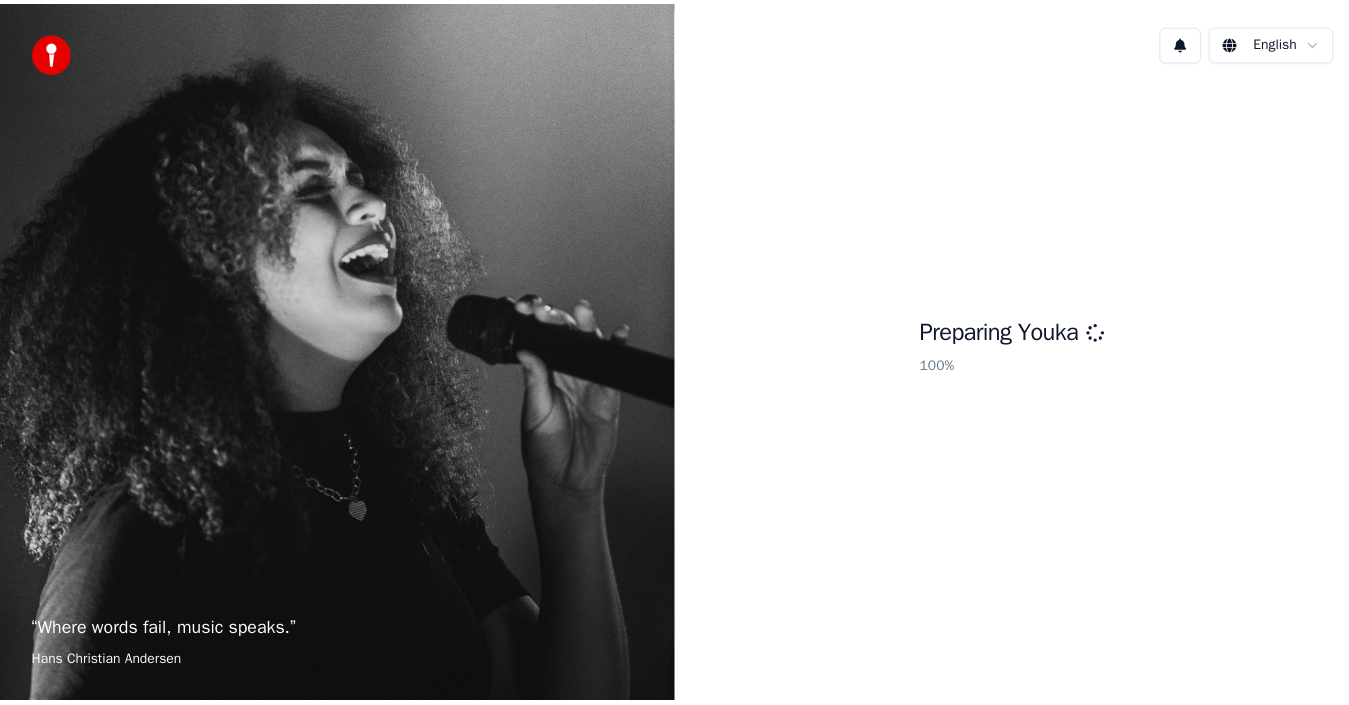 scroll, scrollTop: 0, scrollLeft: 0, axis: both 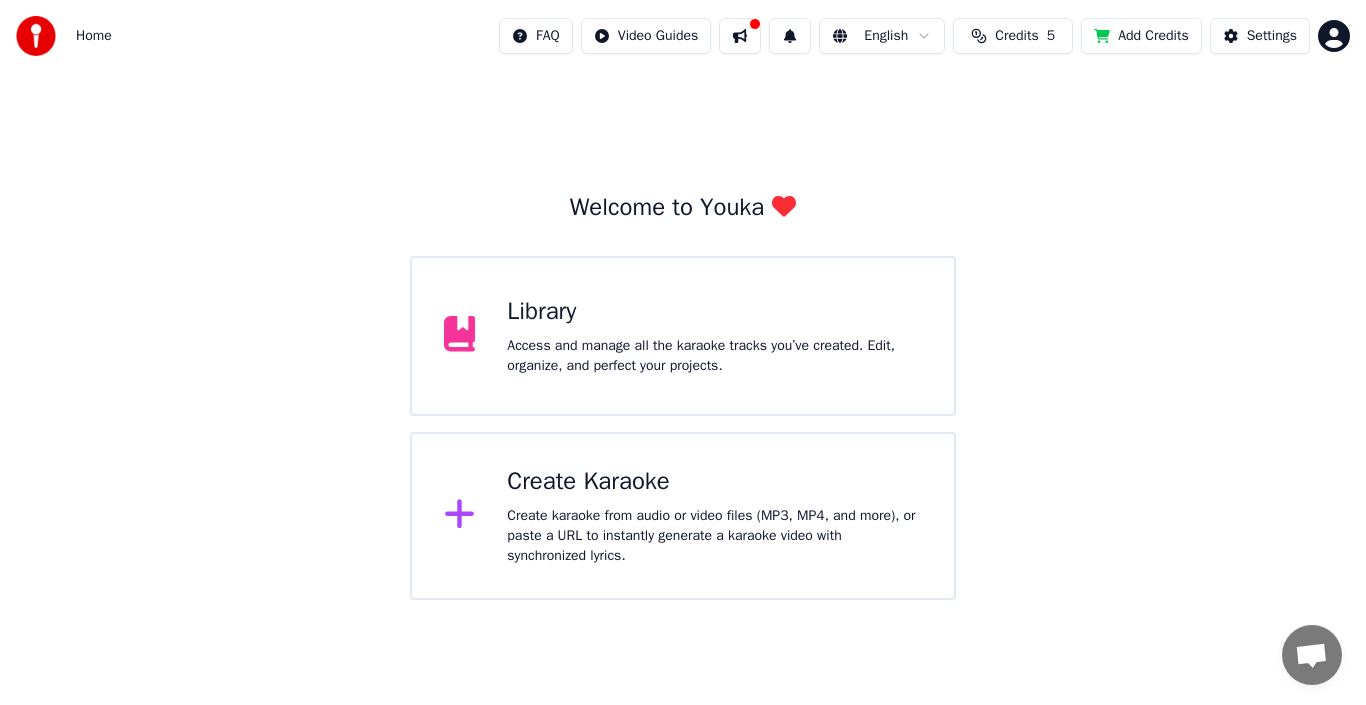 click at bounding box center [740, 36] 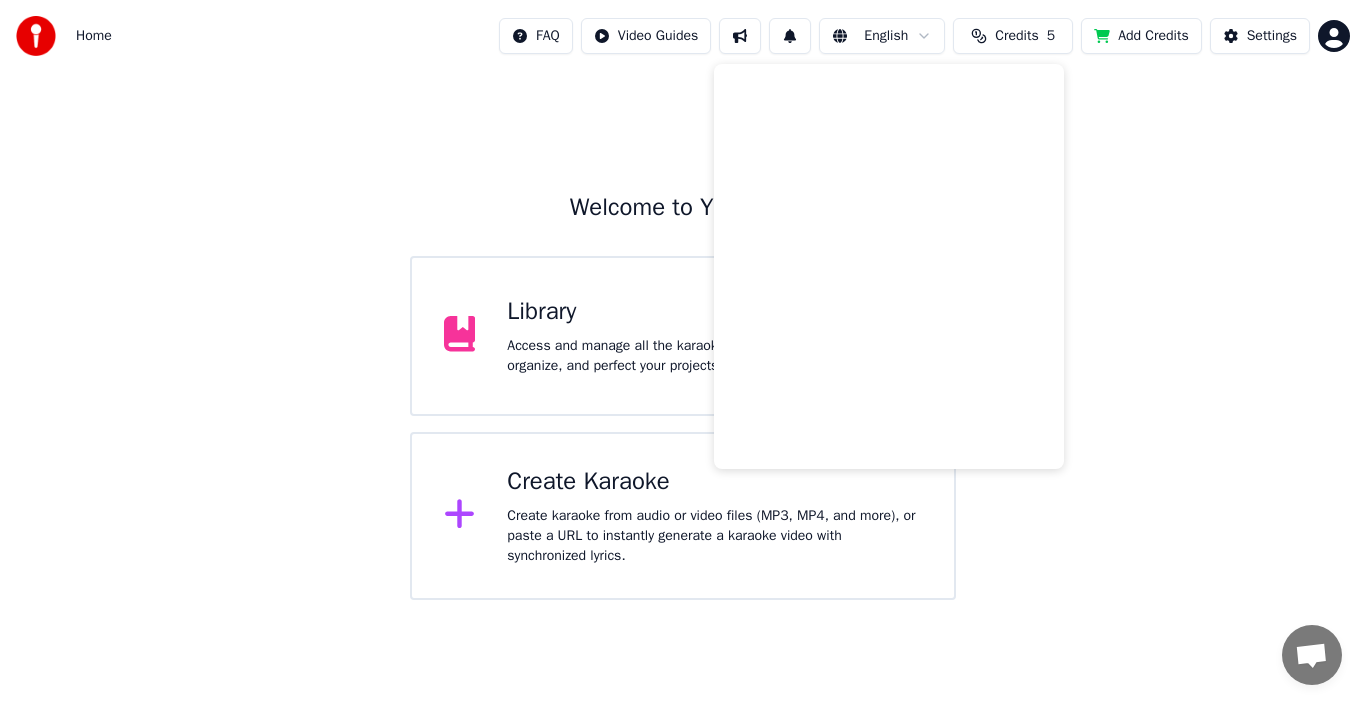 click on "Welcome to Youka Library Access and manage all the karaoke tracks you’ve created. Edit, organize, and perfect your projects. Create Karaoke Create karaoke from audio or video files (MP3, MP4, and more), or paste a URL to instantly generate a karaoke video with synchronized lyrics." at bounding box center [683, 336] 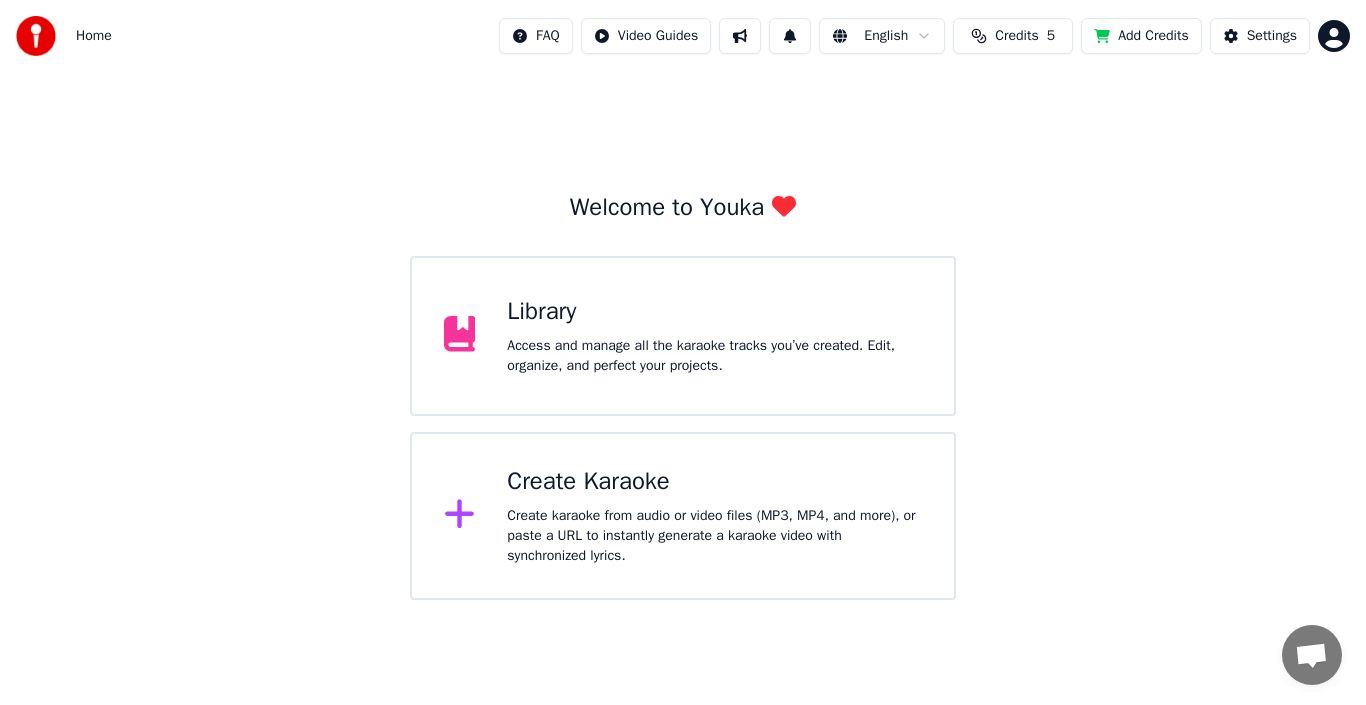 click on "Library Access and manage all the karaoke tracks you’ve created. Edit, organize, and perfect your projects." at bounding box center [714, 336] 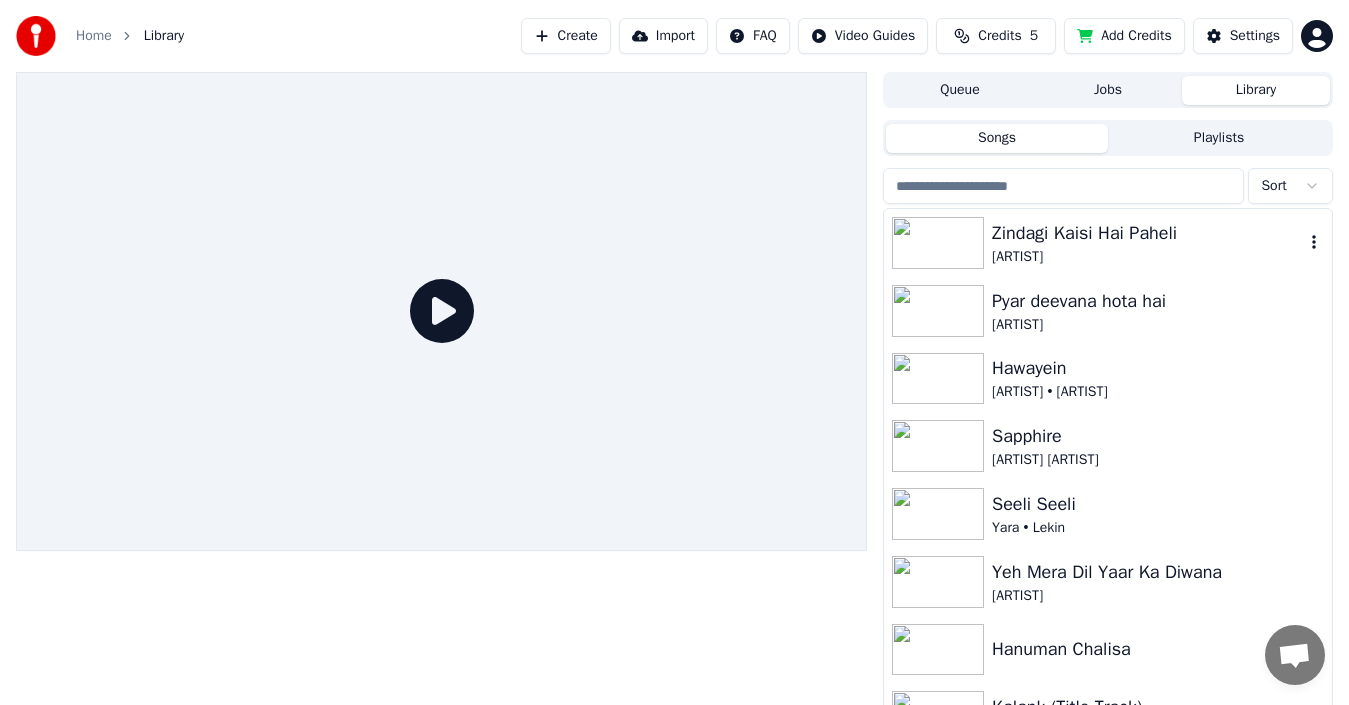 click on "[ARTIST]" at bounding box center [1148, 257] 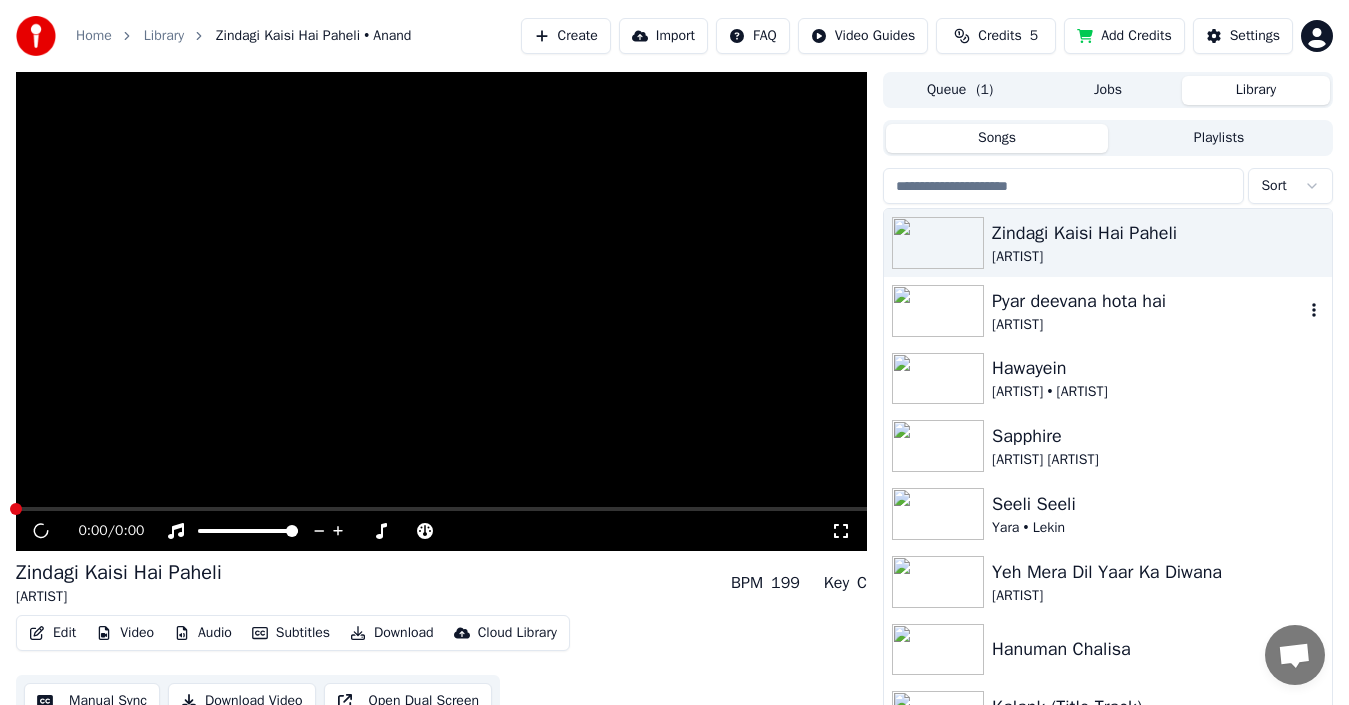 click on "Pyar deevana hota hai" at bounding box center (1148, 301) 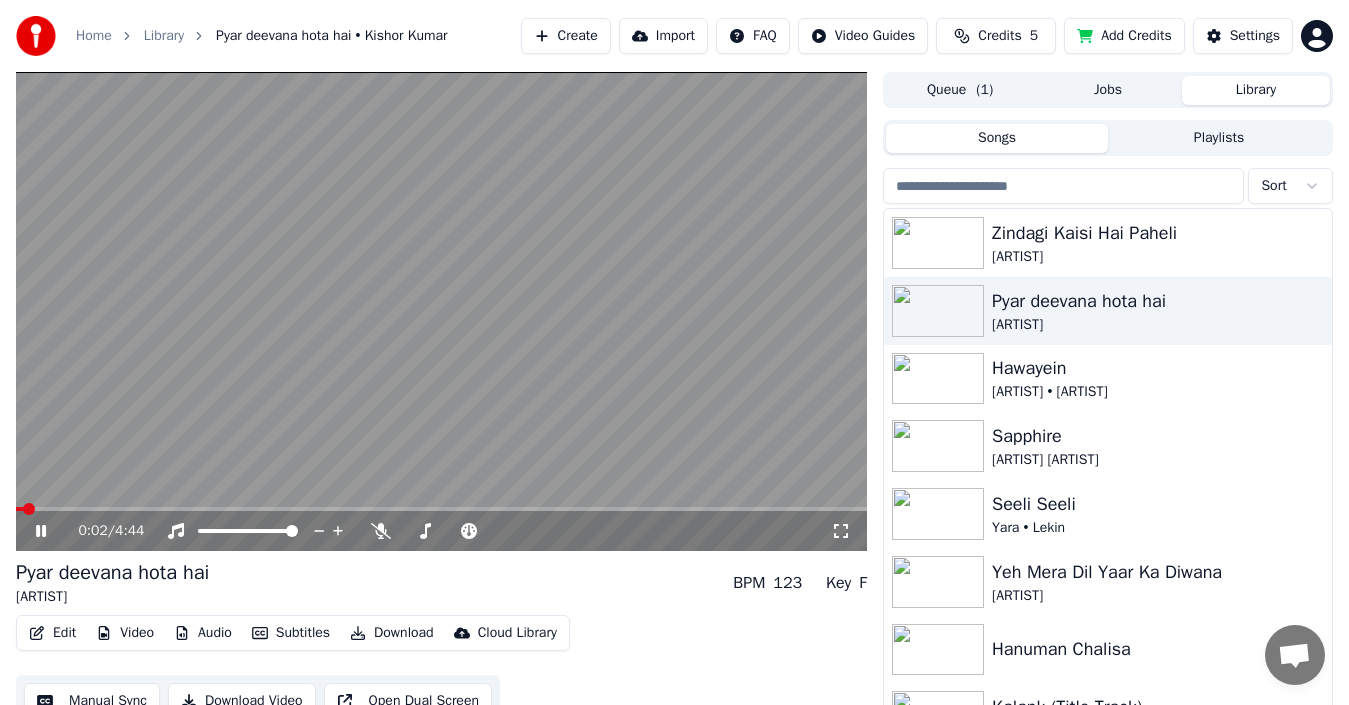 click at bounding box center (441, 311) 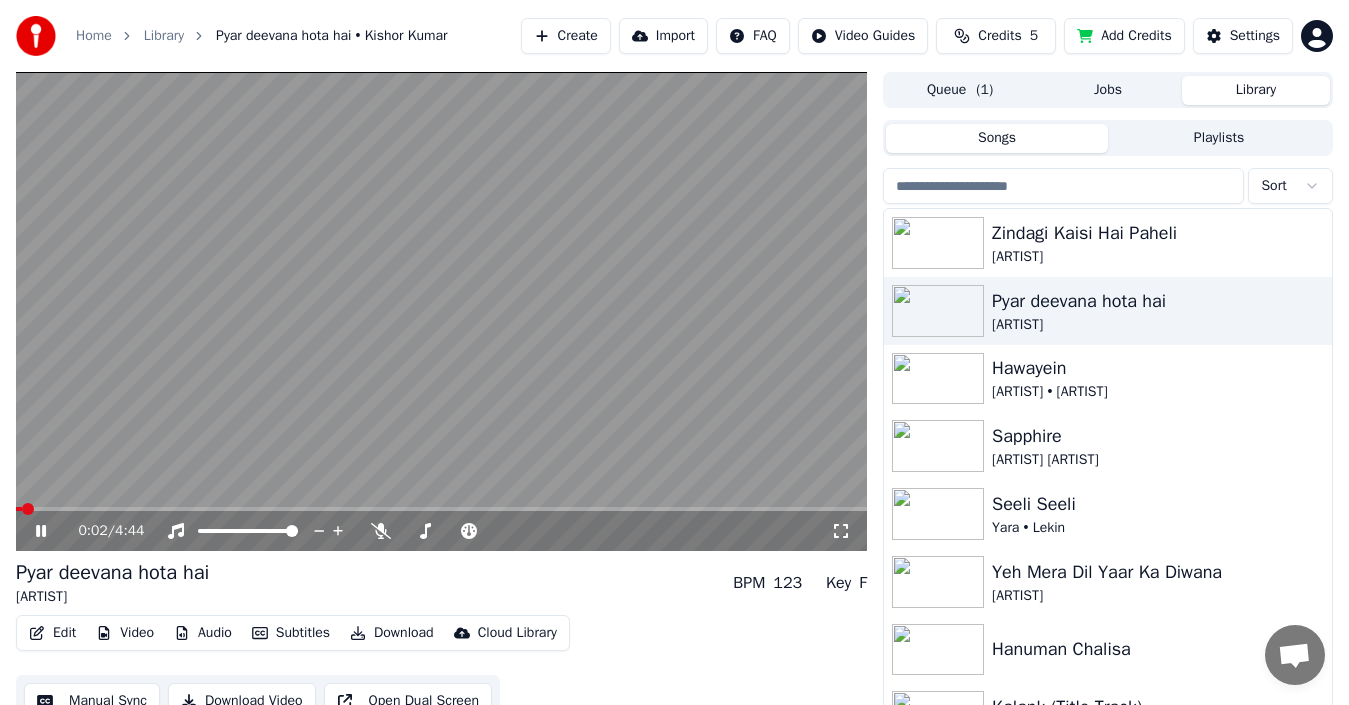 click at bounding box center (441, 311) 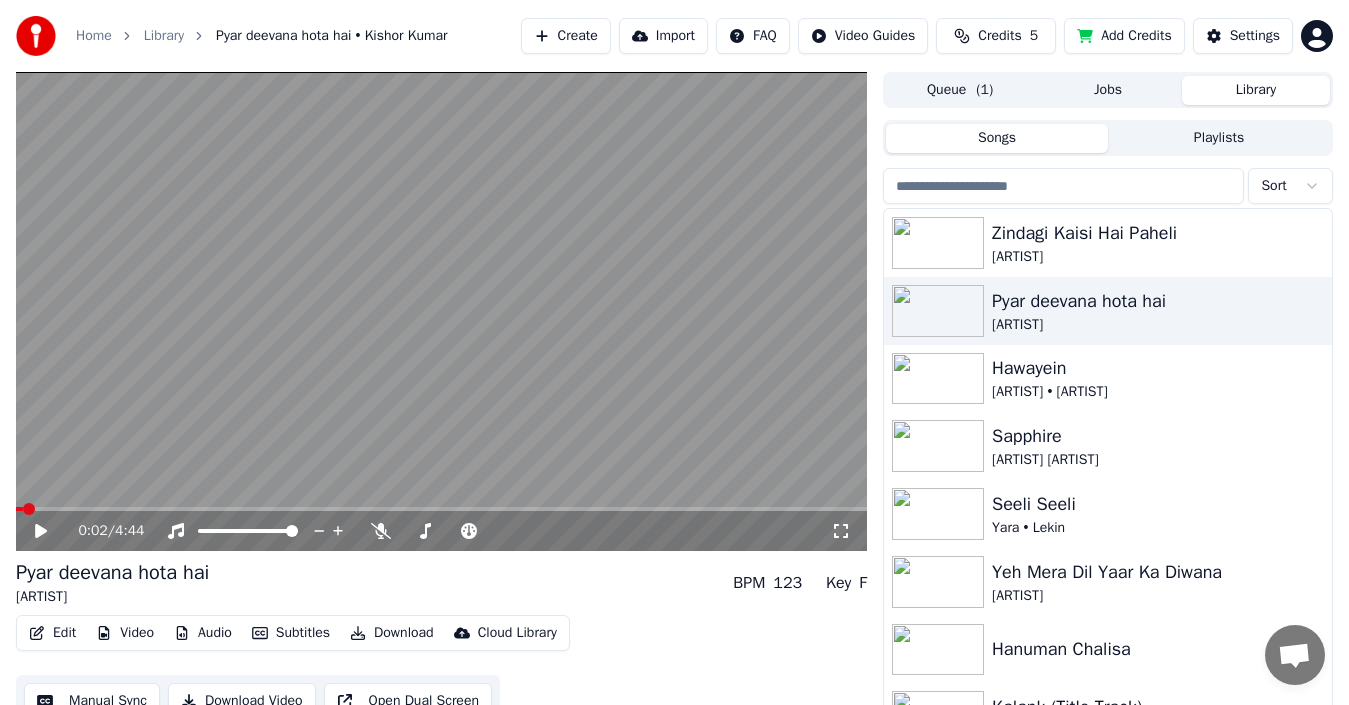 click on "Manual Sync" at bounding box center (92, 701) 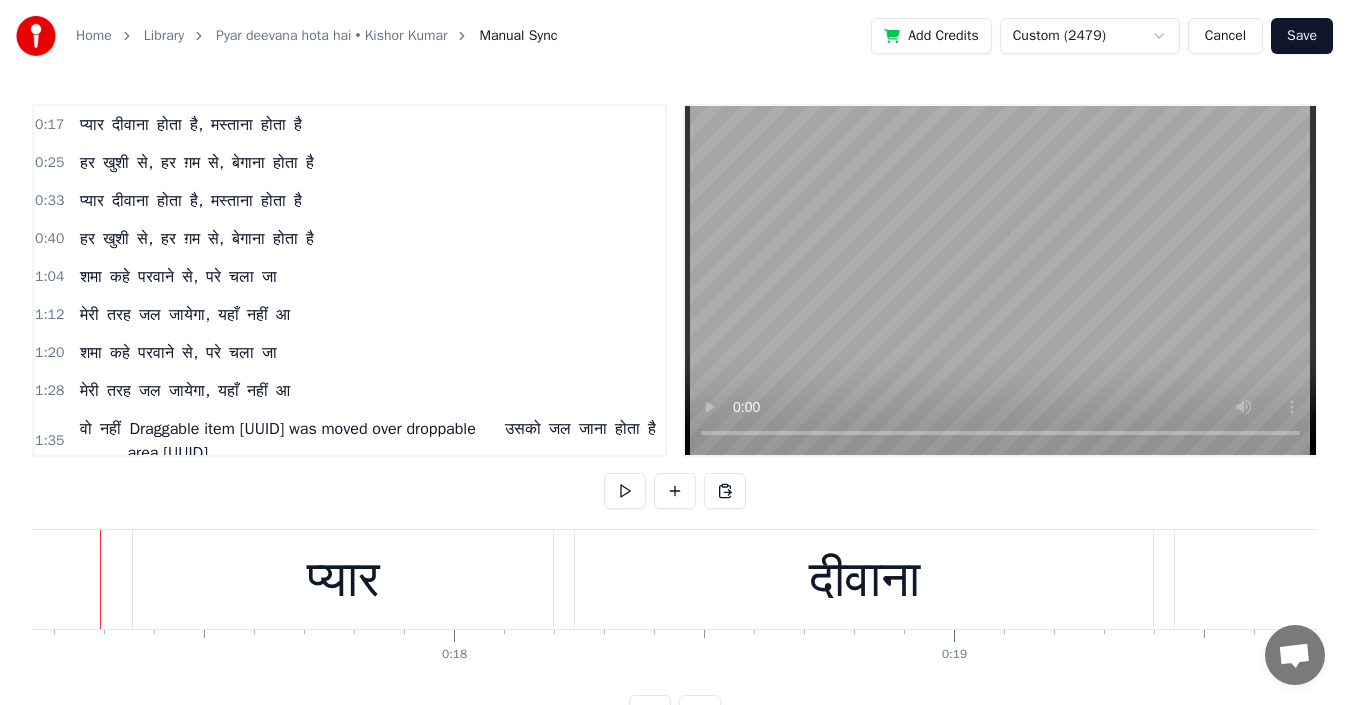 scroll, scrollTop: 0, scrollLeft: 8546, axis: horizontal 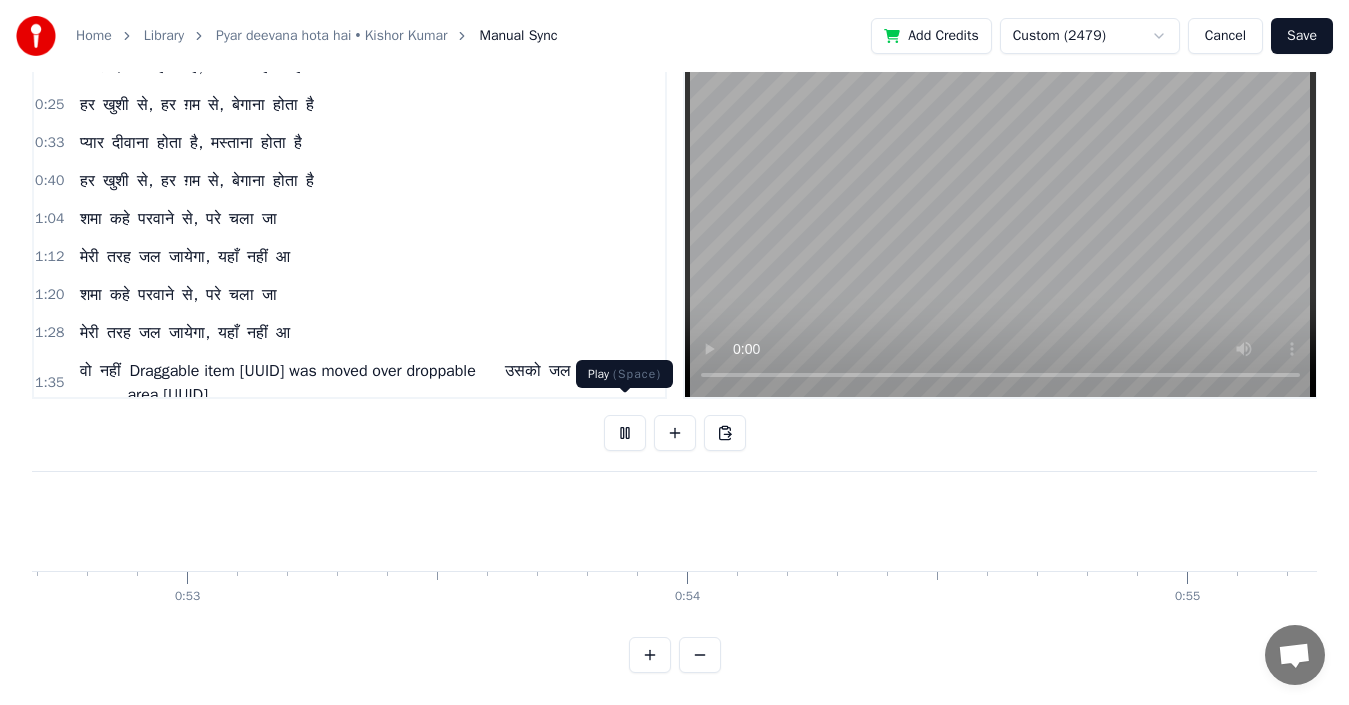 click at bounding box center (625, 433) 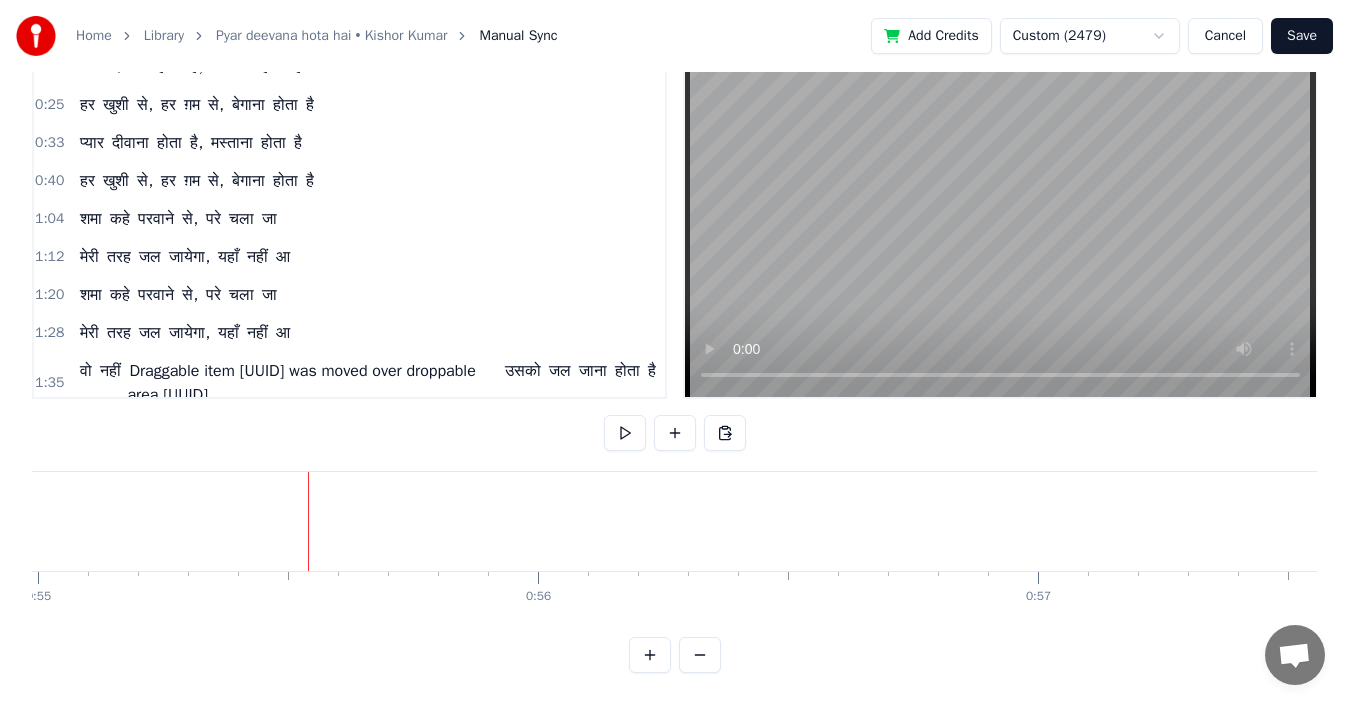 scroll, scrollTop: 0, scrollLeft: 27534, axis: horizontal 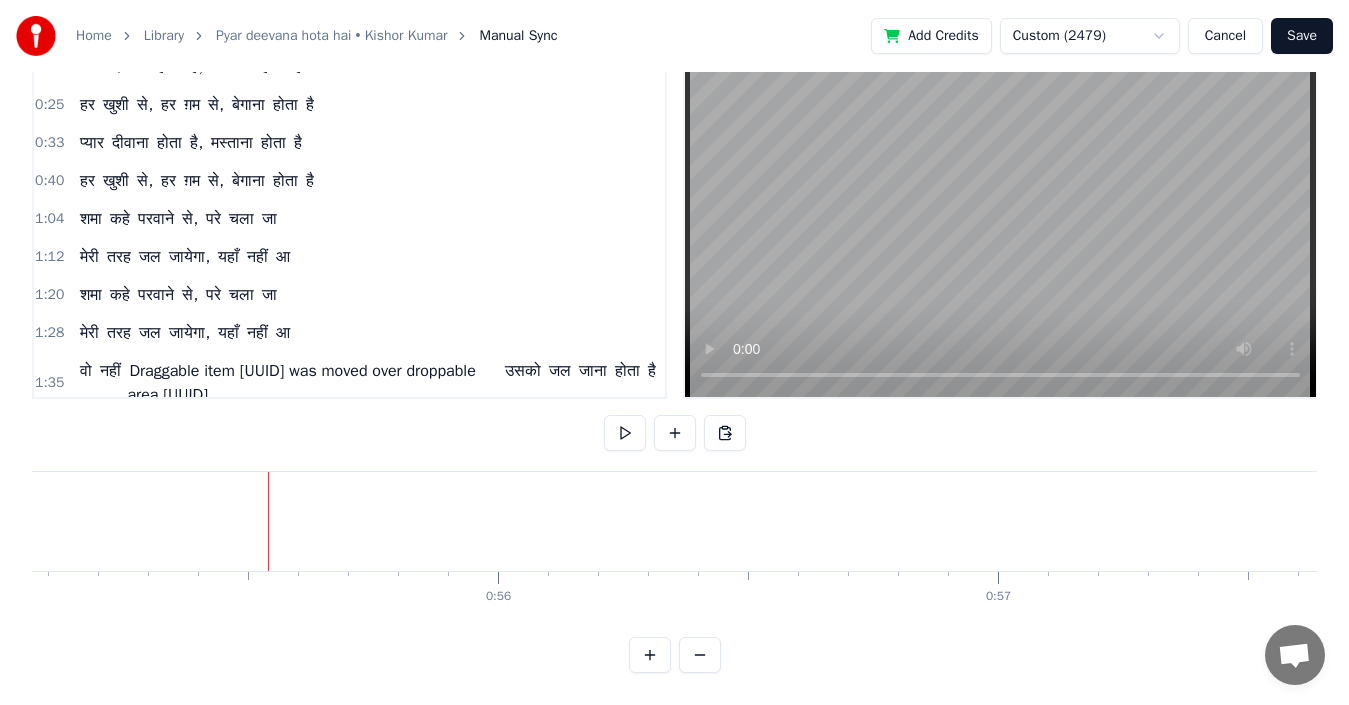 type 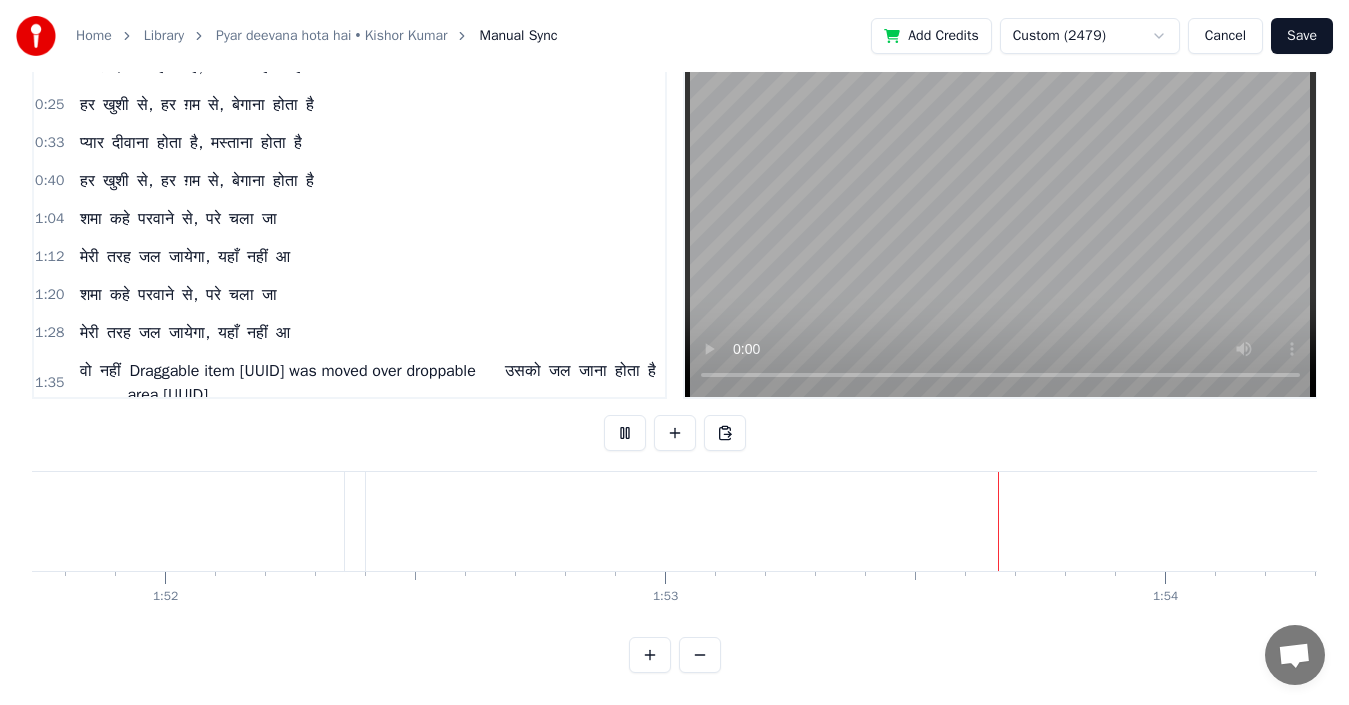 scroll, scrollTop: 0, scrollLeft: 56497, axis: horizontal 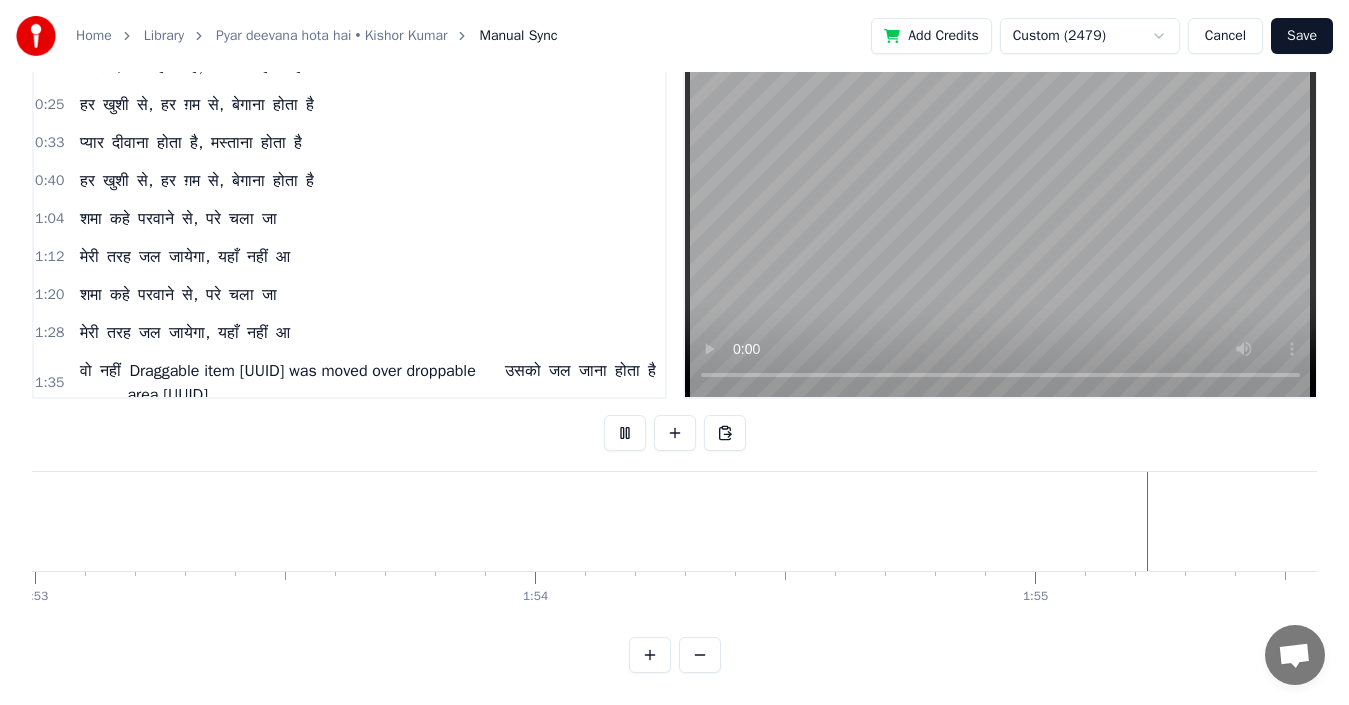 click at bounding box center (625, 433) 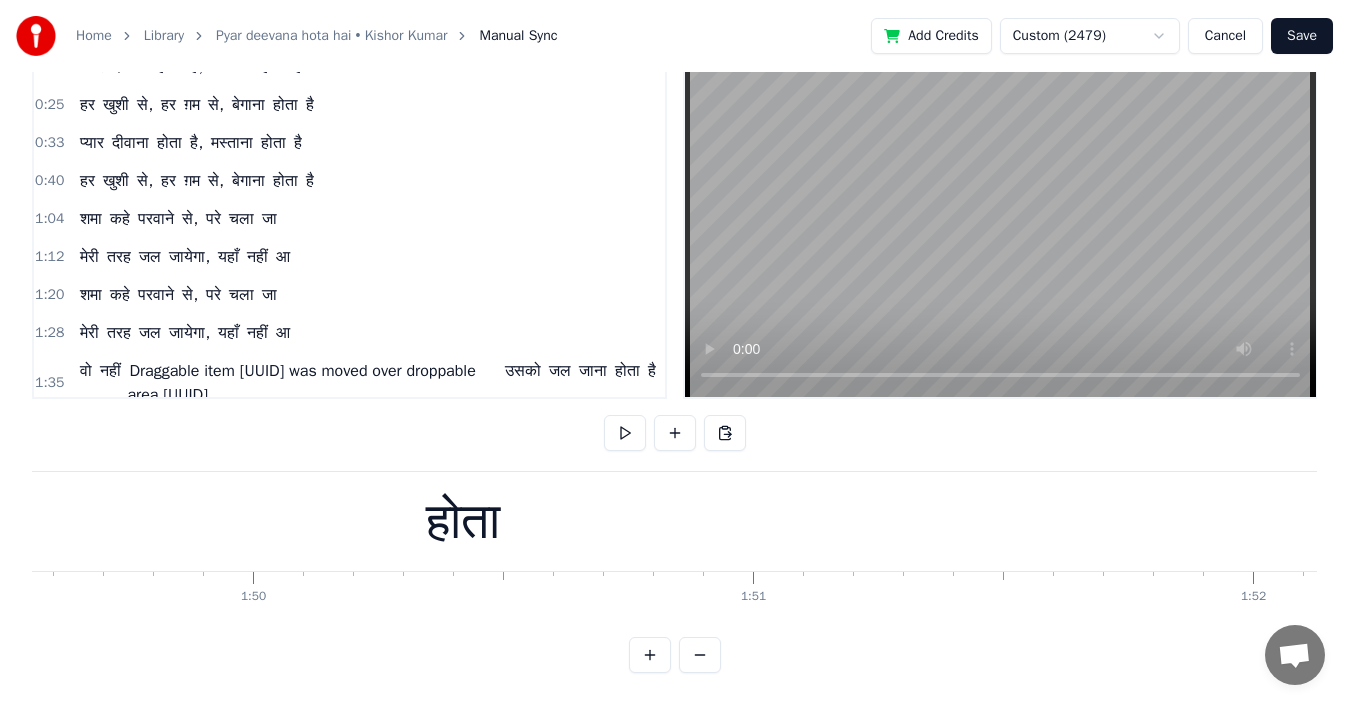 scroll, scrollTop: 0, scrollLeft: 54777, axis: horizontal 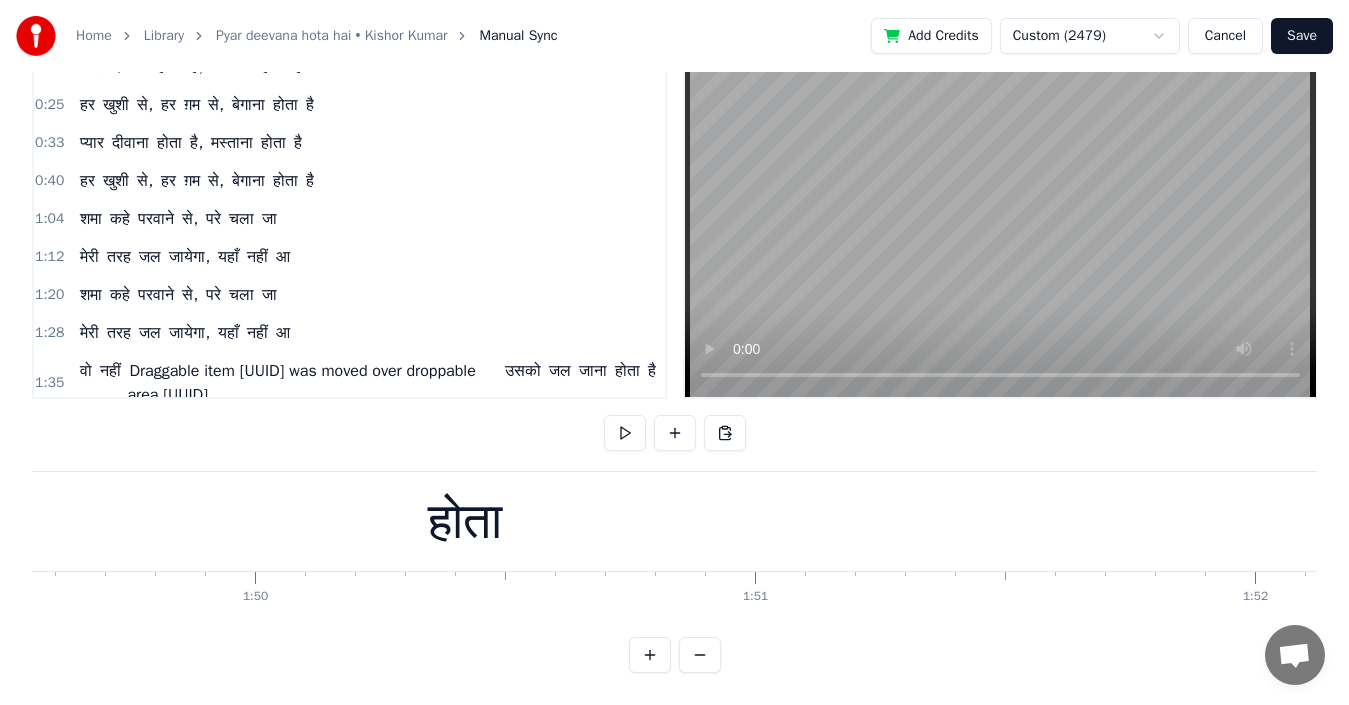 click on "होता" at bounding box center (465, 521) 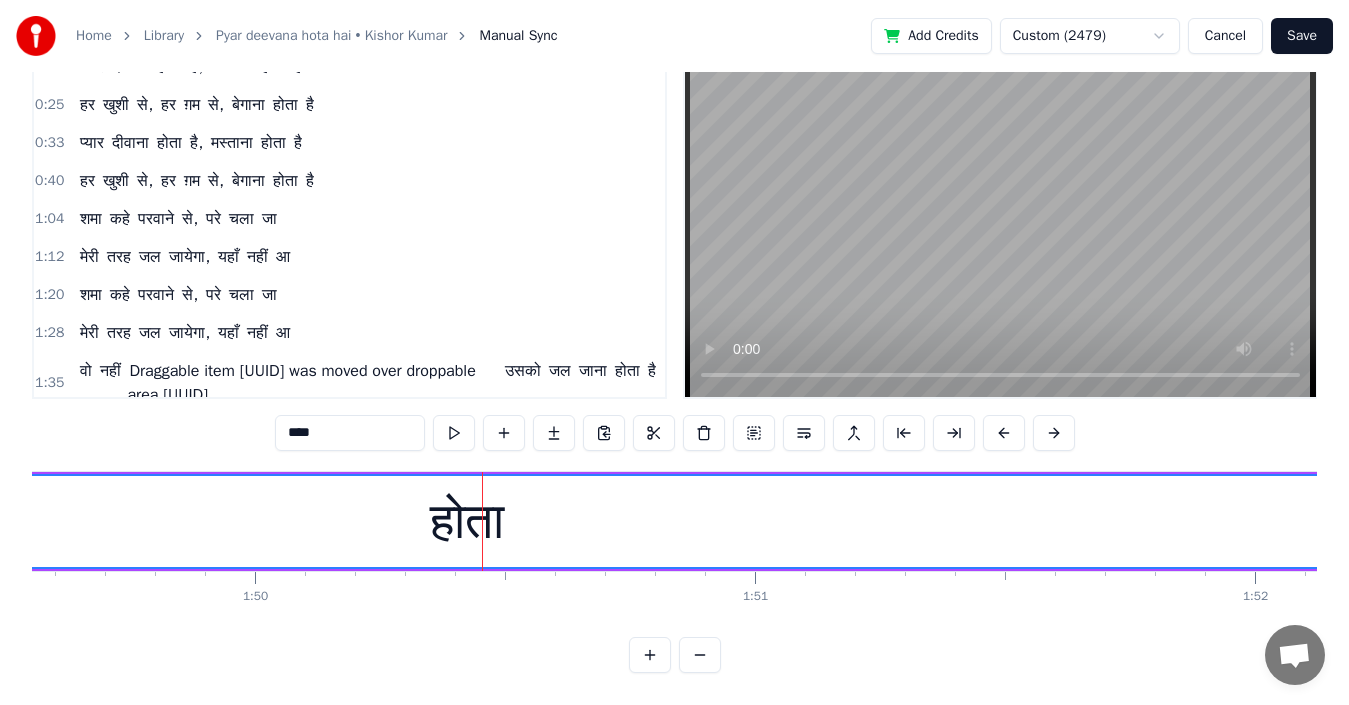 scroll, scrollTop: 0, scrollLeft: 0, axis: both 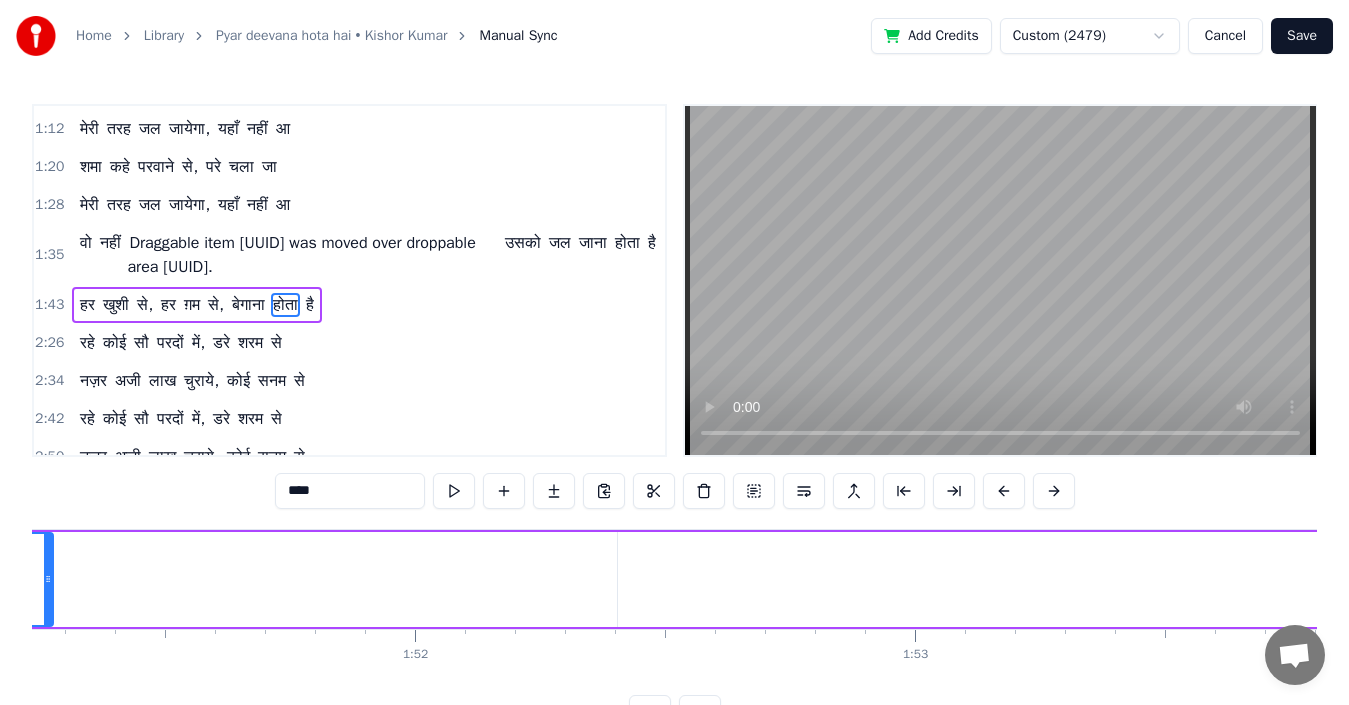 drag, startPoint x: 589, startPoint y: 590, endPoint x: 46, endPoint y: 631, distance: 544.54565 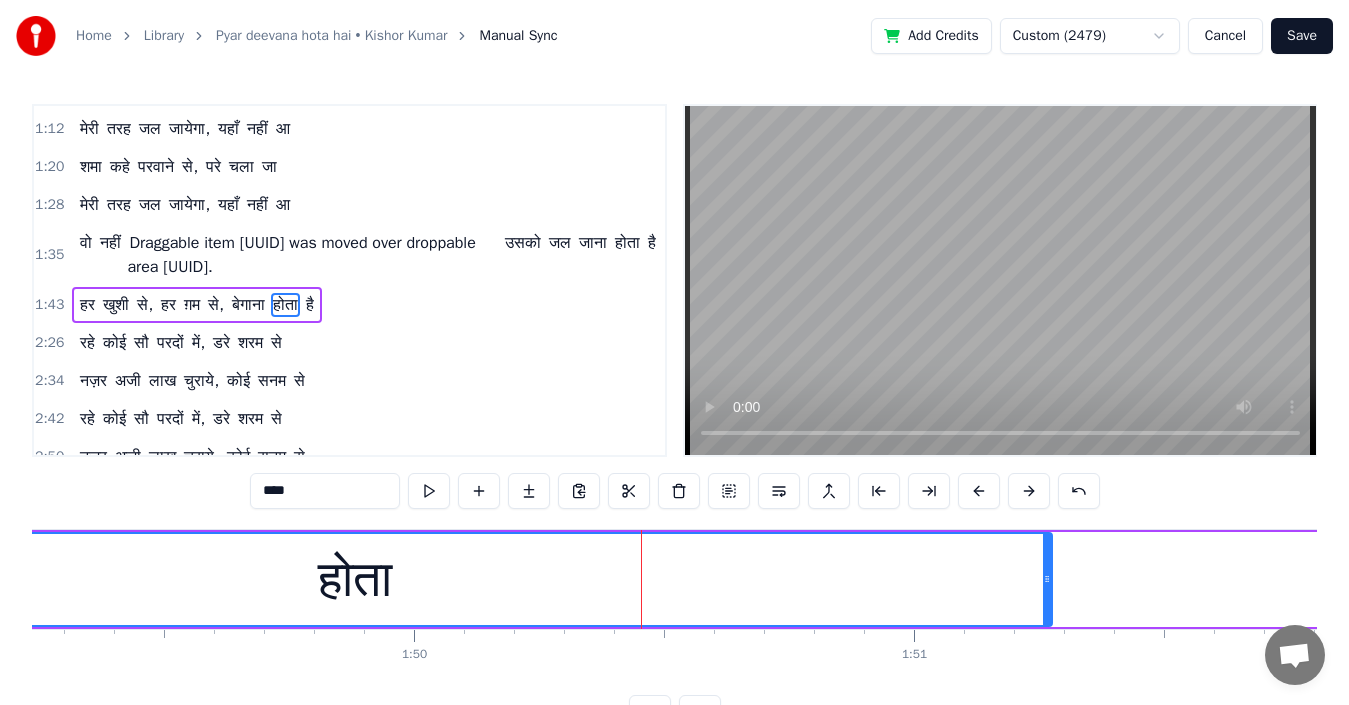 scroll, scrollTop: 0, scrollLeft: 54617, axis: horizontal 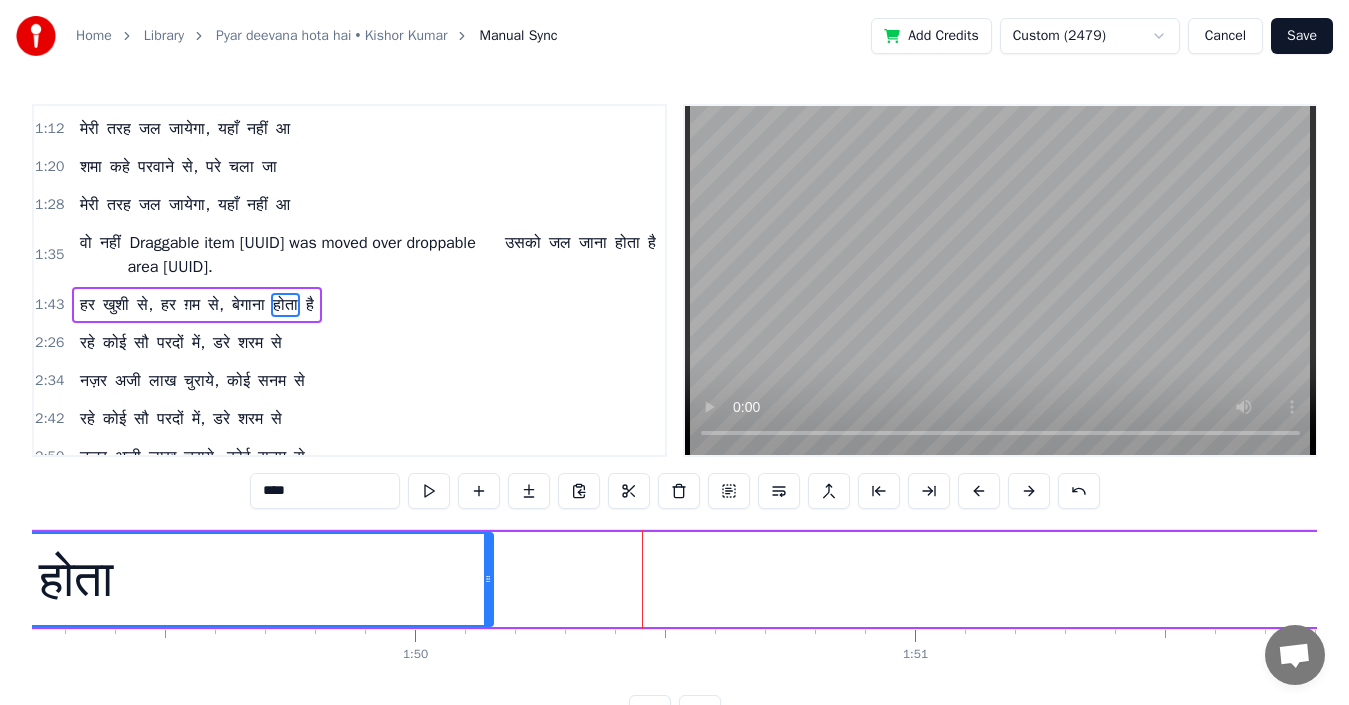 drag, startPoint x: 1050, startPoint y: 582, endPoint x: 490, endPoint y: 620, distance: 561.2878 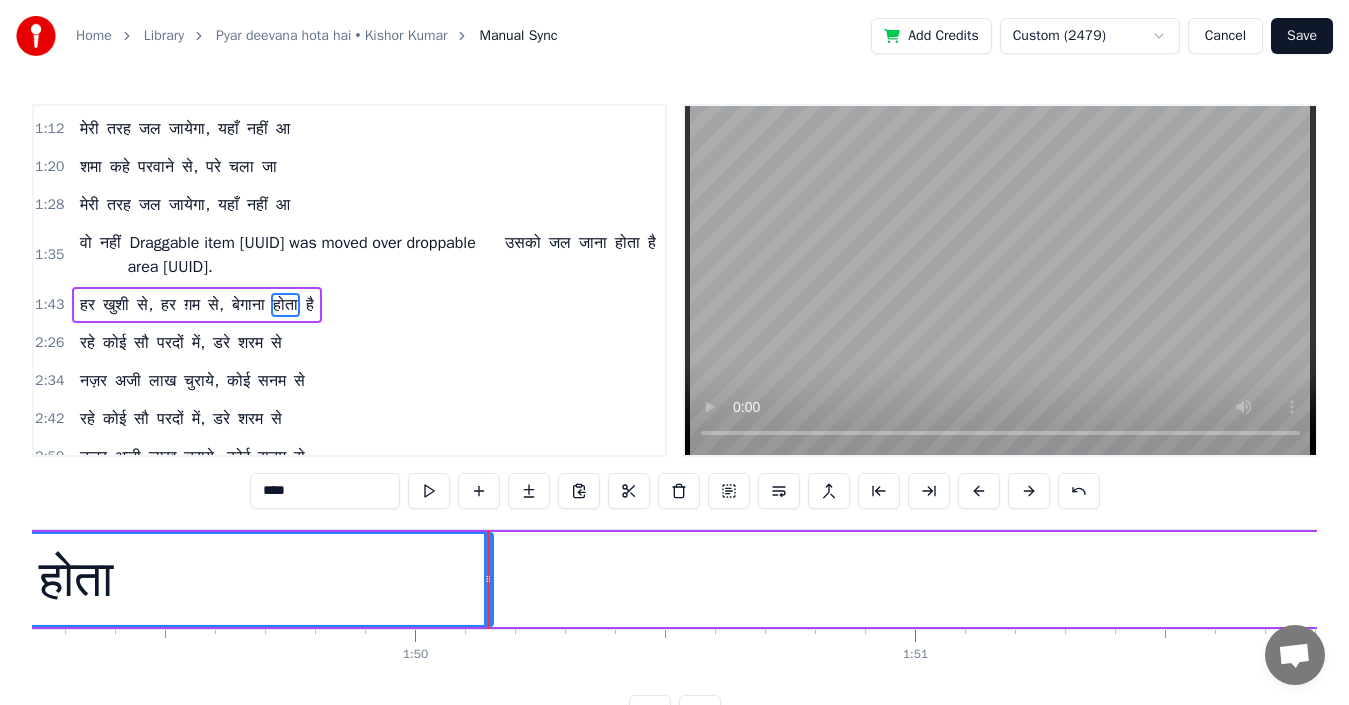 click at bounding box center (429, 491) 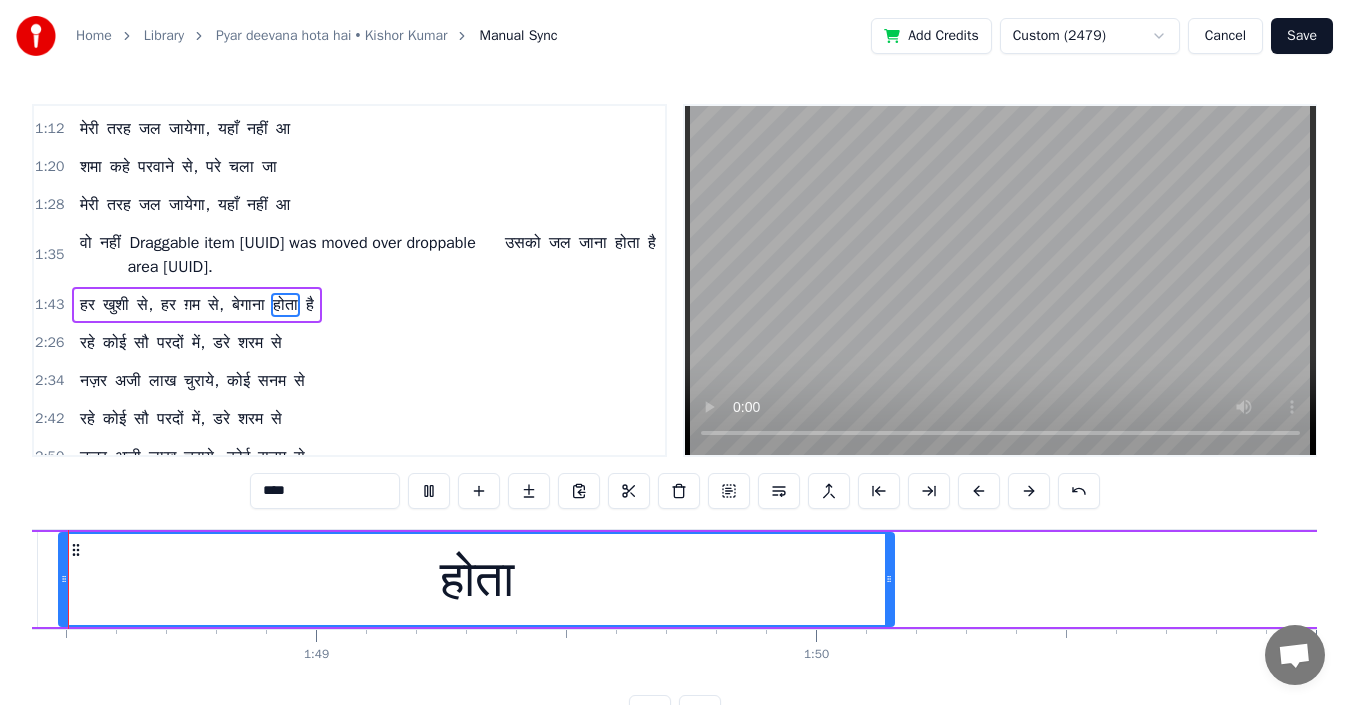 scroll, scrollTop: 0, scrollLeft: 54151, axis: horizontal 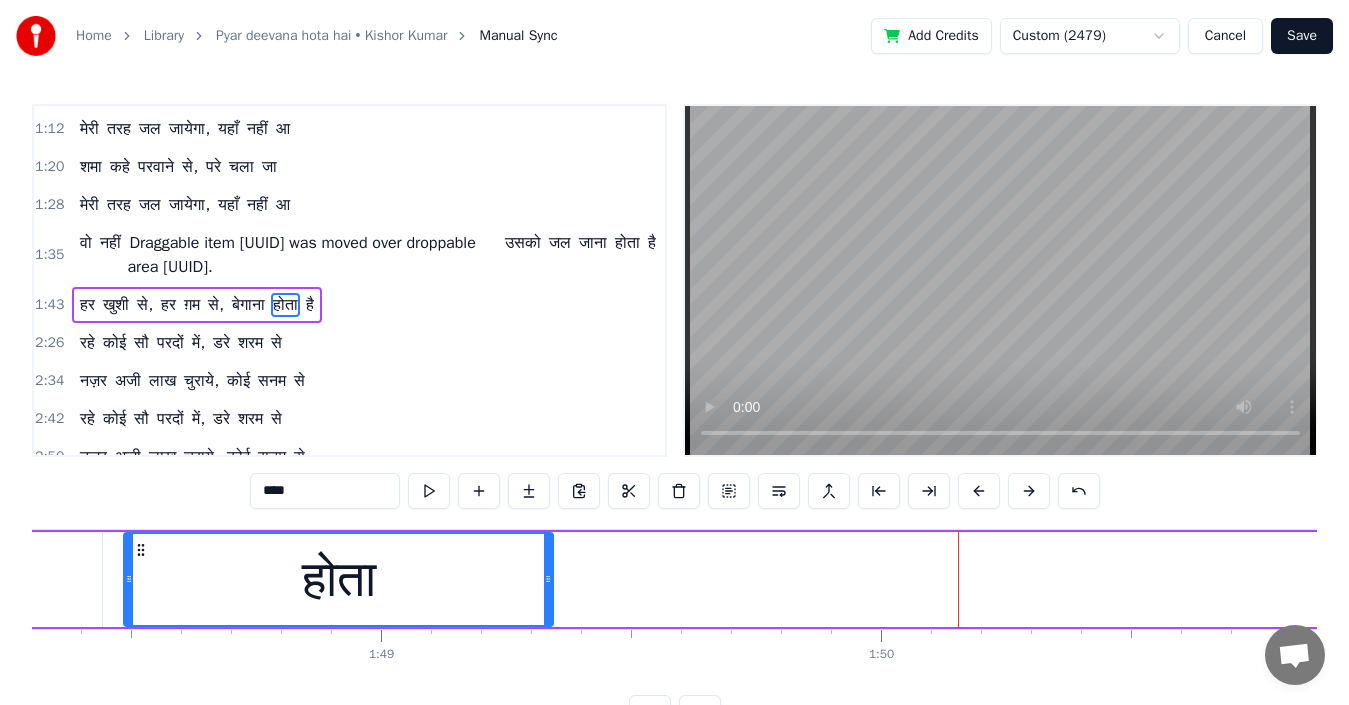 drag, startPoint x: 955, startPoint y: 580, endPoint x: 549, endPoint y: 606, distance: 406.83167 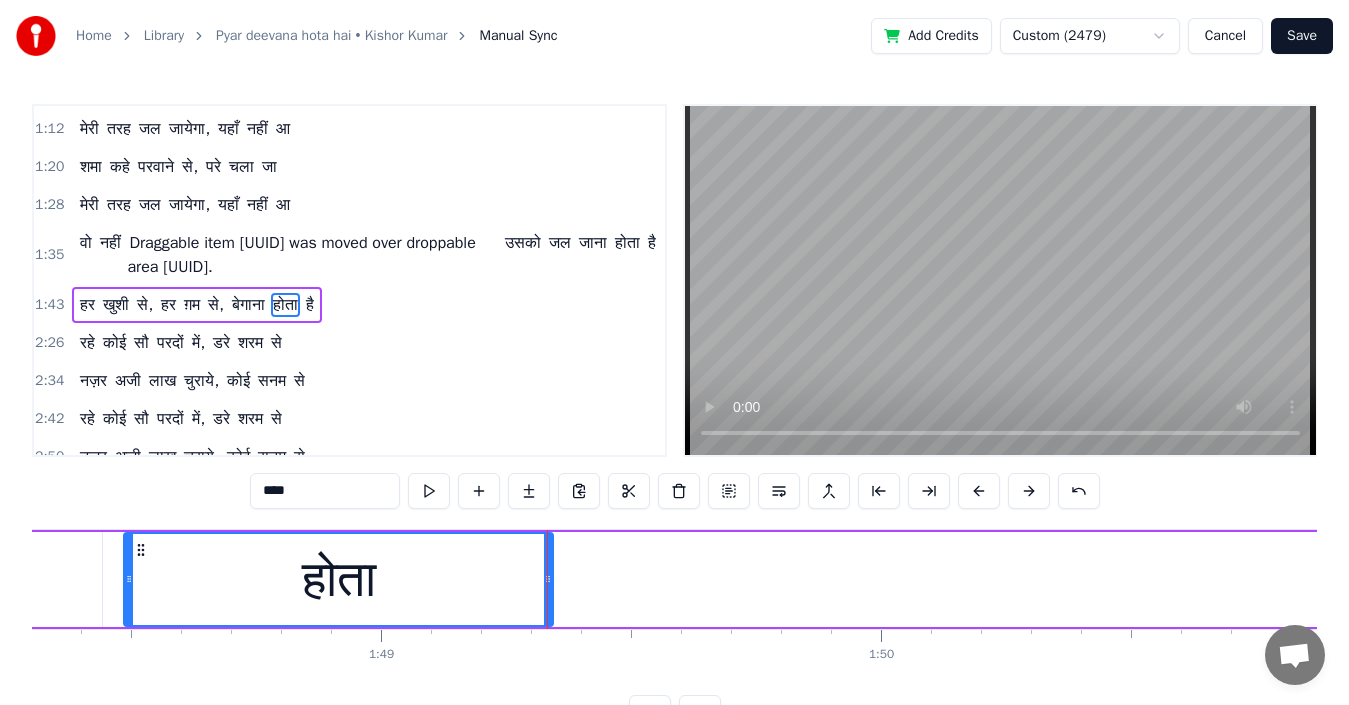 click on "है" at bounding box center (310, 305) 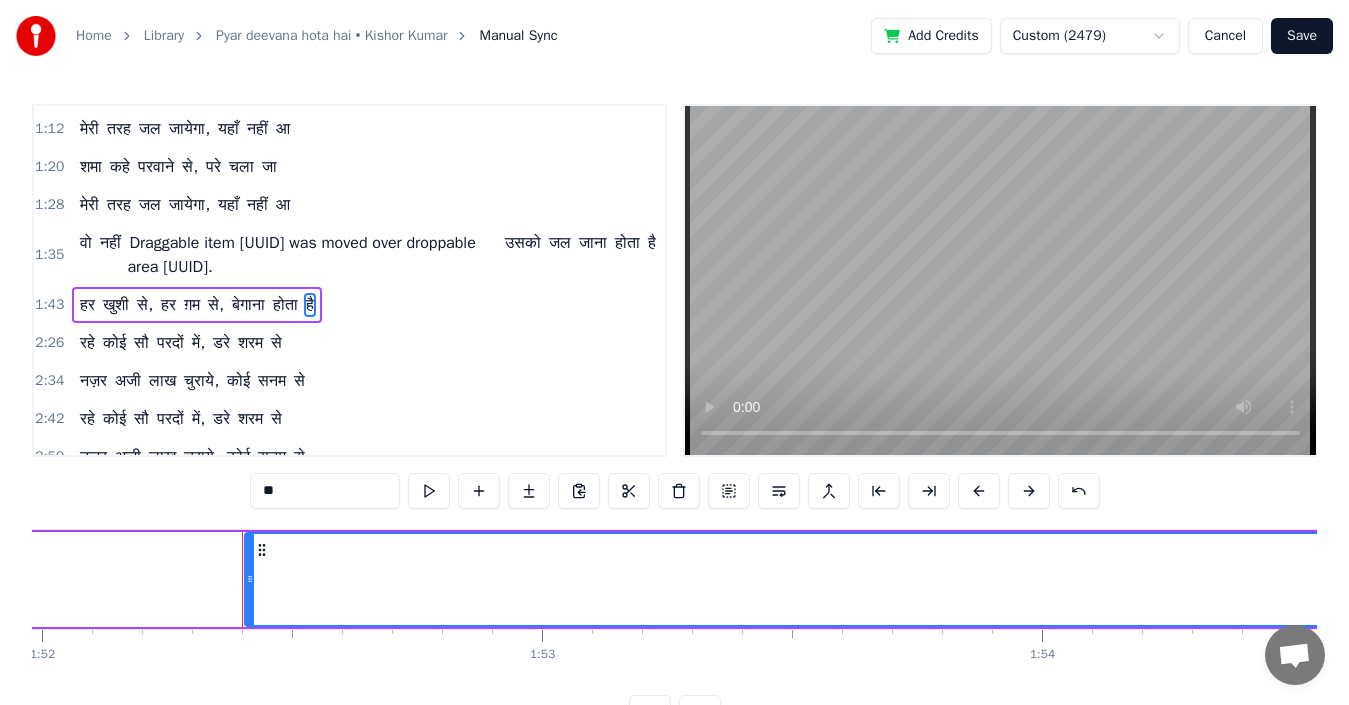 scroll, scrollTop: 0, scrollLeft: 56100, axis: horizontal 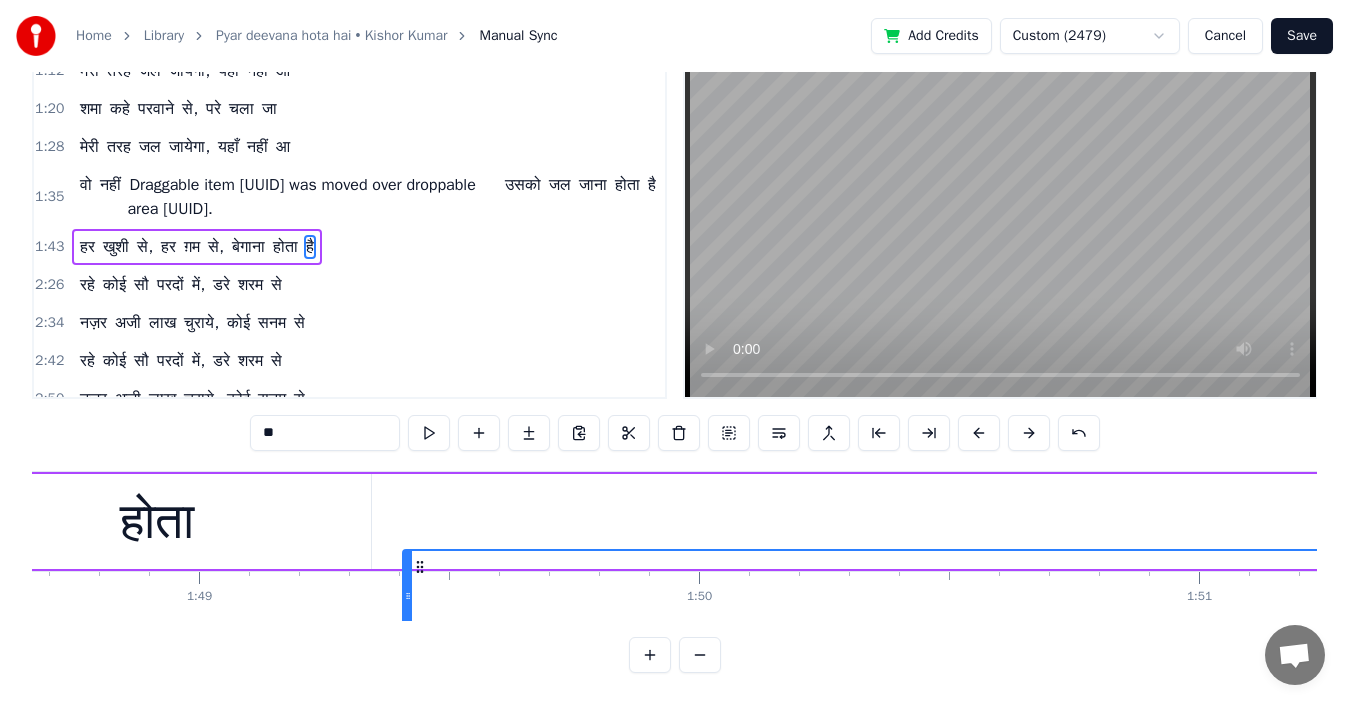 drag, startPoint x: 152, startPoint y: 551, endPoint x: 420, endPoint y: 479, distance: 277.50314 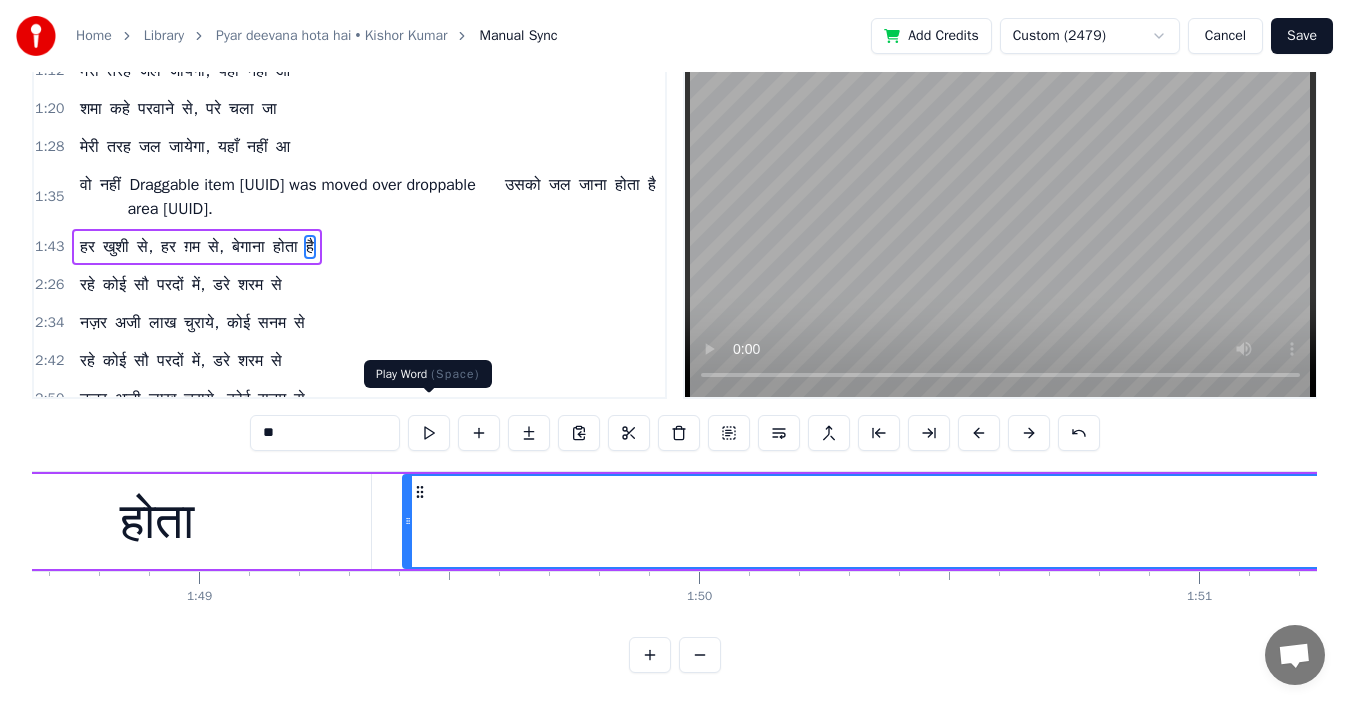 click at bounding box center [429, 433] 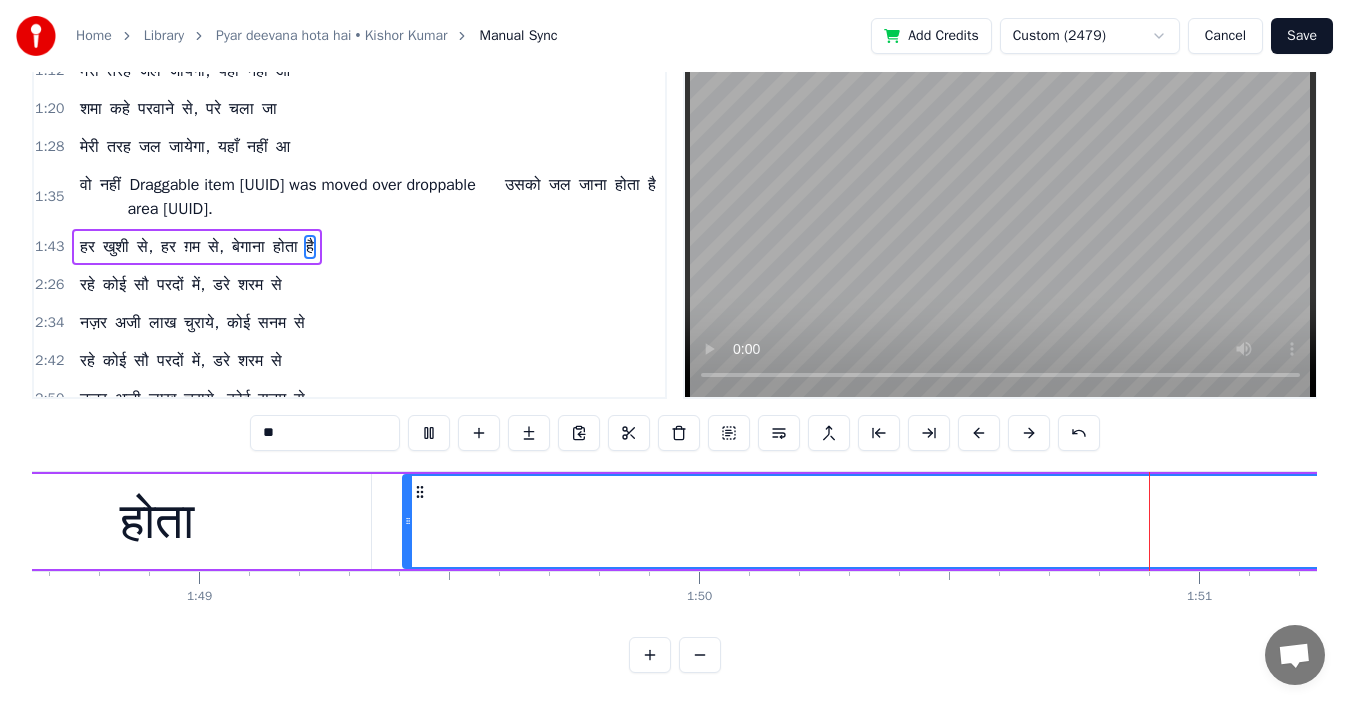 click at bounding box center (429, 433) 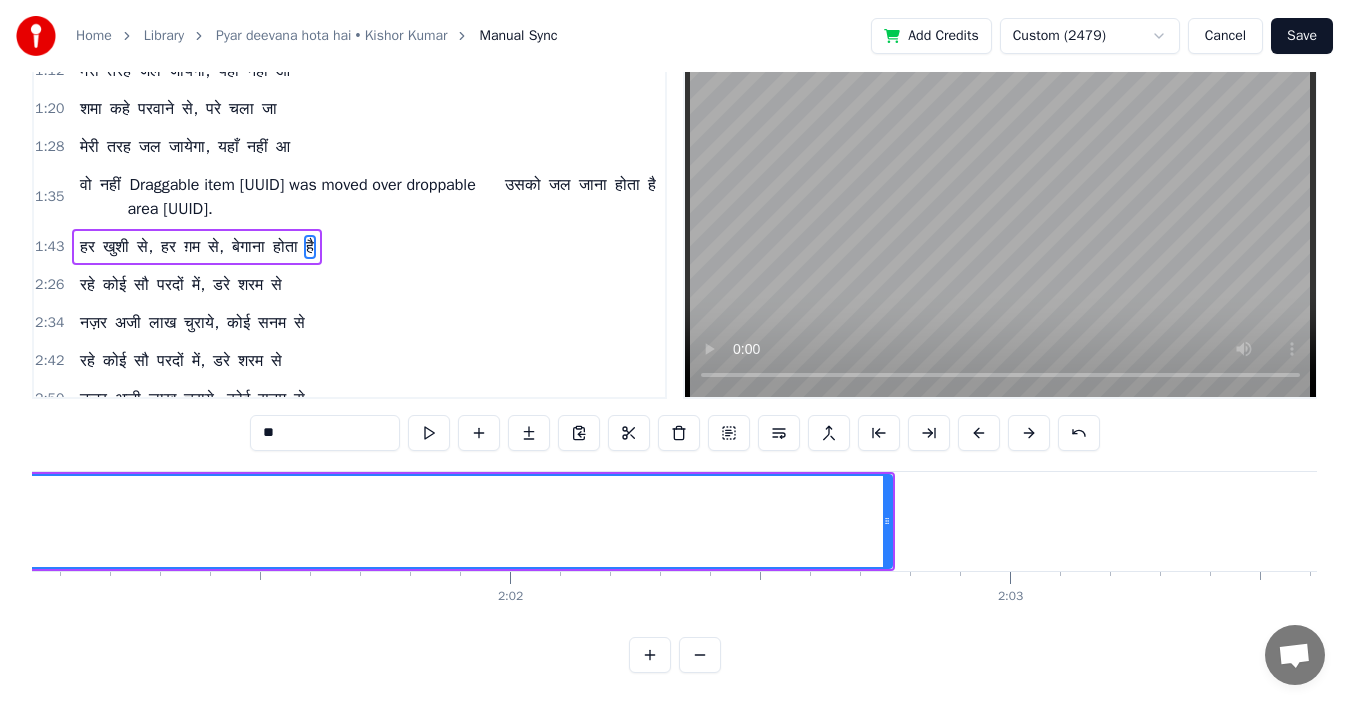 scroll, scrollTop: 0, scrollLeft: 60535, axis: horizontal 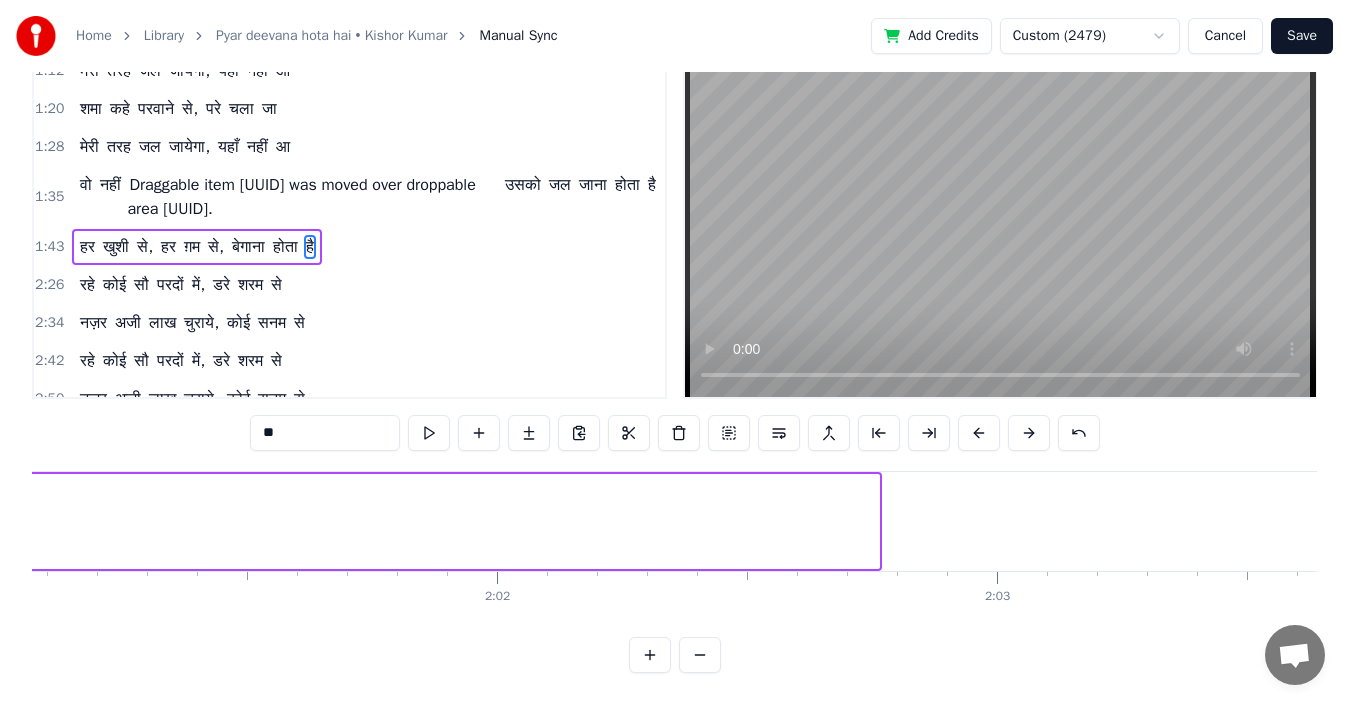 drag, startPoint x: 878, startPoint y: 491, endPoint x: 0, endPoint y: 558, distance: 880.5527 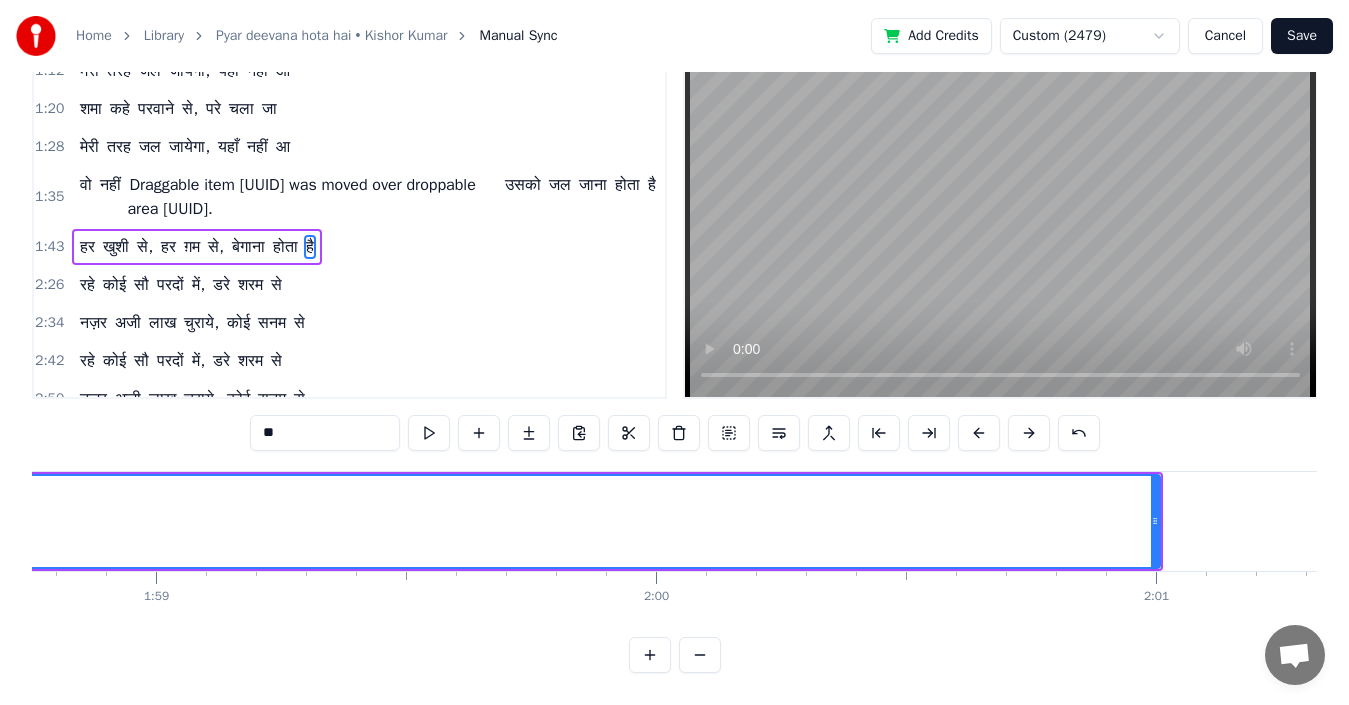 scroll, scrollTop: 0, scrollLeft: 59375, axis: horizontal 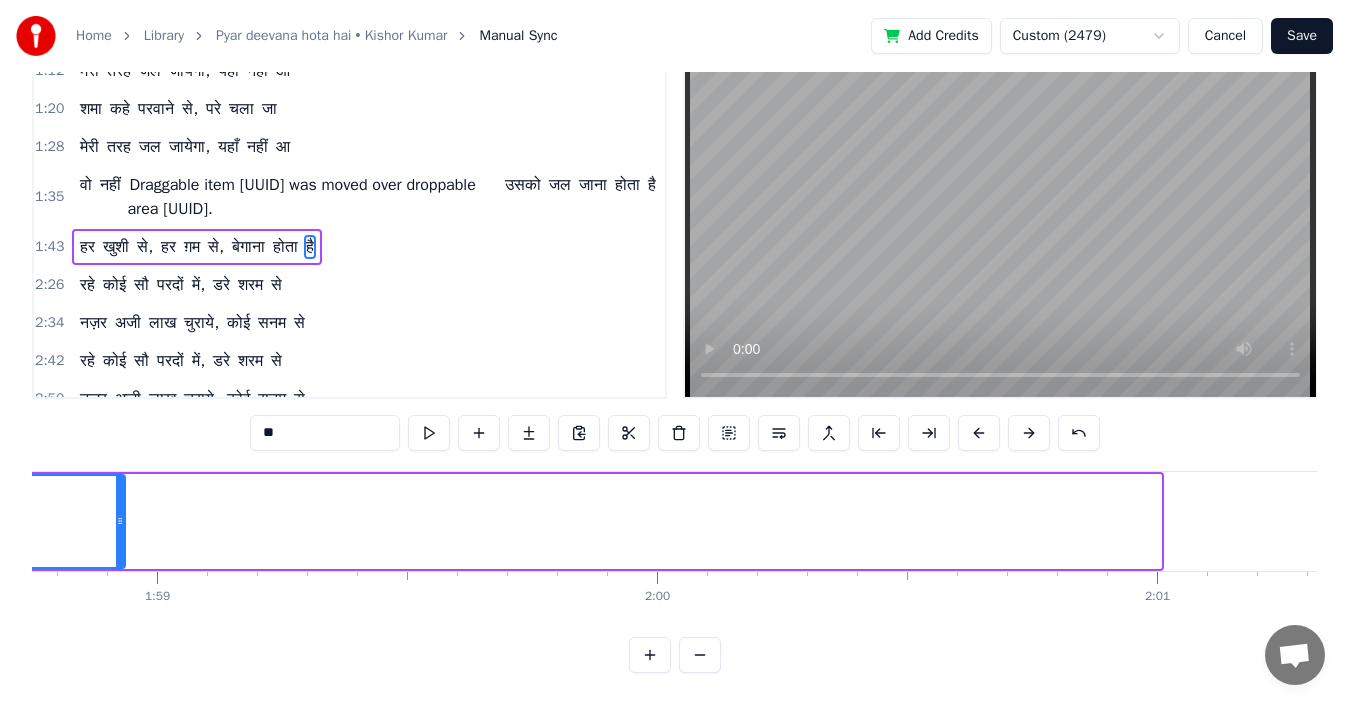 drag, startPoint x: 1158, startPoint y: 506, endPoint x: 117, endPoint y: 496, distance: 1041.048 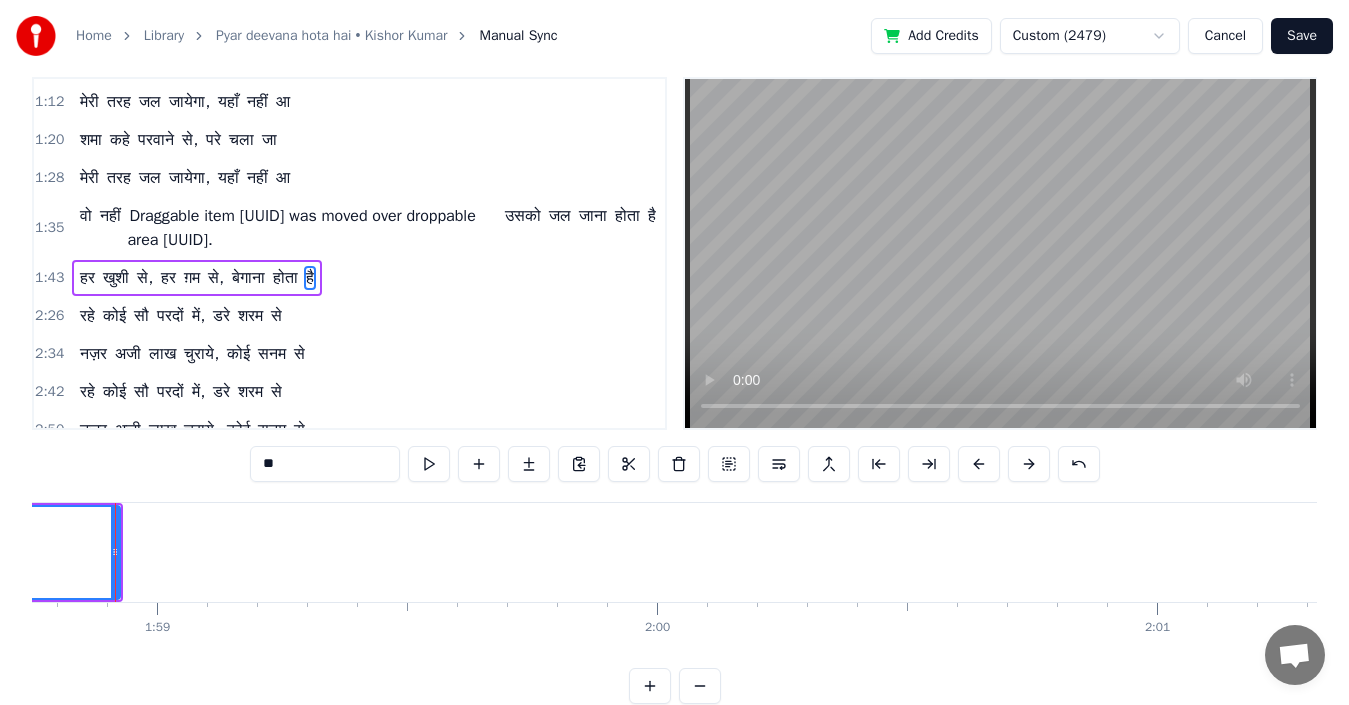 scroll, scrollTop: 0, scrollLeft: 0, axis: both 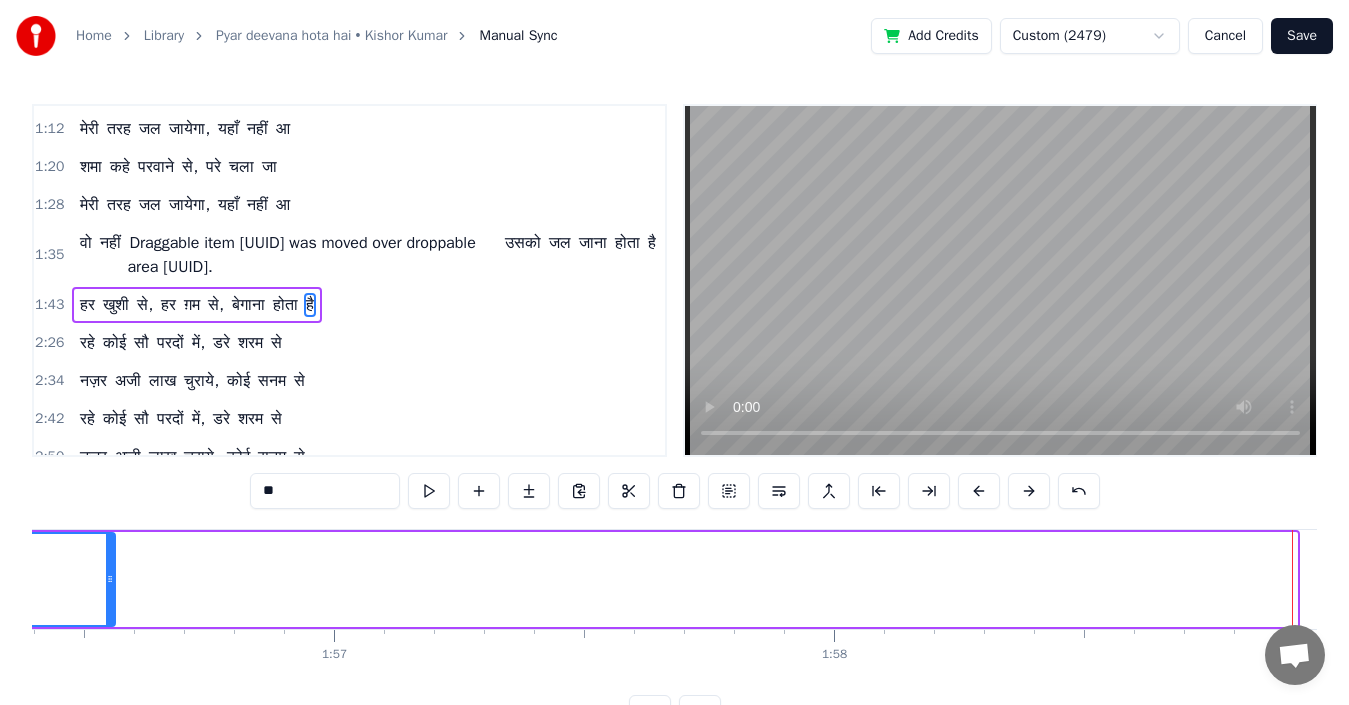 drag, startPoint x: 1294, startPoint y: 580, endPoint x: 60, endPoint y: 623, distance: 1234.7489 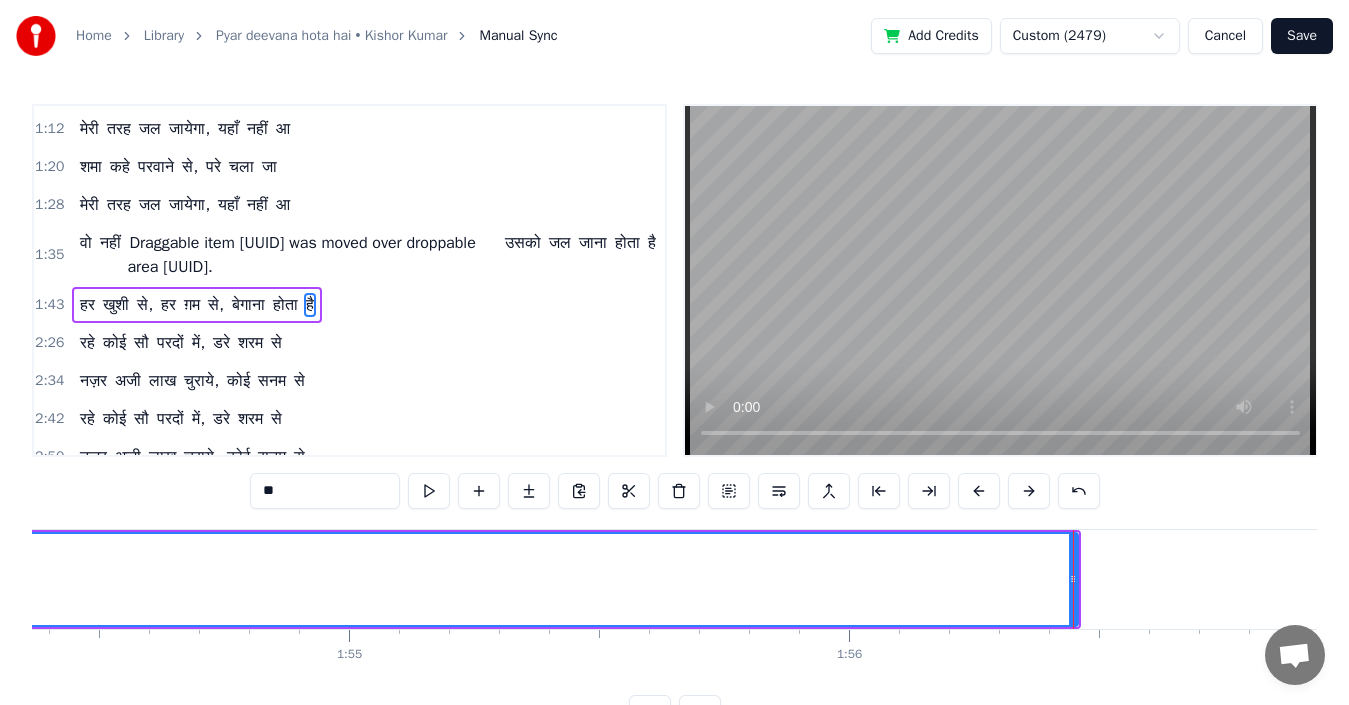 scroll, scrollTop: 0, scrollLeft: 57164, axis: horizontal 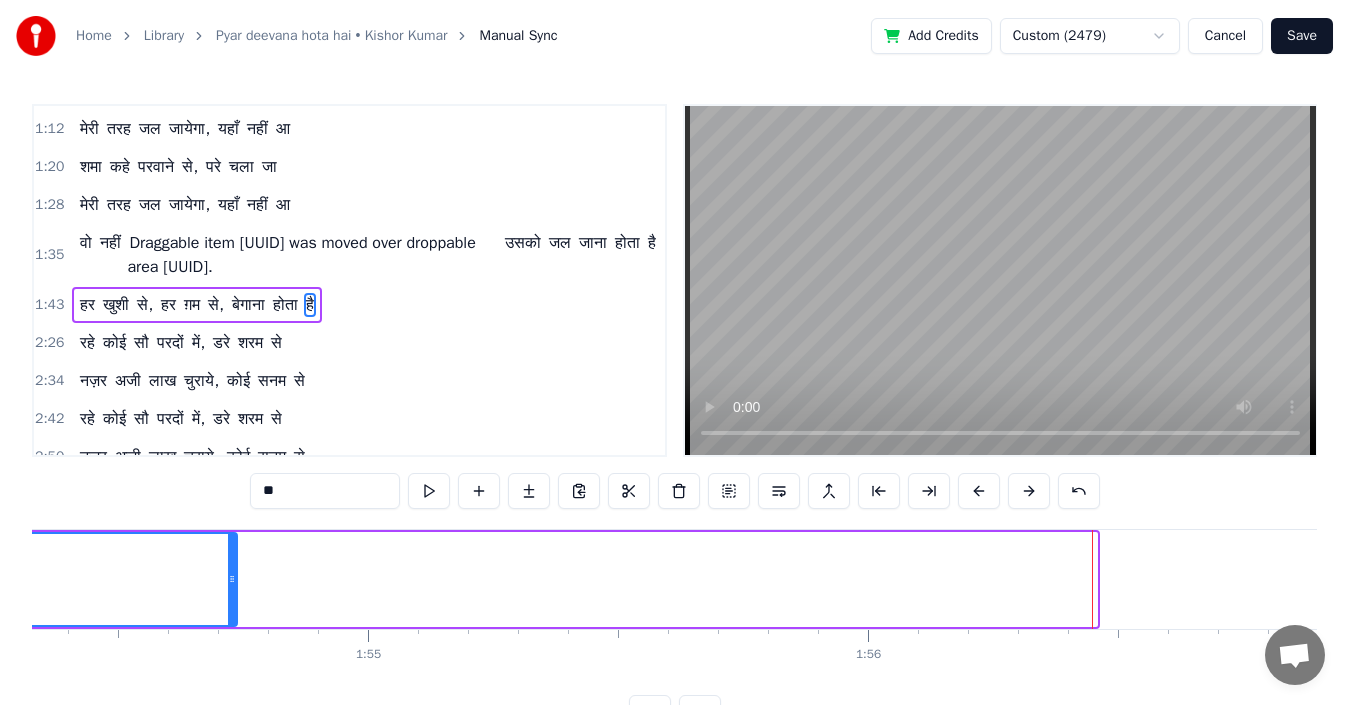 drag, startPoint x: 1094, startPoint y: 583, endPoint x: 234, endPoint y: 564, distance: 860.20984 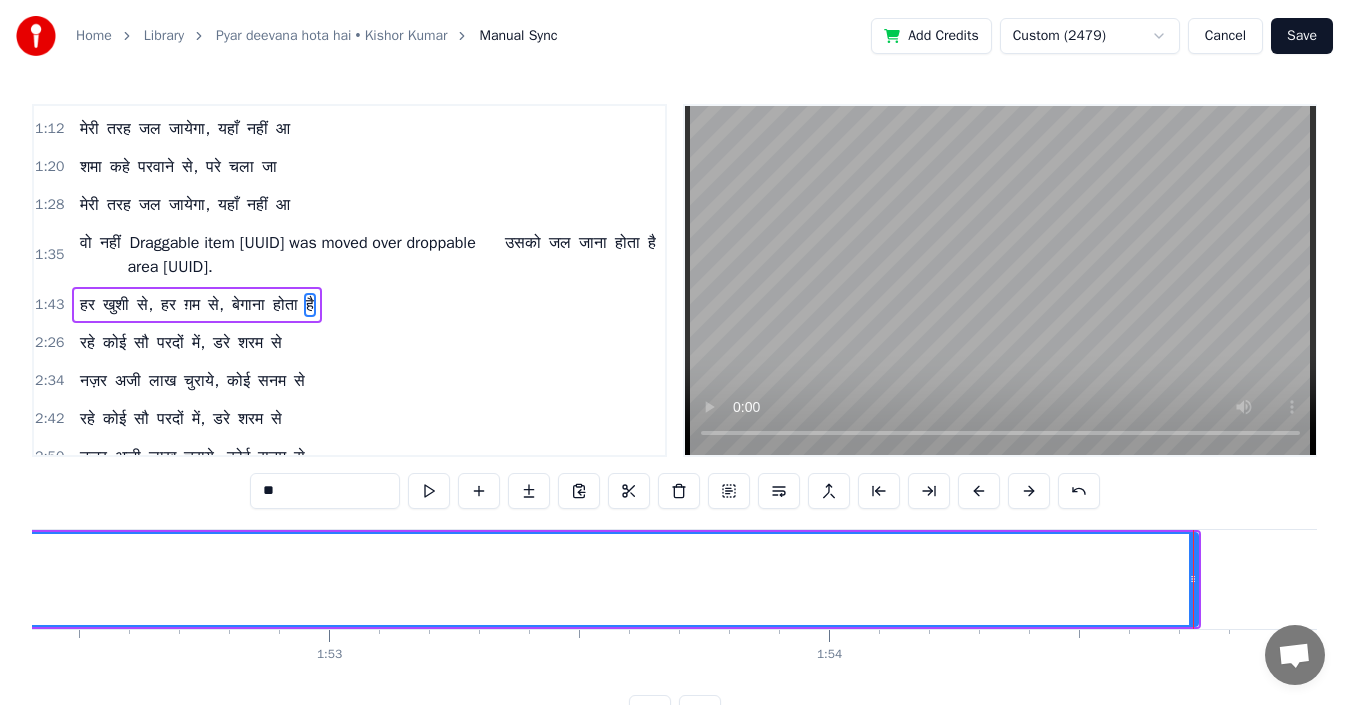 scroll, scrollTop: 0, scrollLeft: 56204, axis: horizontal 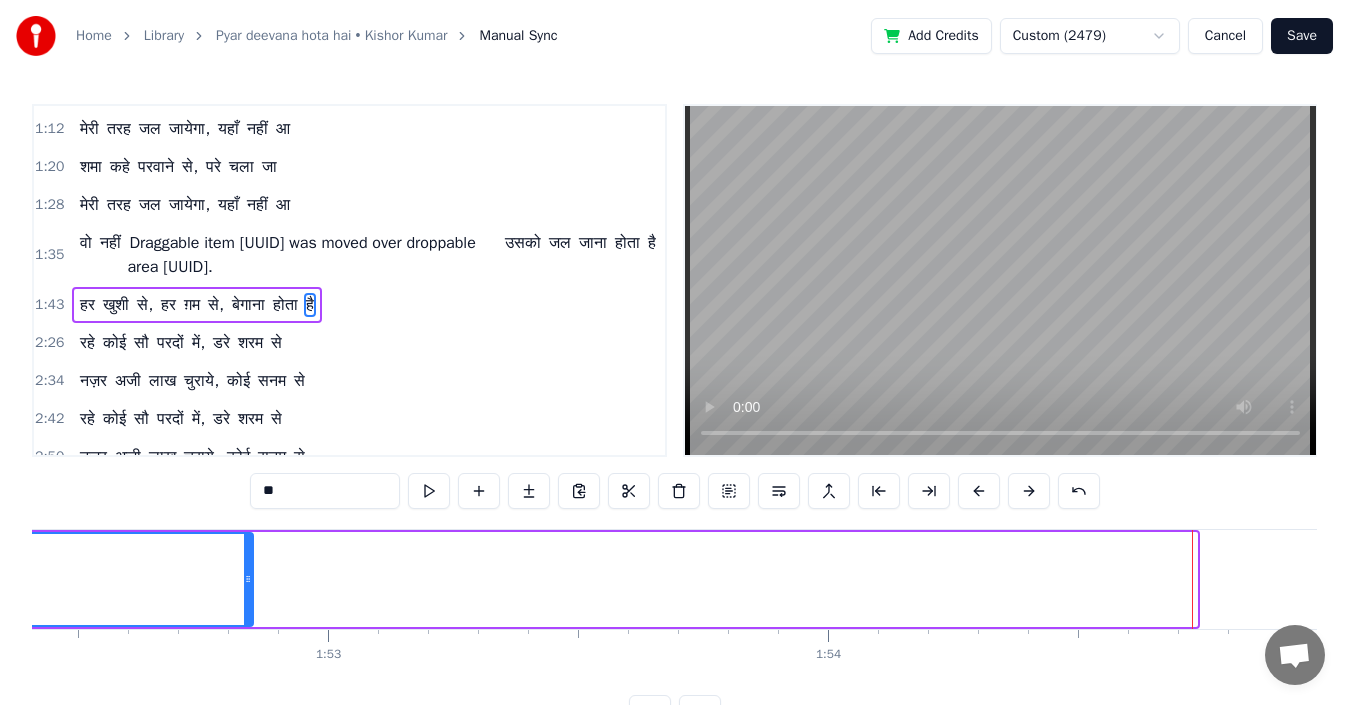 drag, startPoint x: 1196, startPoint y: 584, endPoint x: 245, endPoint y: 599, distance: 951.1183 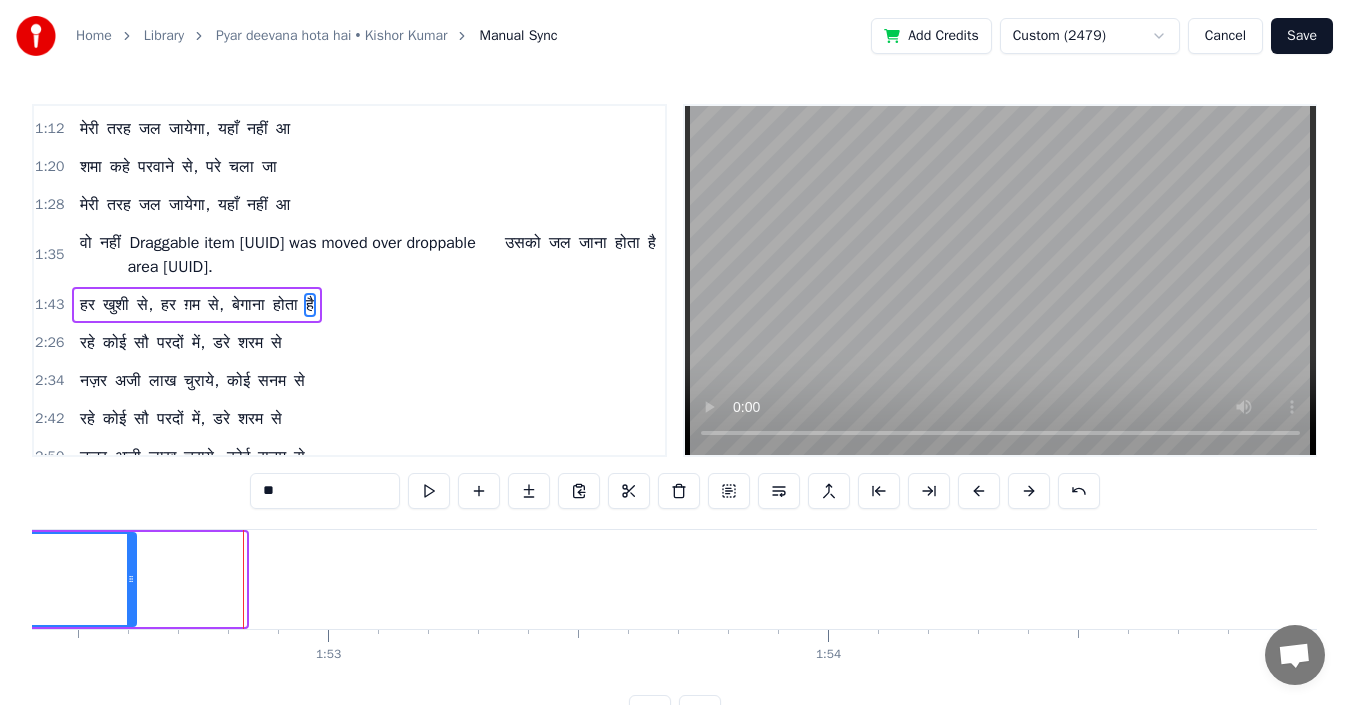 drag, startPoint x: 245, startPoint y: 599, endPoint x: 135, endPoint y: 607, distance: 110.29053 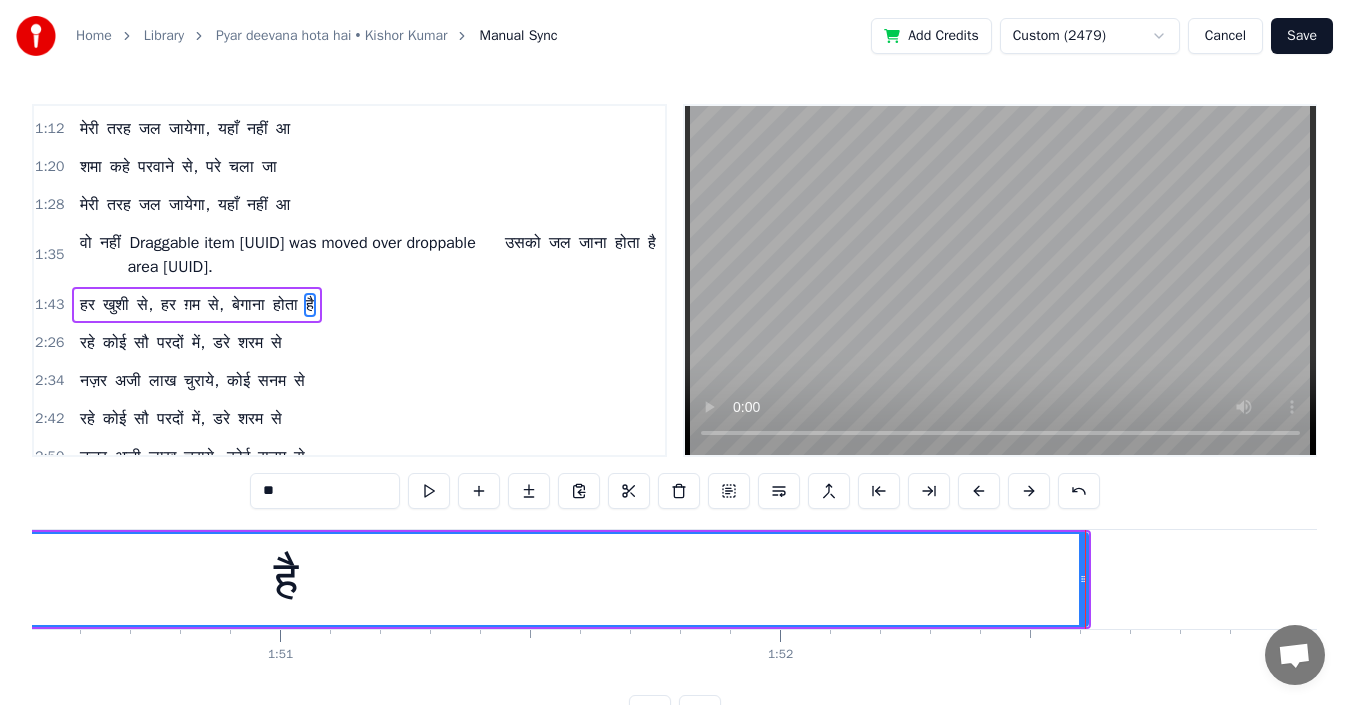 scroll, scrollTop: 0, scrollLeft: 55244, axis: horizontal 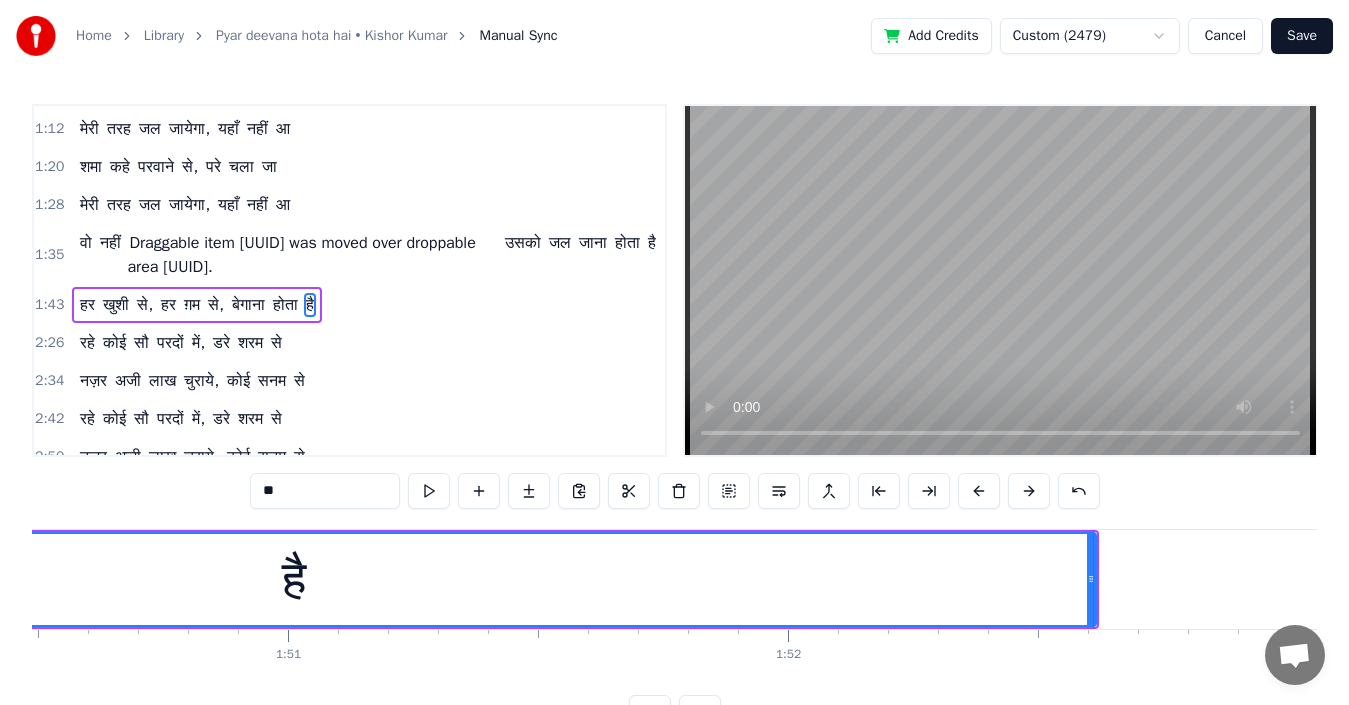 click at bounding box center (1093, 579) 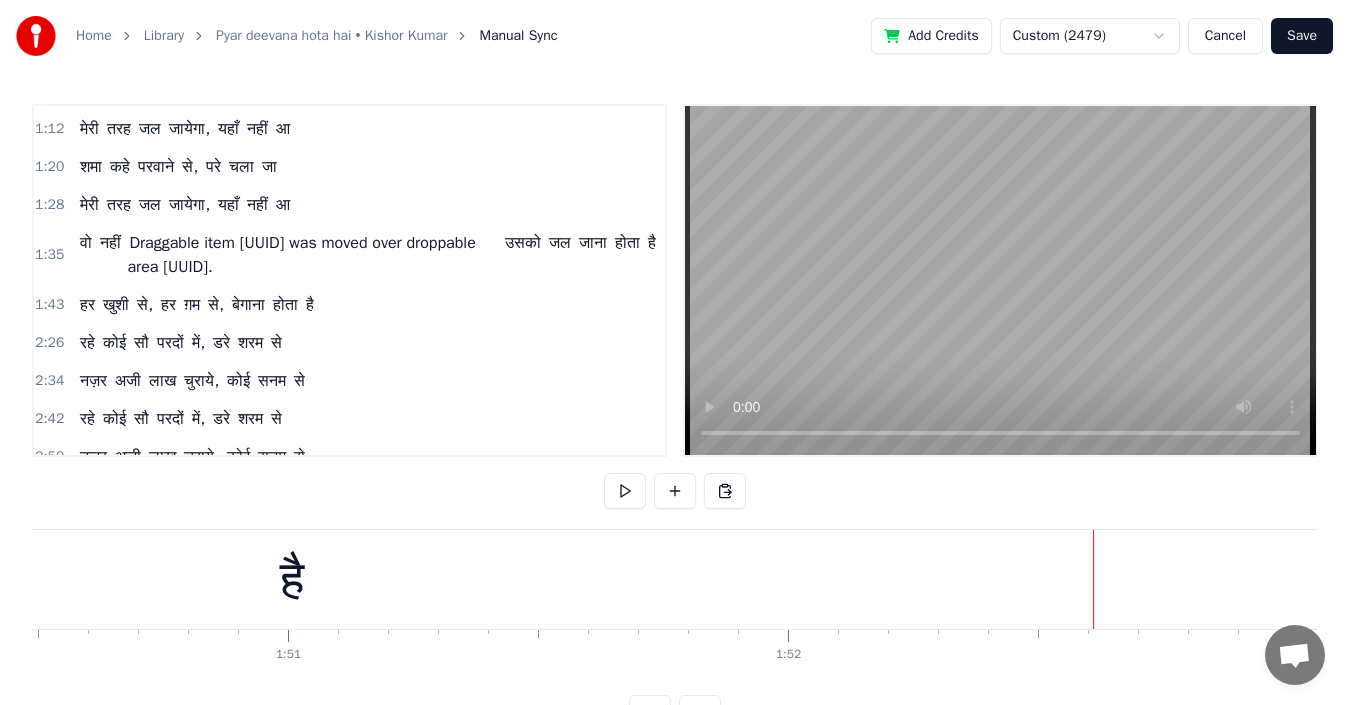 click on "है" at bounding box center (292, 579) 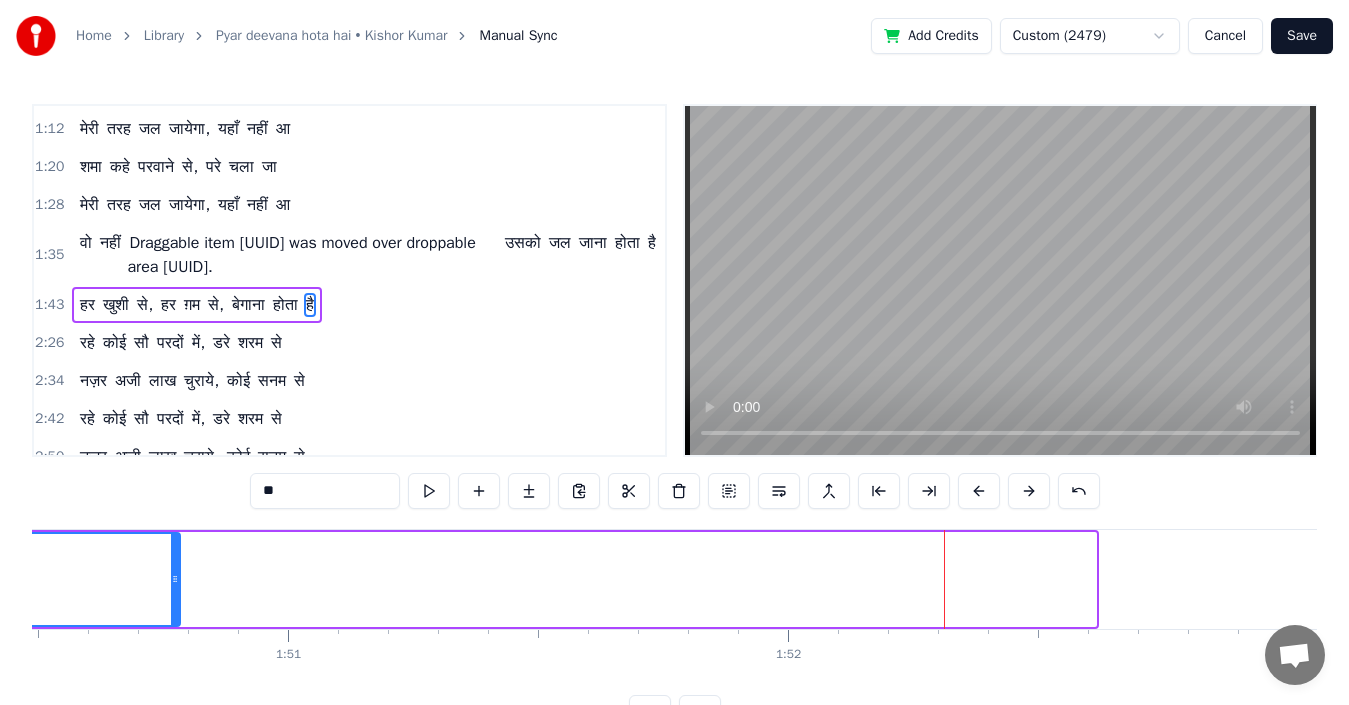 drag, startPoint x: 1092, startPoint y: 578, endPoint x: 160, endPoint y: 579, distance: 932.00055 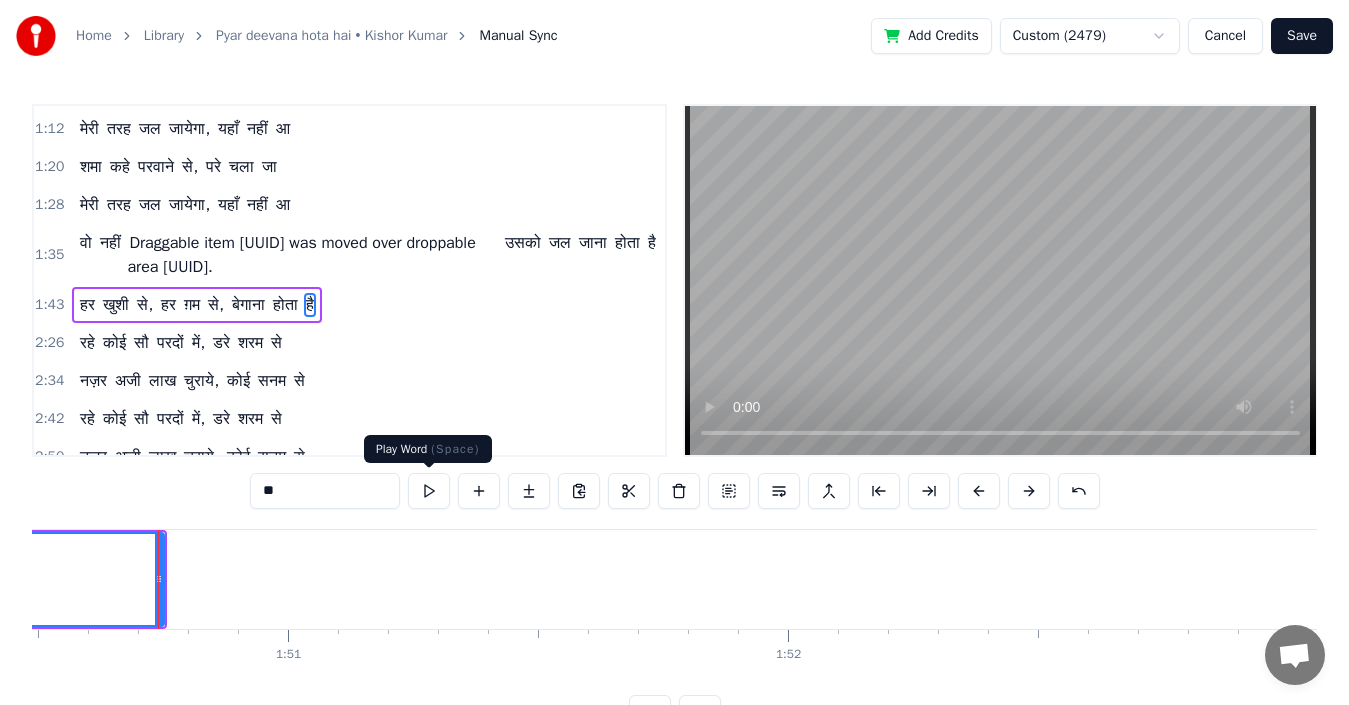 click at bounding box center (429, 491) 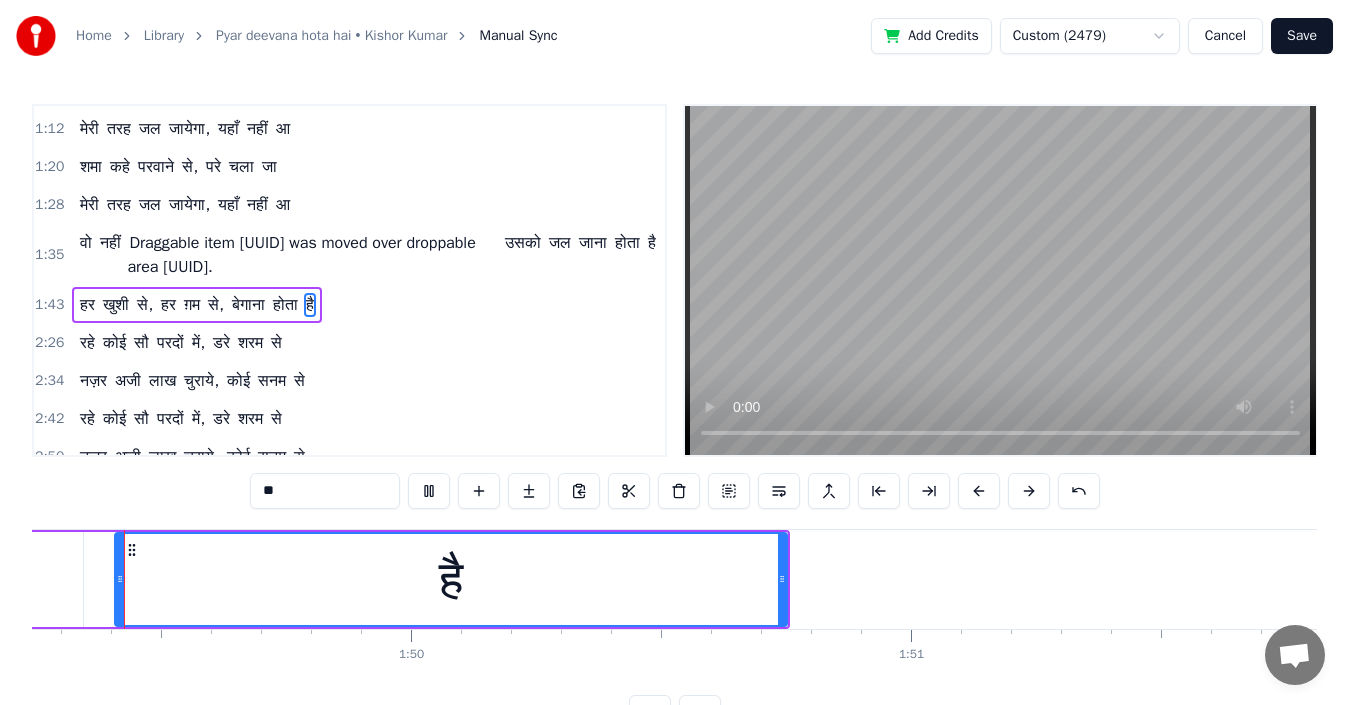 scroll, scrollTop: 0, scrollLeft: 54613, axis: horizontal 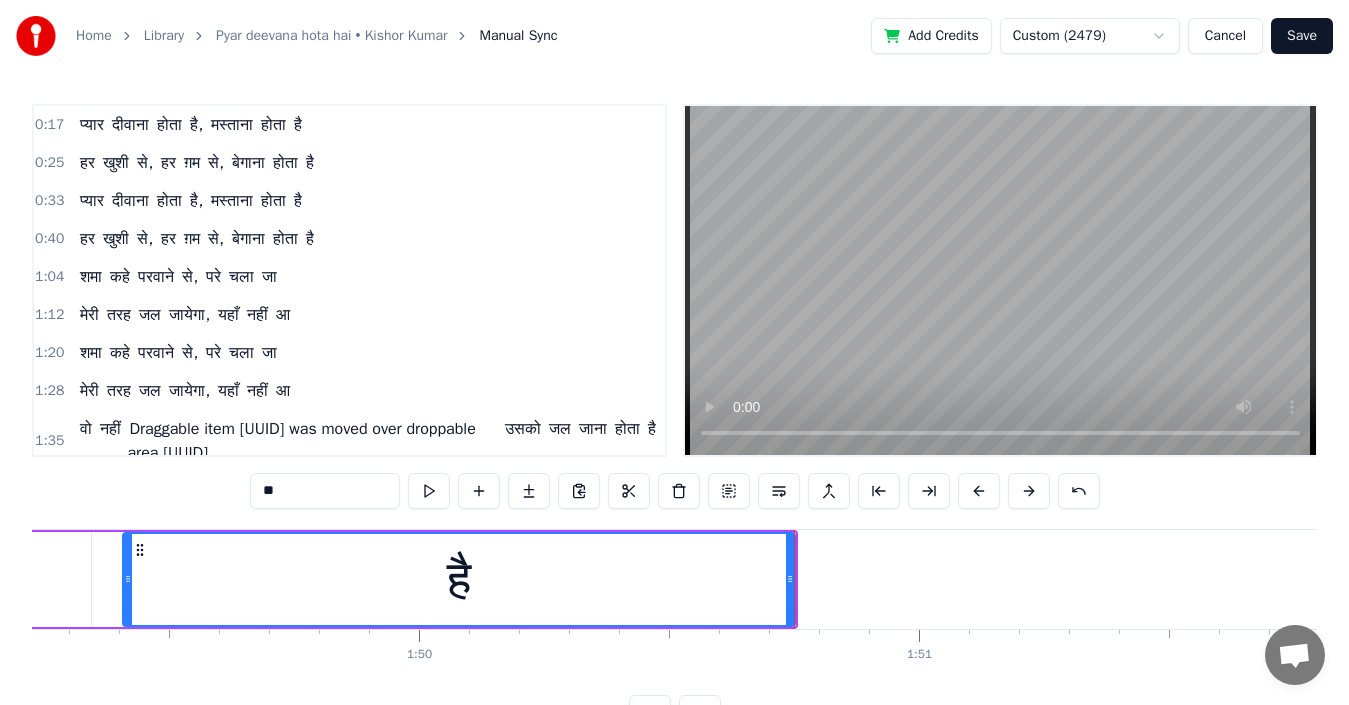 click on "होता" at bounding box center [169, 125] 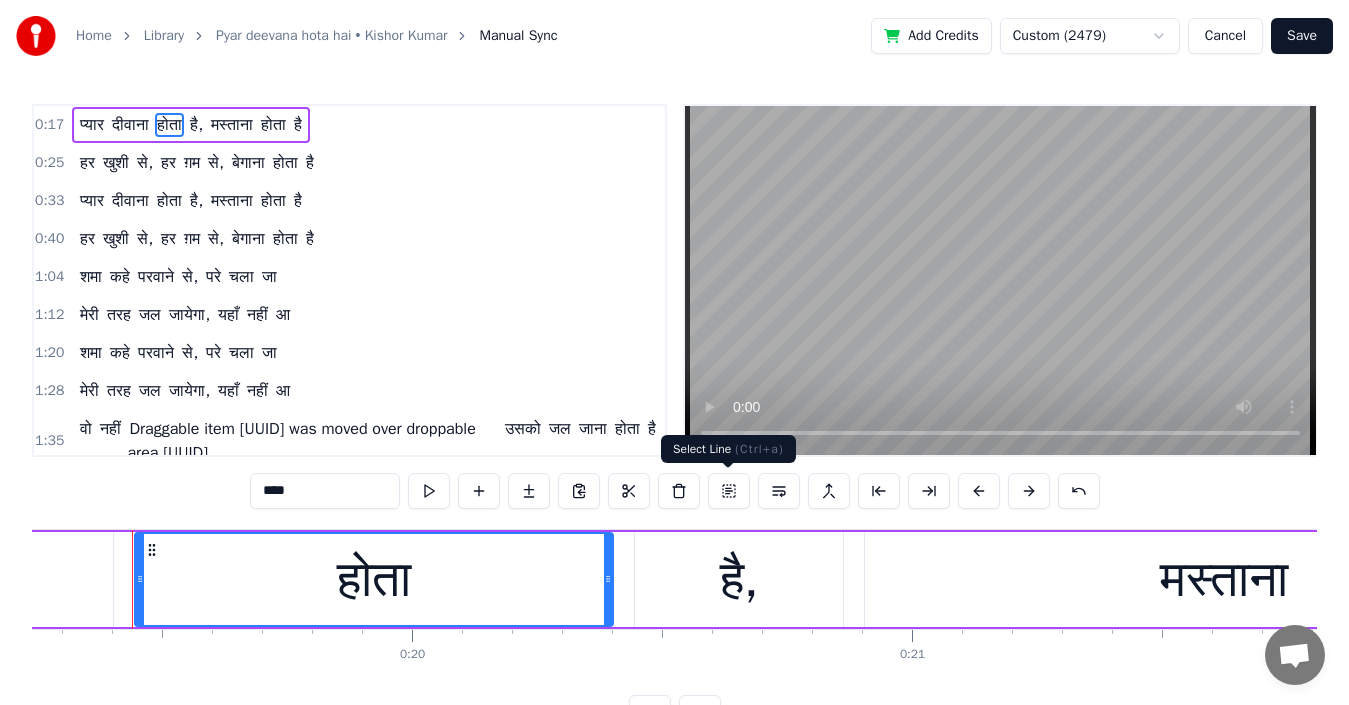click at bounding box center (729, 491) 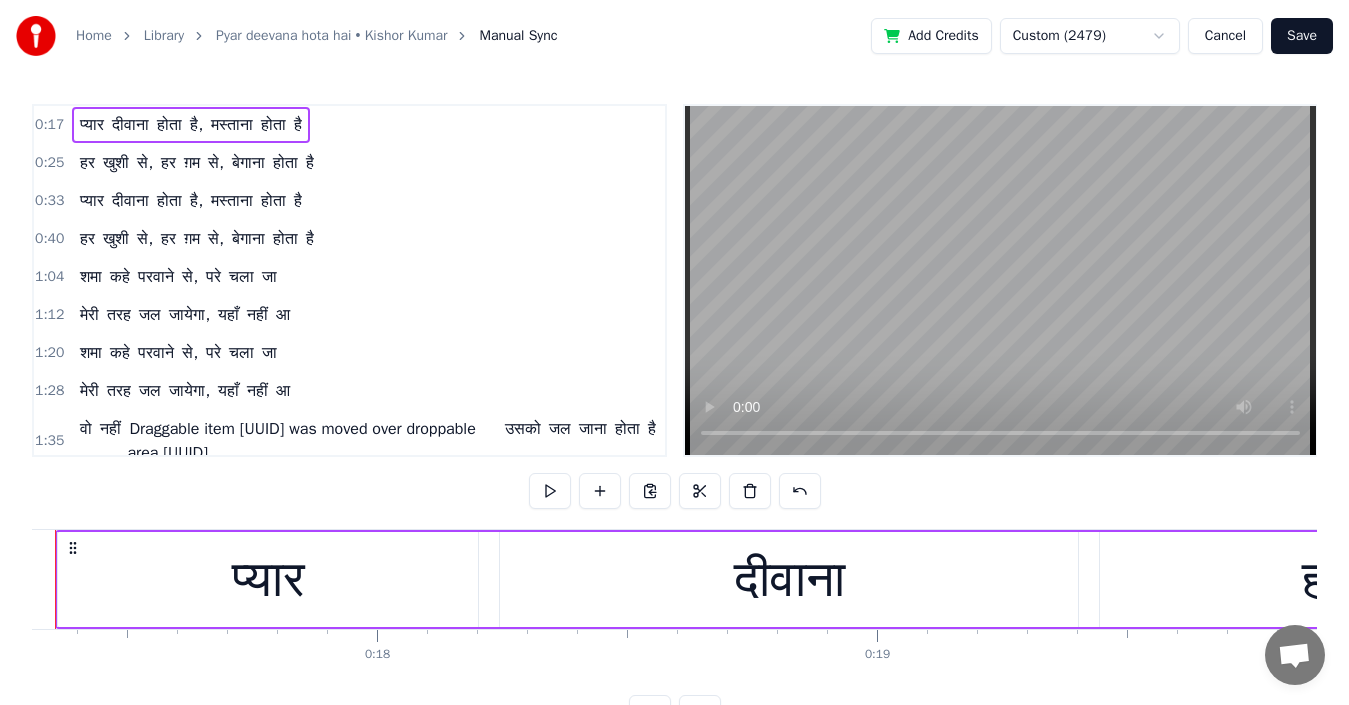 scroll, scrollTop: 0, scrollLeft: 8578, axis: horizontal 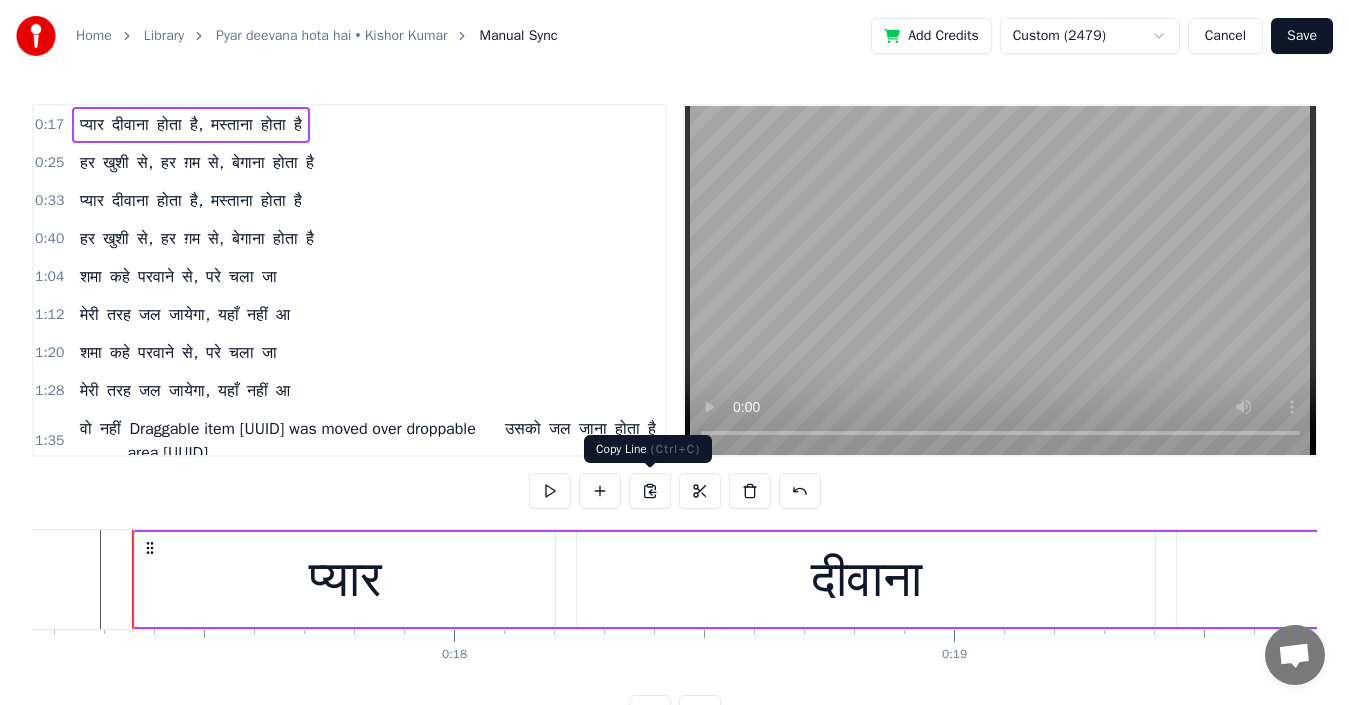 click at bounding box center (650, 491) 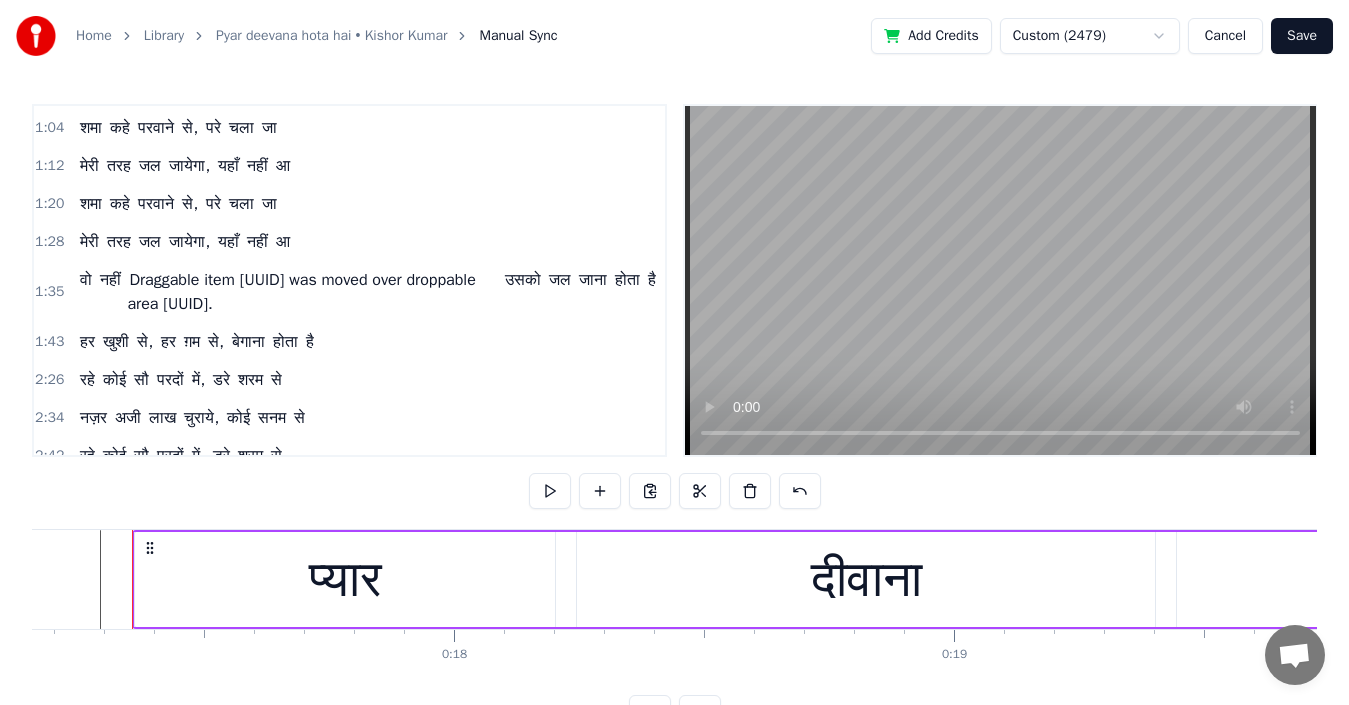 scroll, scrollTop: 160, scrollLeft: 0, axis: vertical 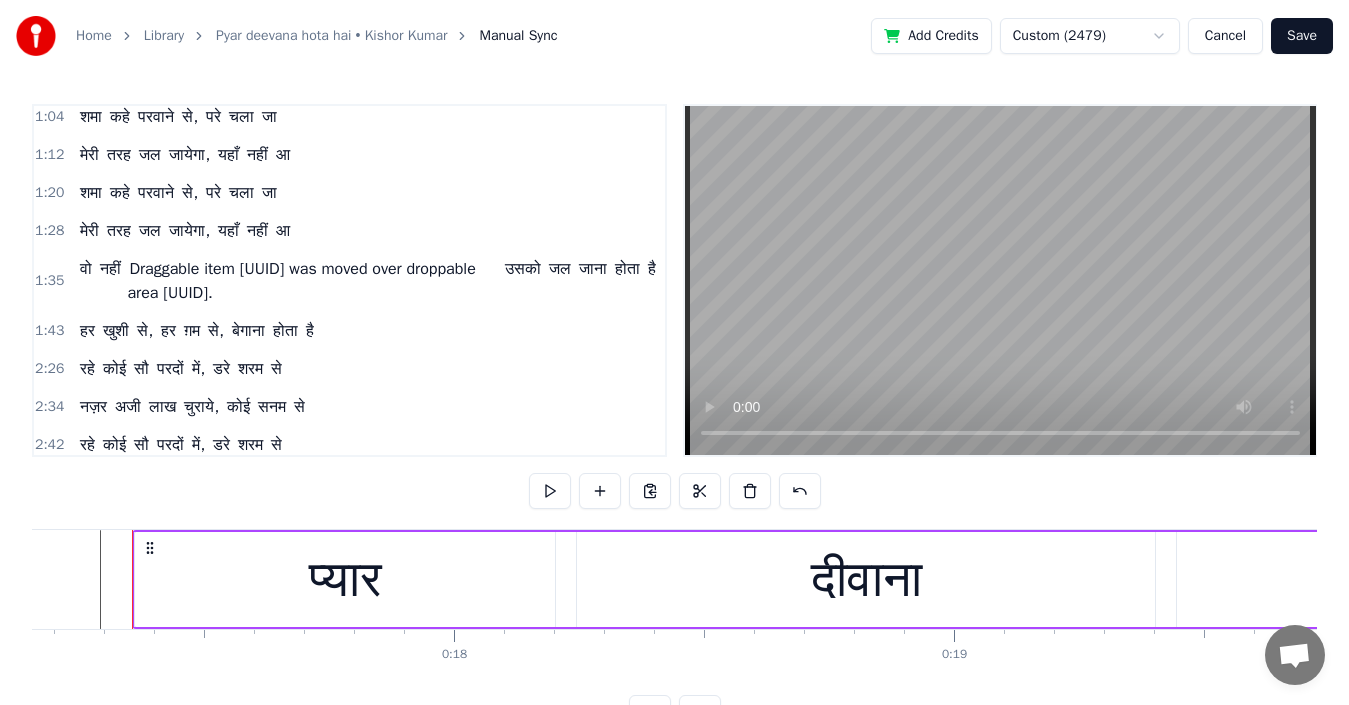click on "है" at bounding box center [652, 281] 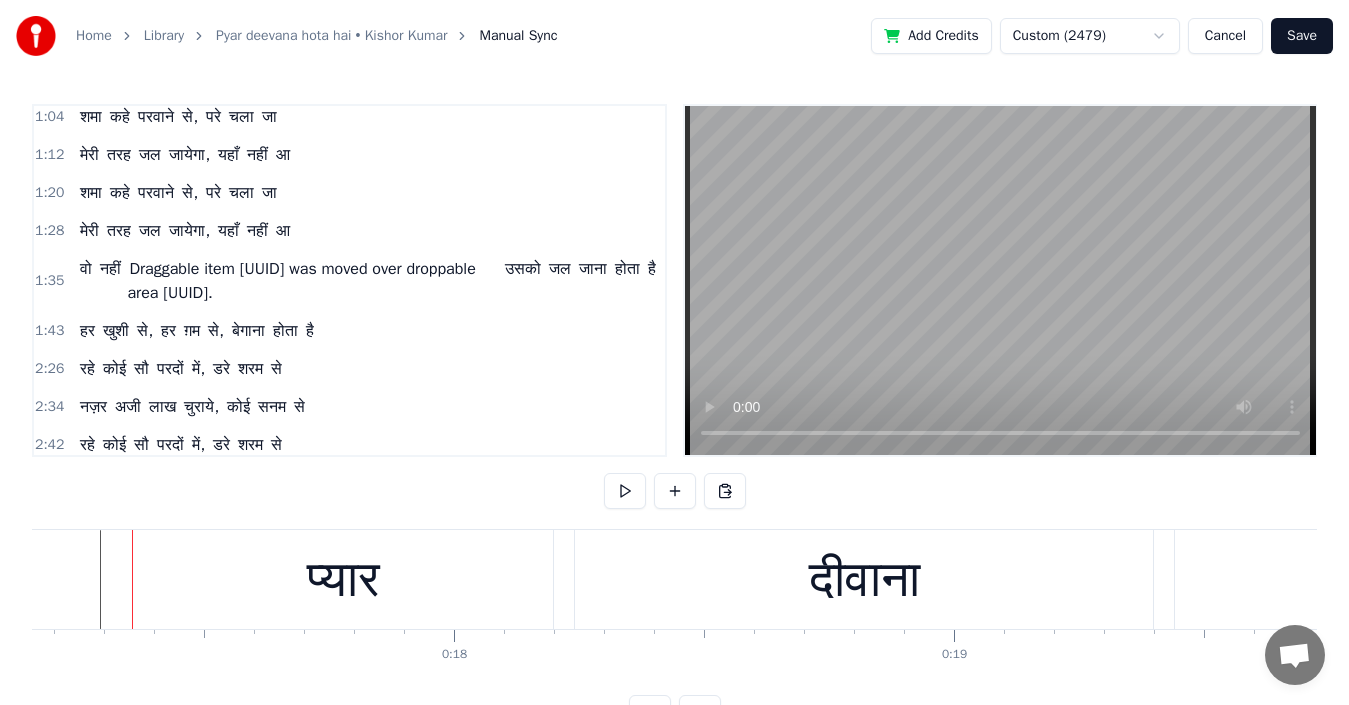 click on "है" at bounding box center [310, 331] 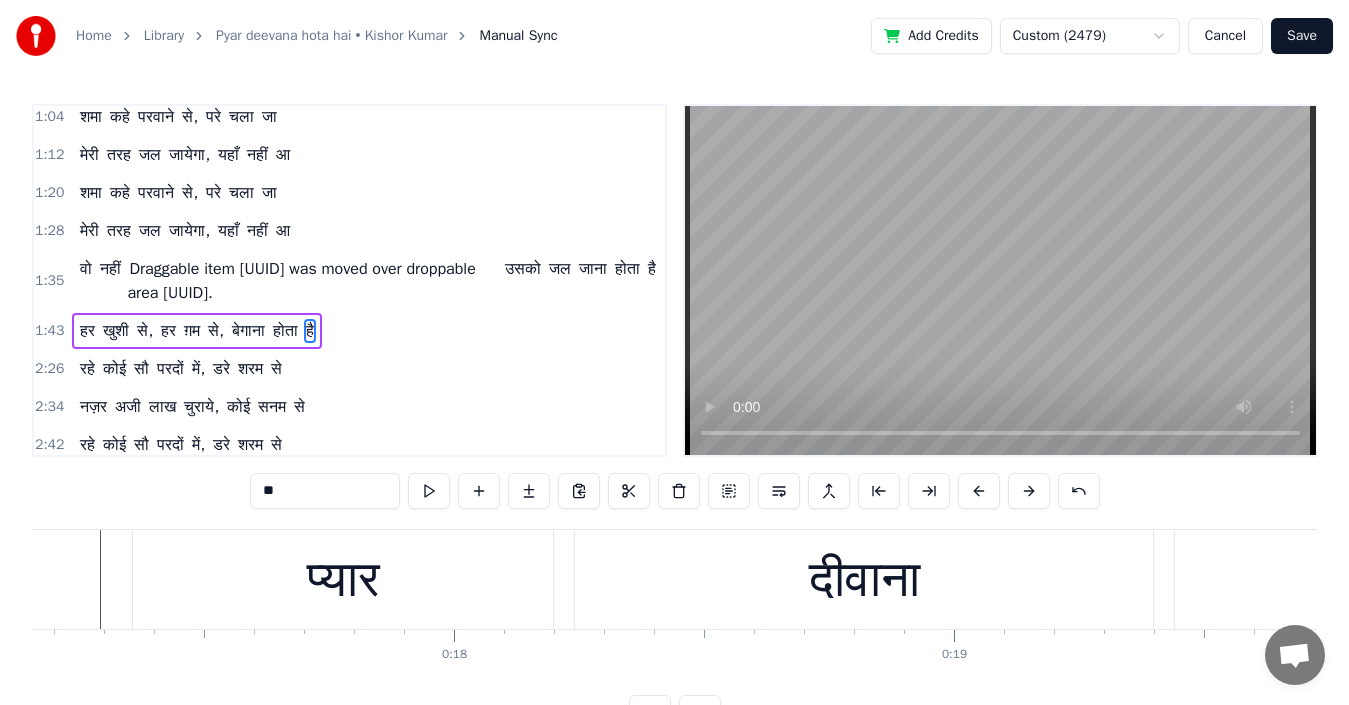 scroll, scrollTop: 176, scrollLeft: 0, axis: vertical 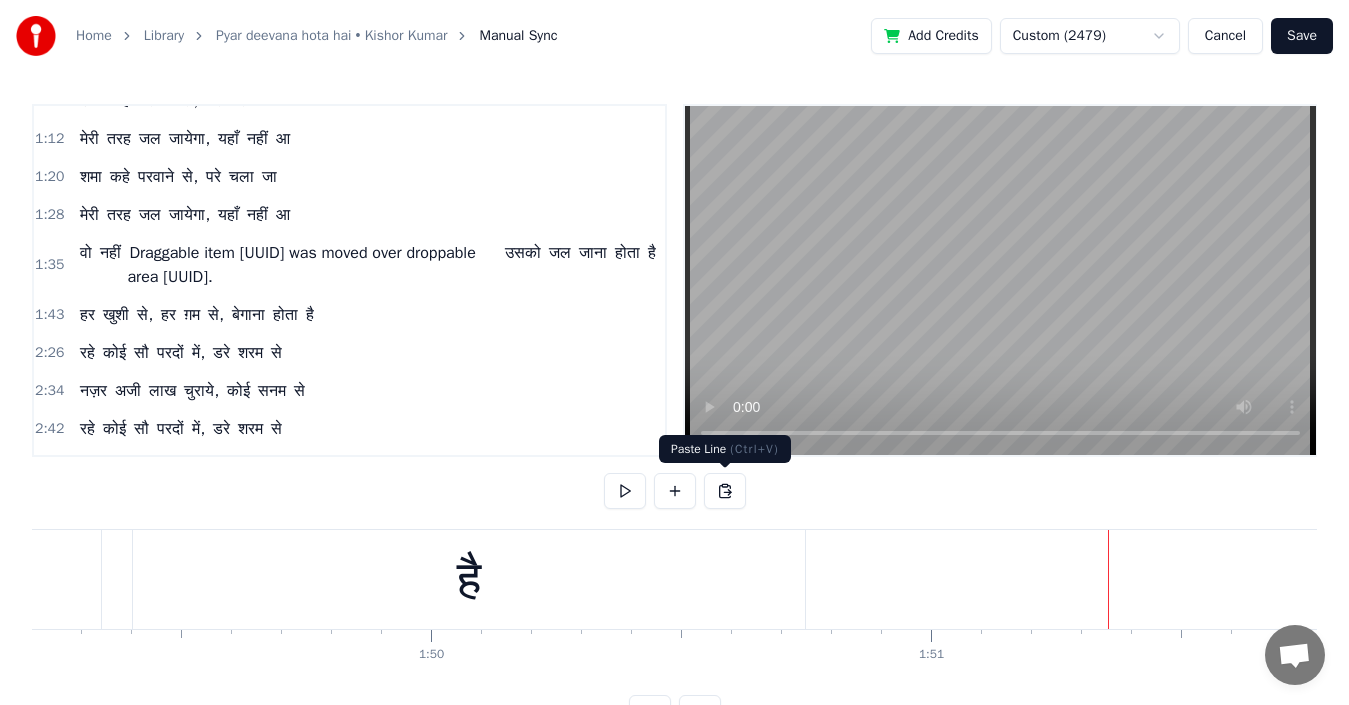 click at bounding box center [725, 491] 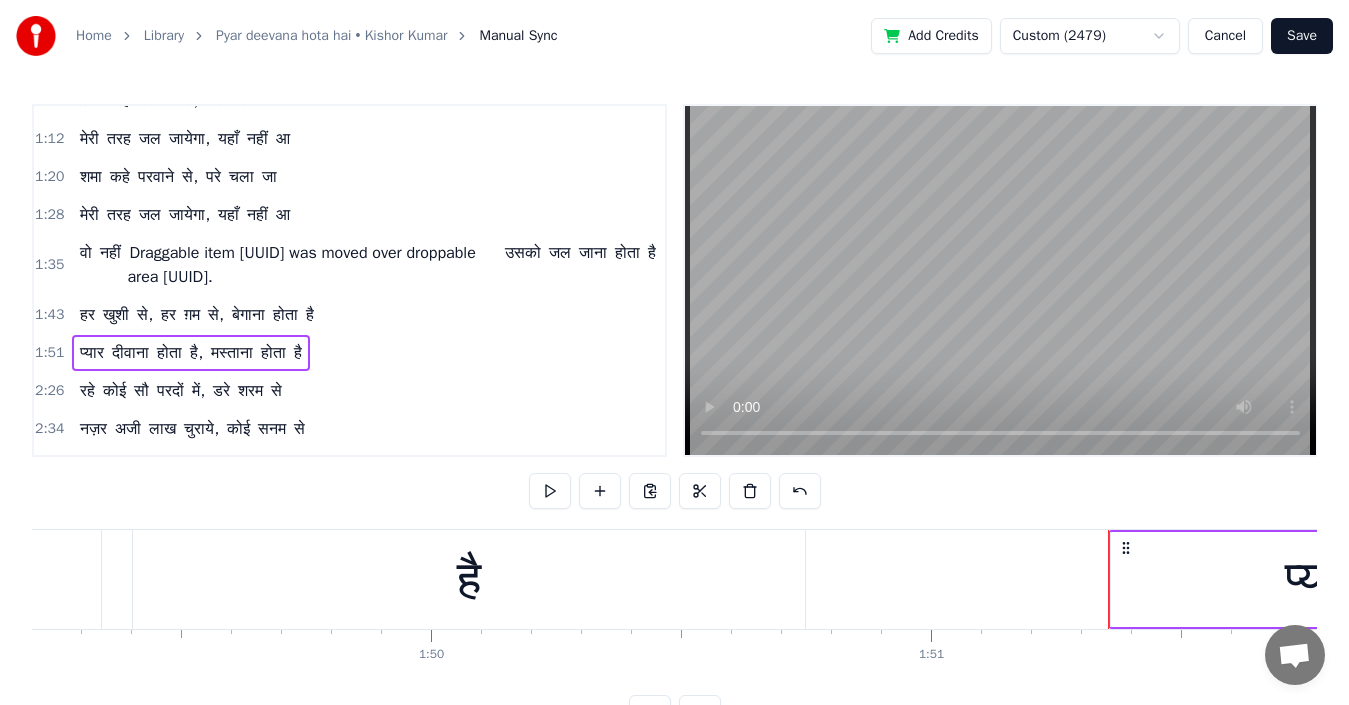 click at bounding box center (16481, 579) 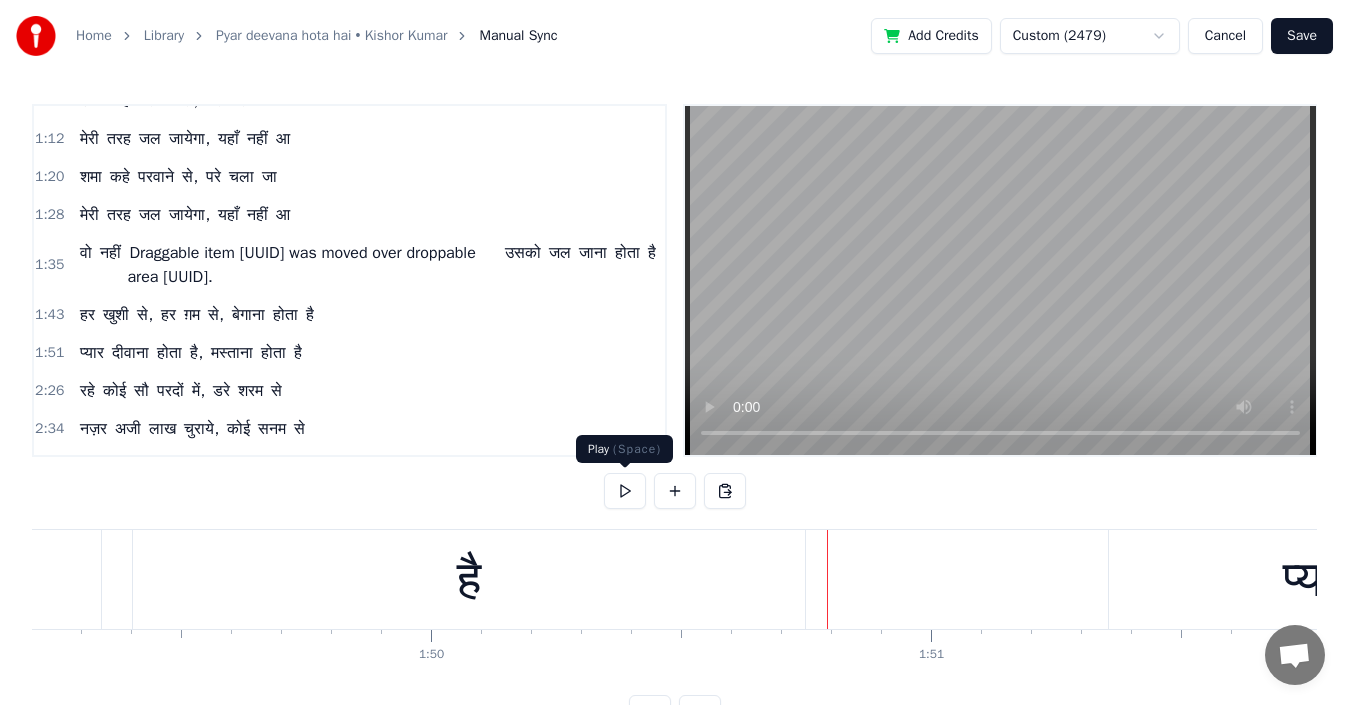 click at bounding box center [625, 491] 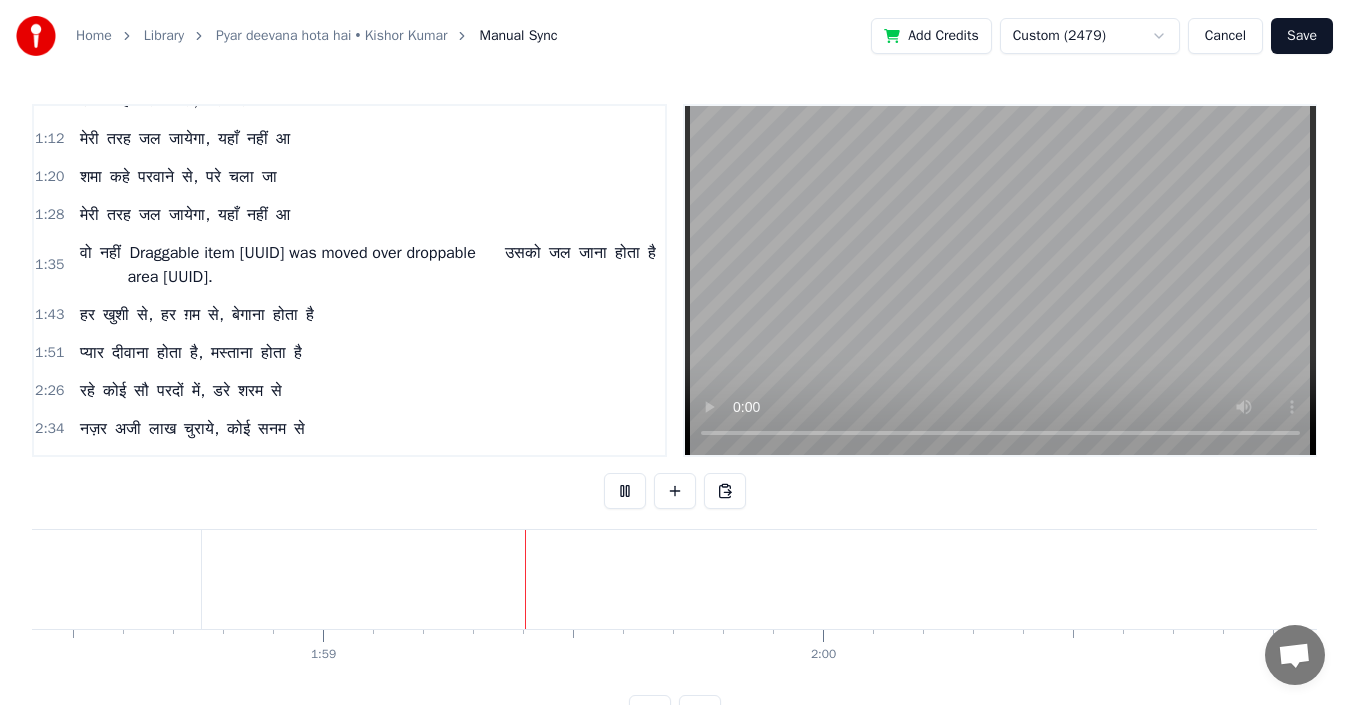 scroll, scrollTop: 0, scrollLeft: 59264, axis: horizontal 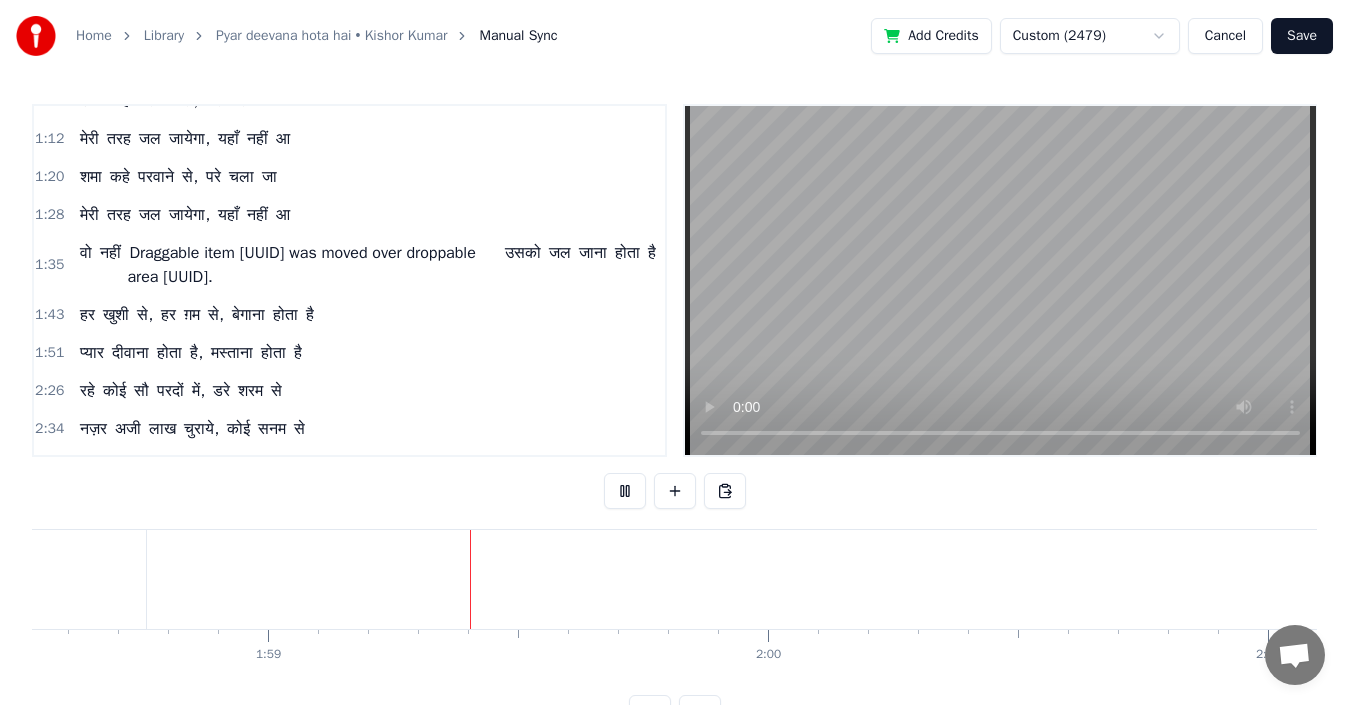type 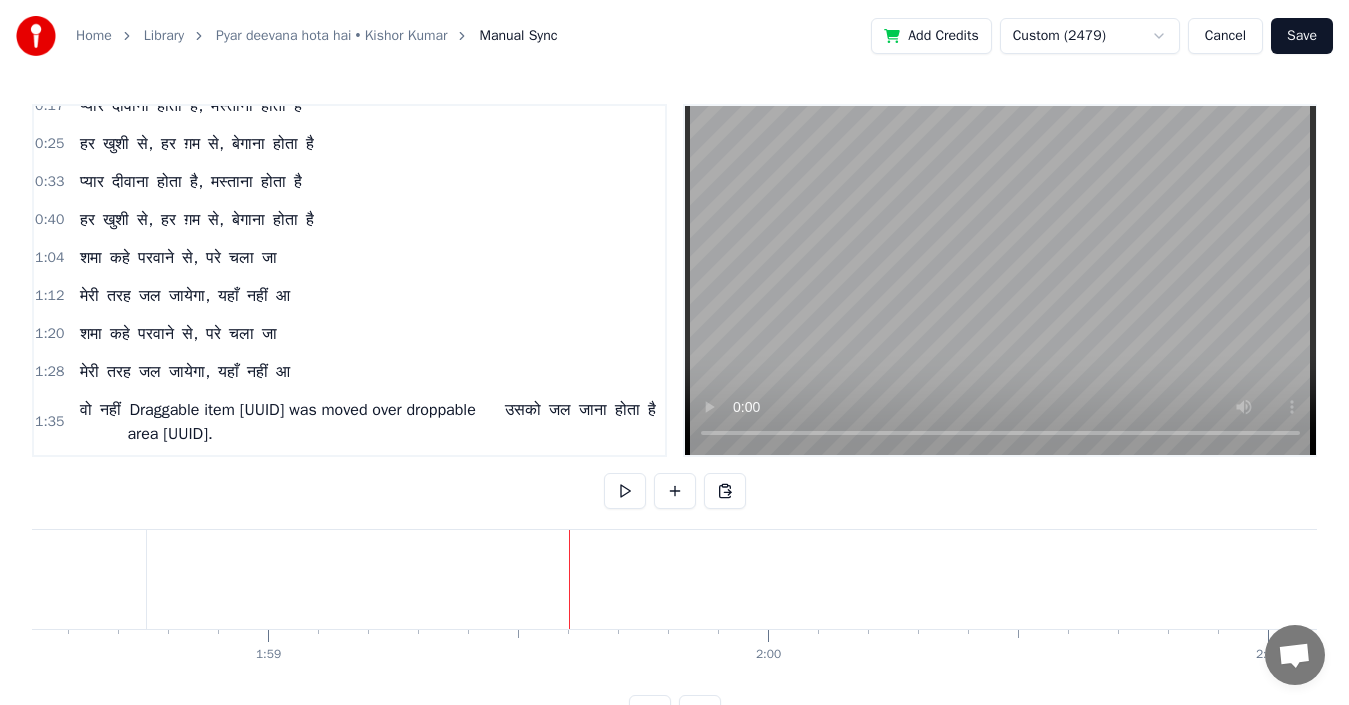 scroll, scrollTop: 0, scrollLeft: 0, axis: both 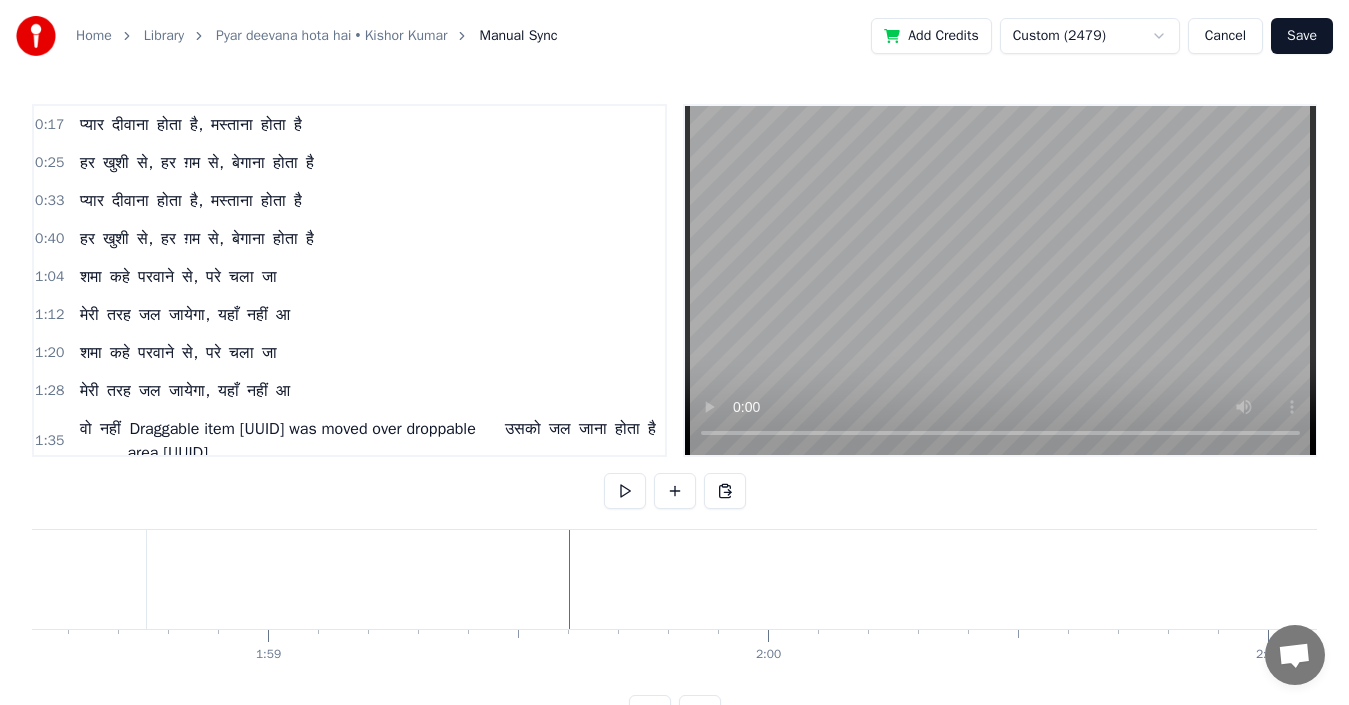click on "बेगाना" at bounding box center [248, 163] 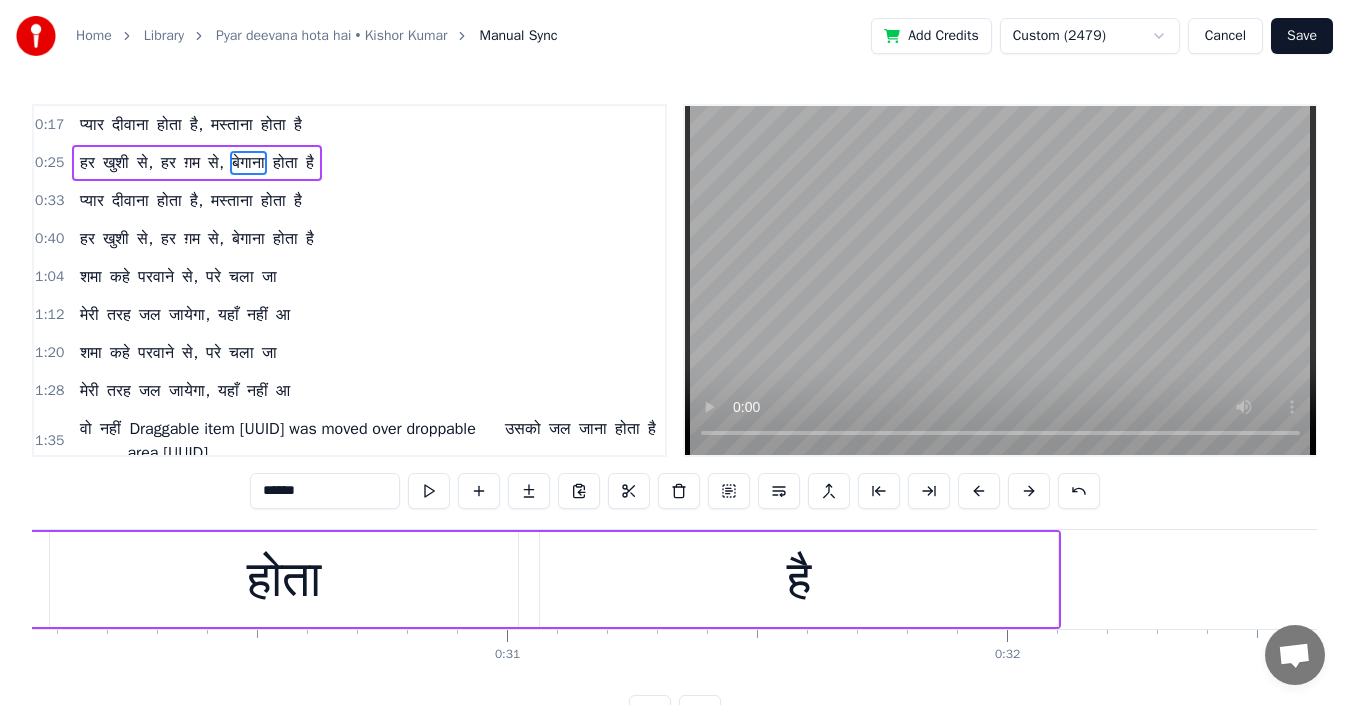 scroll, scrollTop: 0, scrollLeft: 14220, axis: horizontal 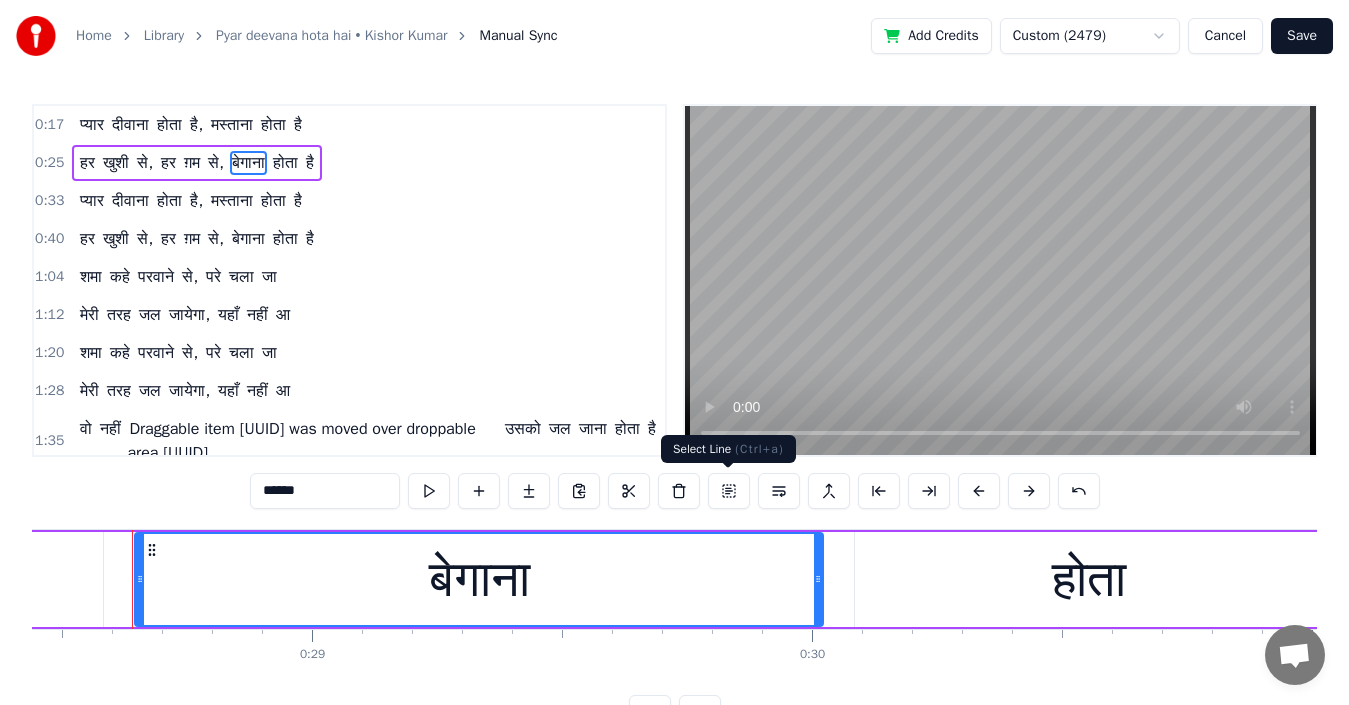 click at bounding box center (729, 491) 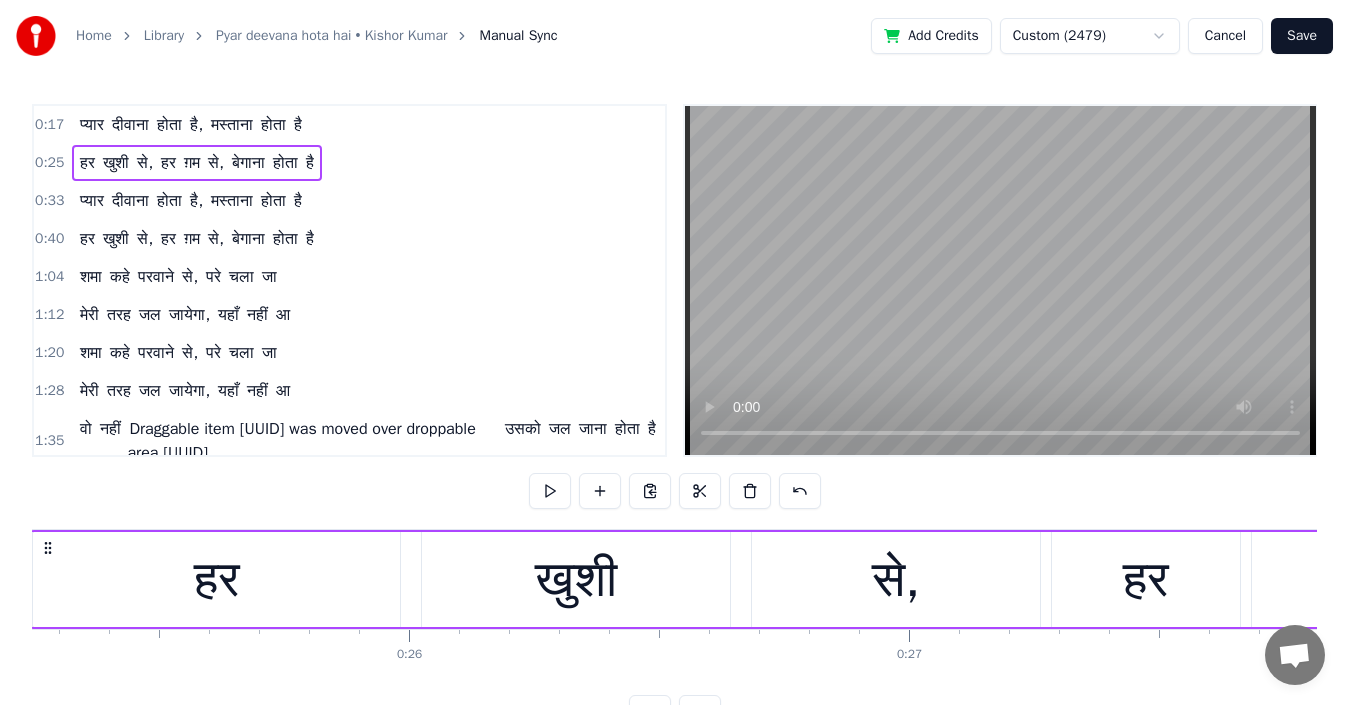 scroll, scrollTop: 0, scrollLeft: 12521, axis: horizontal 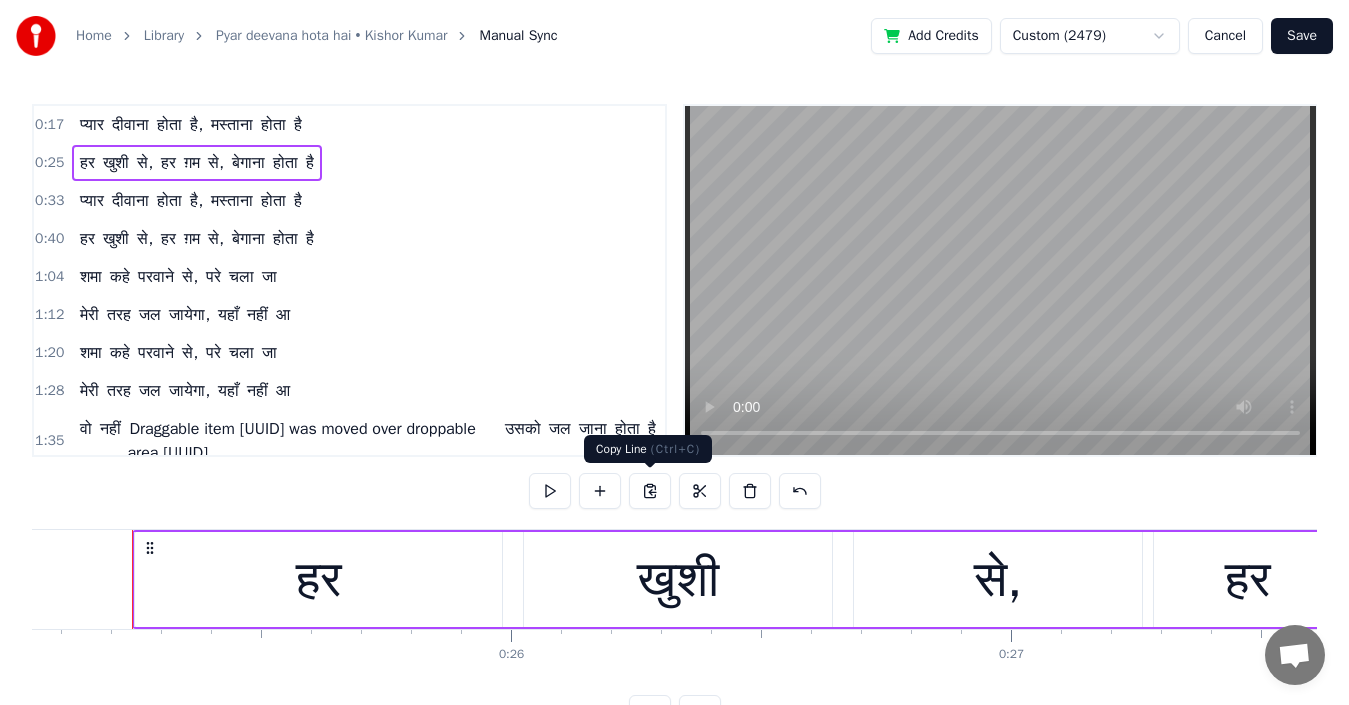 click at bounding box center [650, 491] 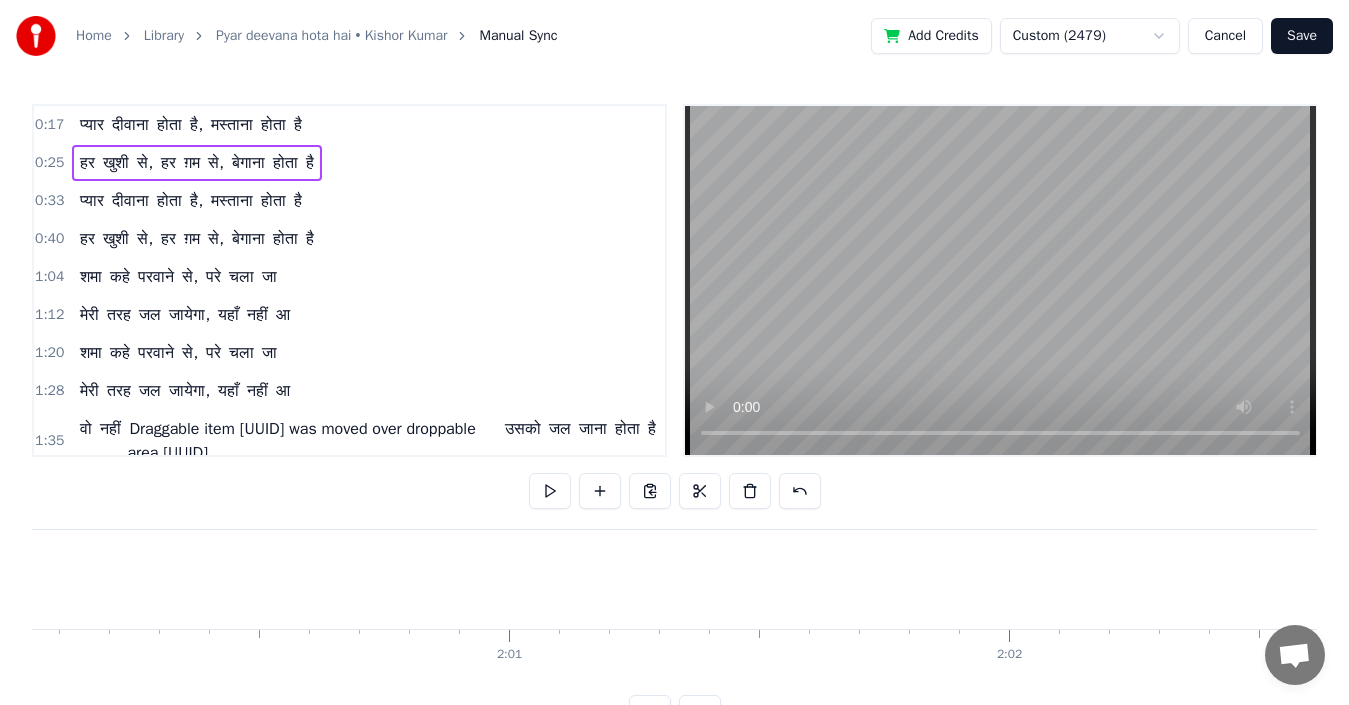 scroll, scrollTop: 0, scrollLeft: 59224, axis: horizontal 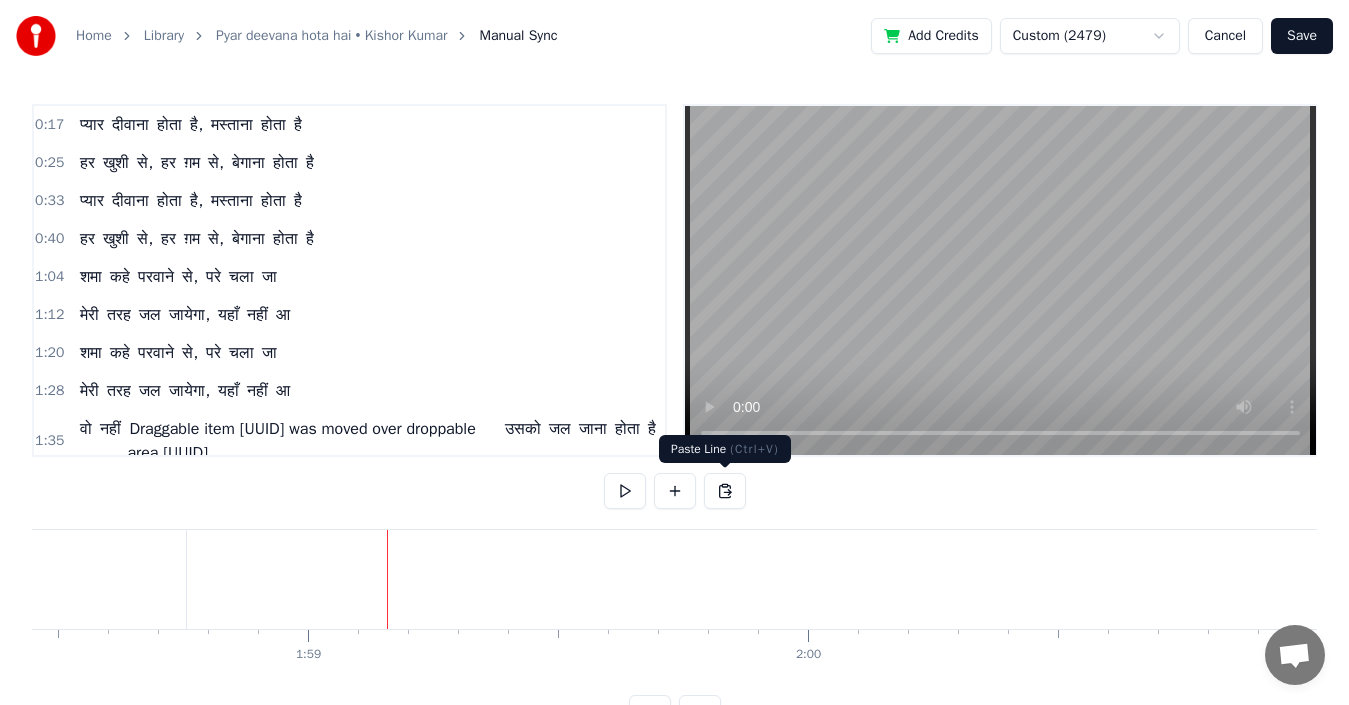 click at bounding box center (725, 491) 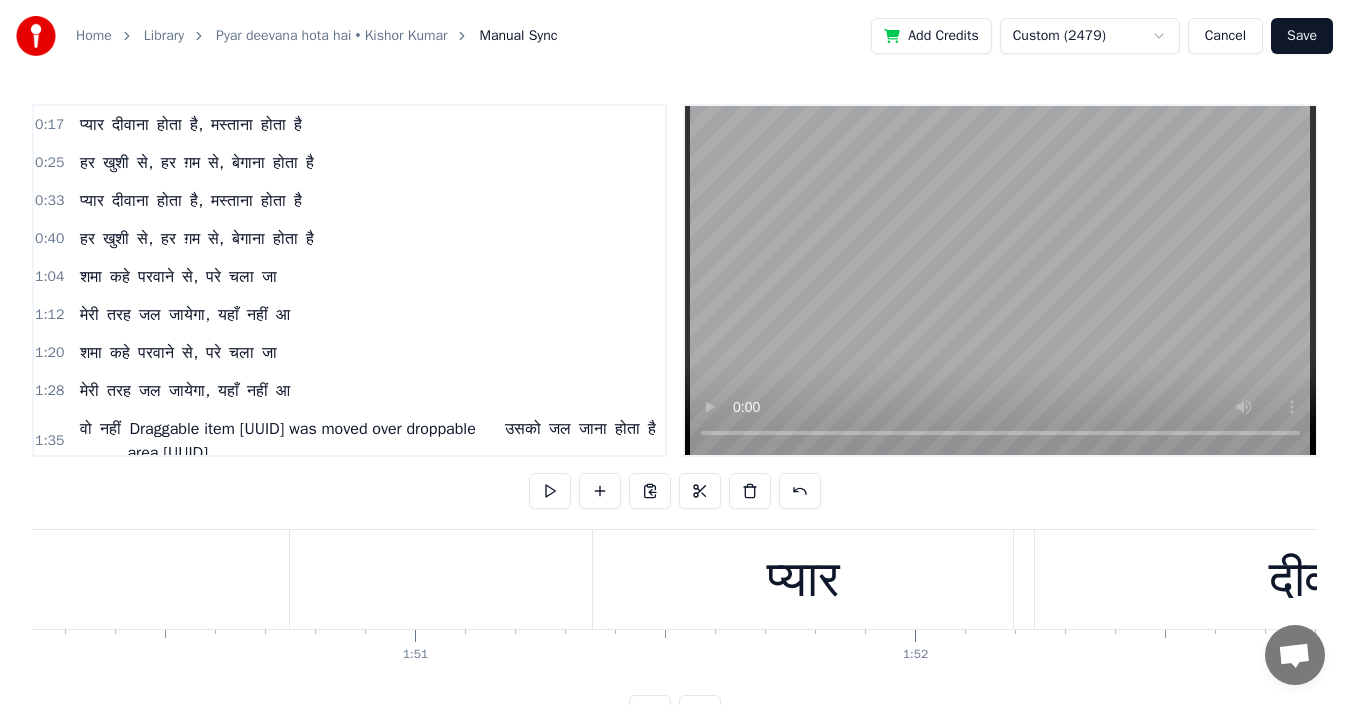 scroll, scrollTop: 0, scrollLeft: 54432, axis: horizontal 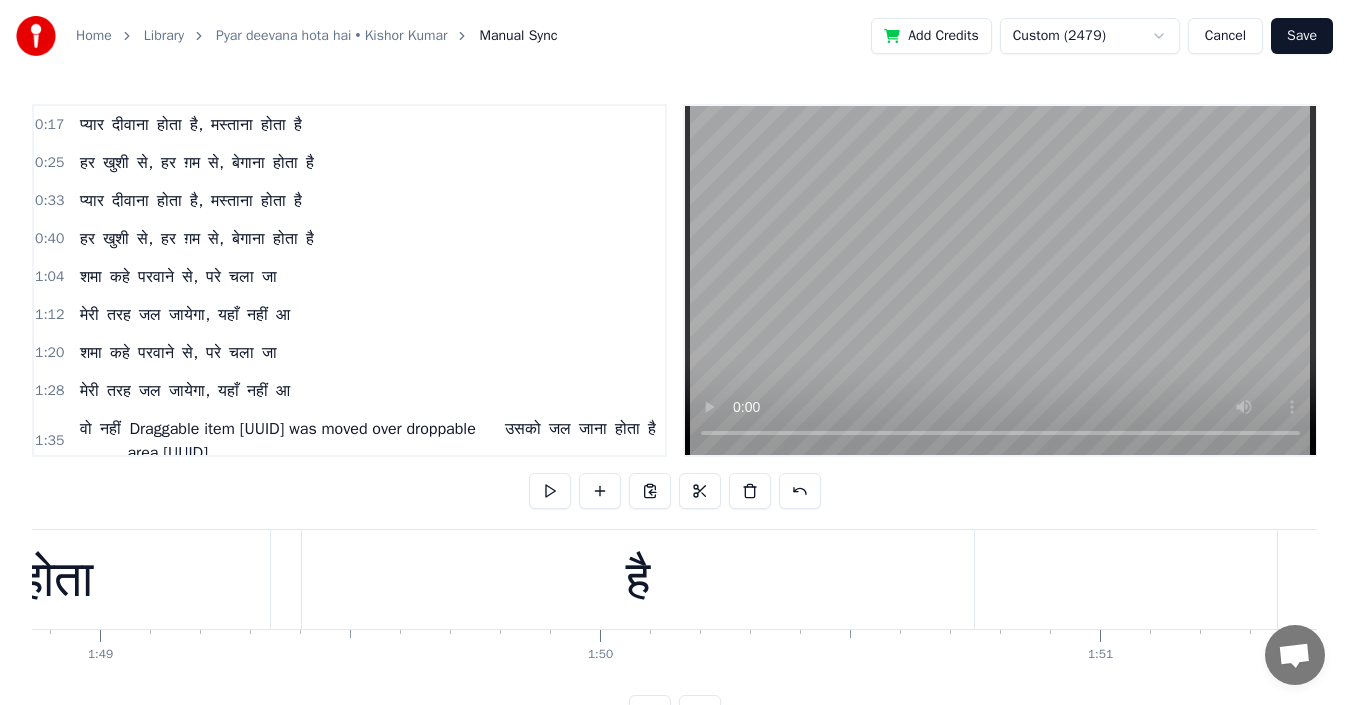 click at bounding box center (16650, 579) 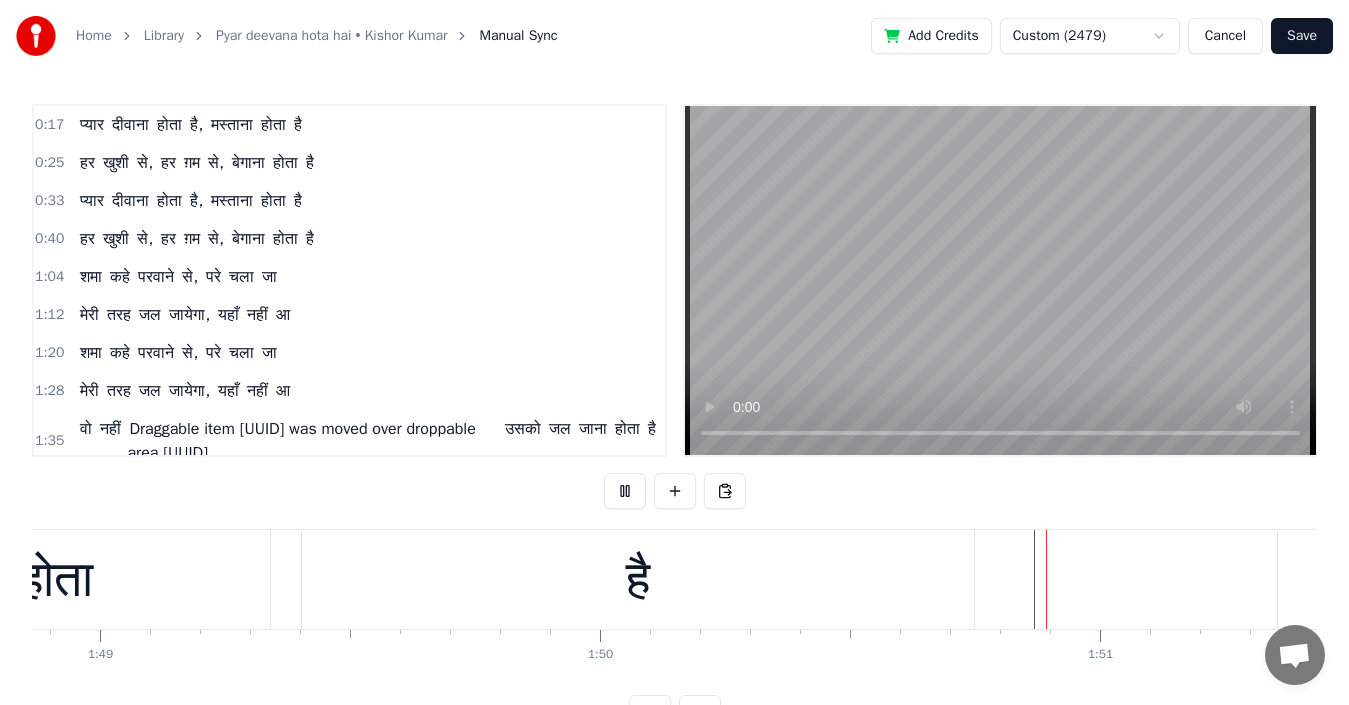 scroll, scrollTop: 75, scrollLeft: 0, axis: vertical 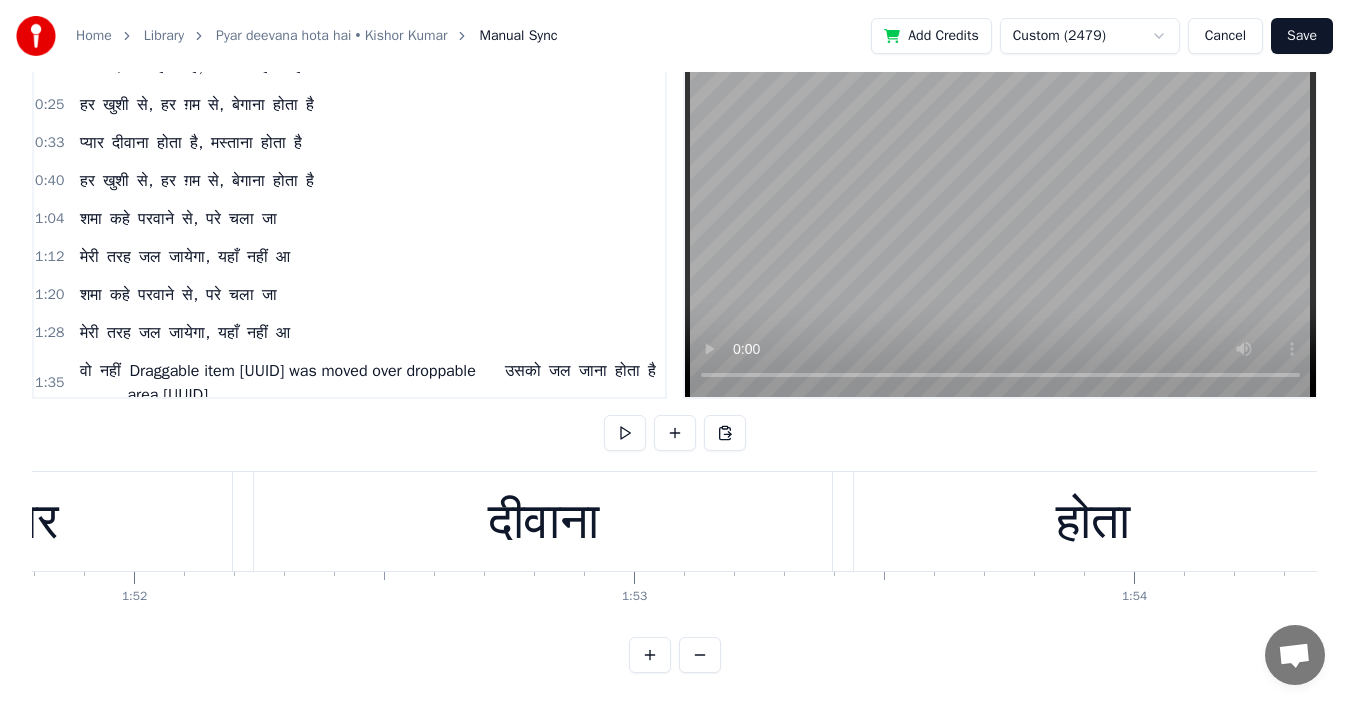 click on "प्यार" at bounding box center (22, 521) 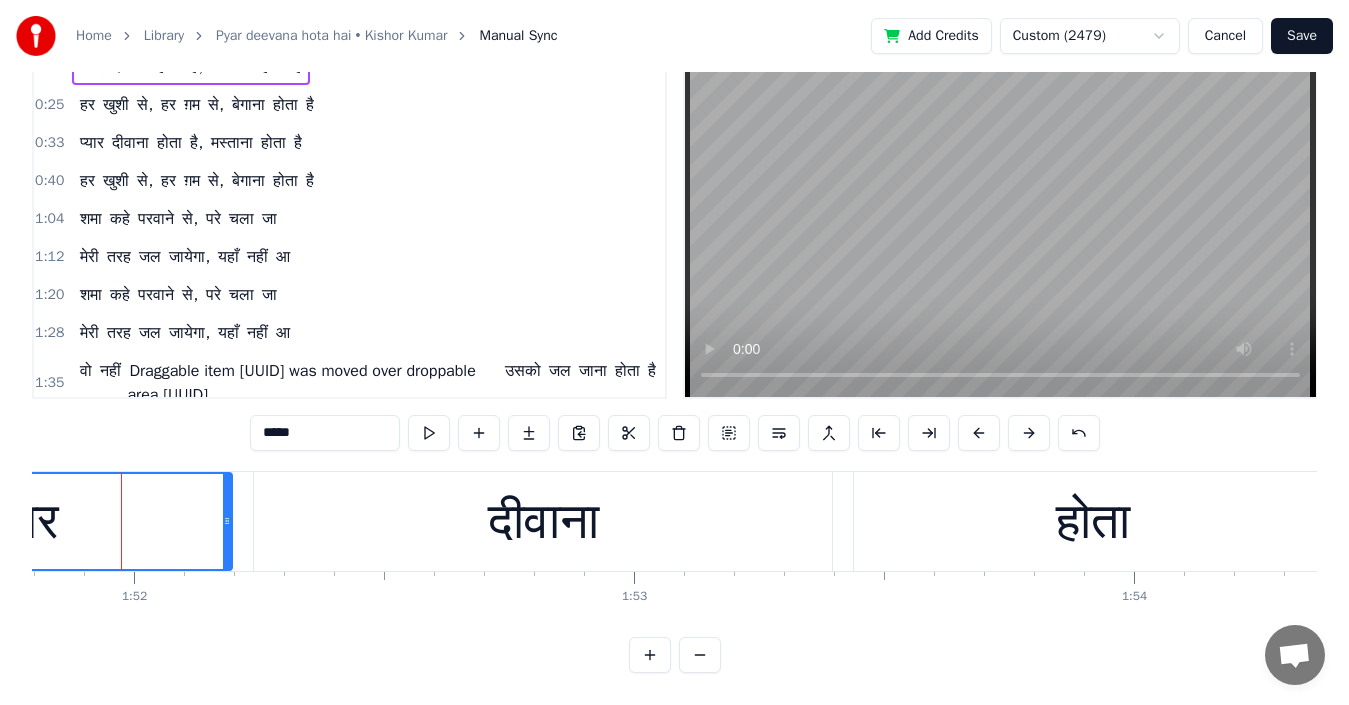 scroll, scrollTop: 0, scrollLeft: 0, axis: both 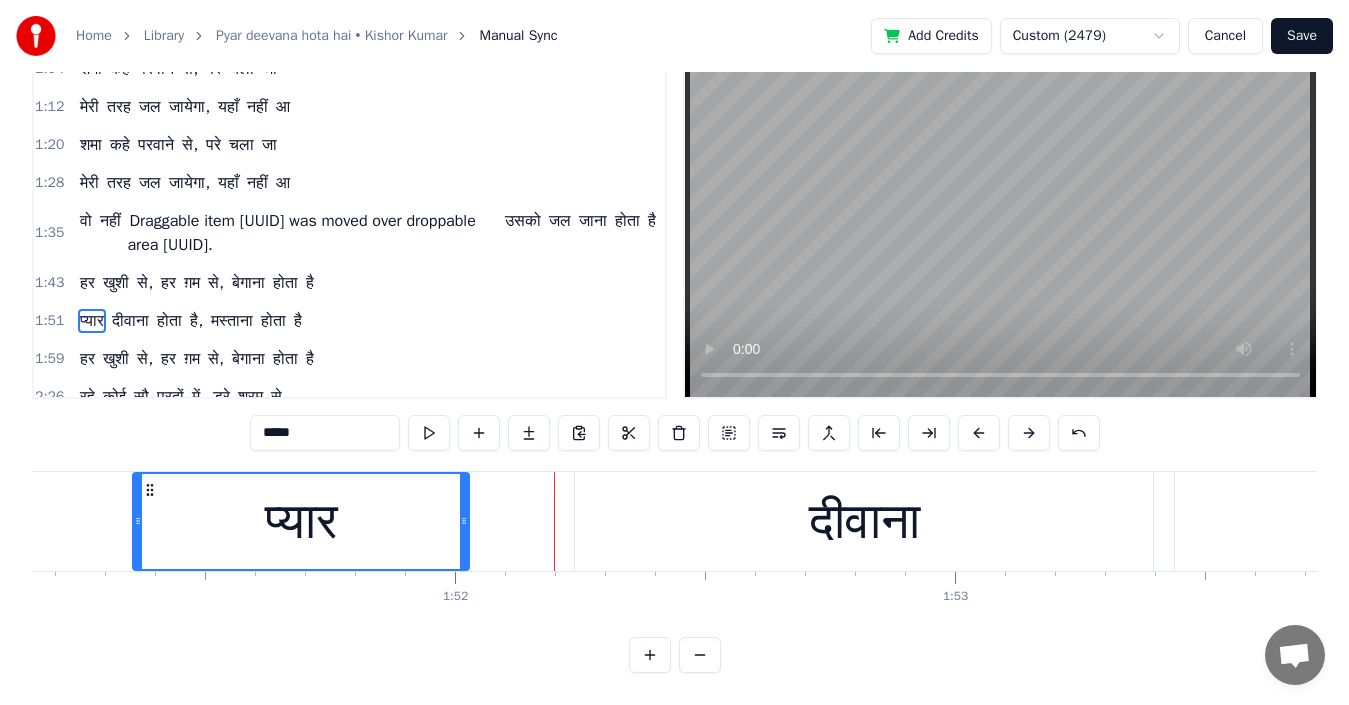 drag, startPoint x: 548, startPoint y: 505, endPoint x: 461, endPoint y: 507, distance: 87.02299 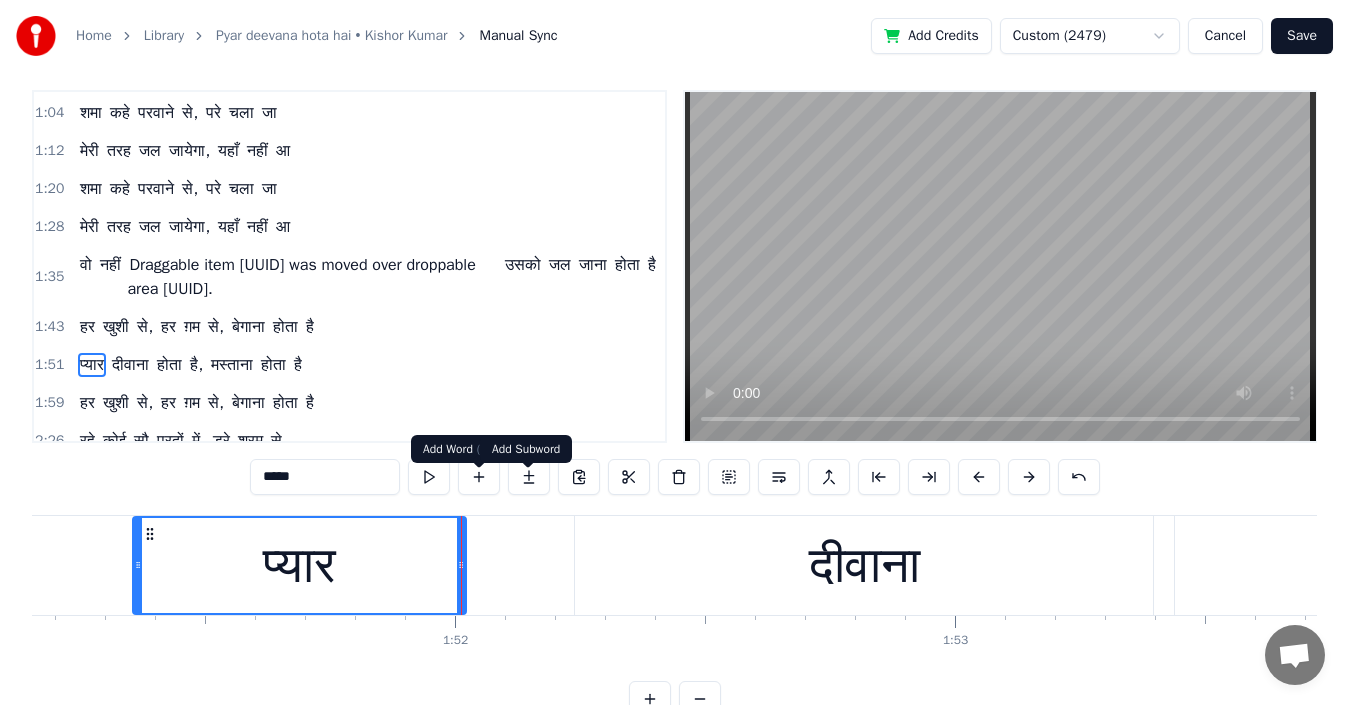 scroll, scrollTop: 0, scrollLeft: 0, axis: both 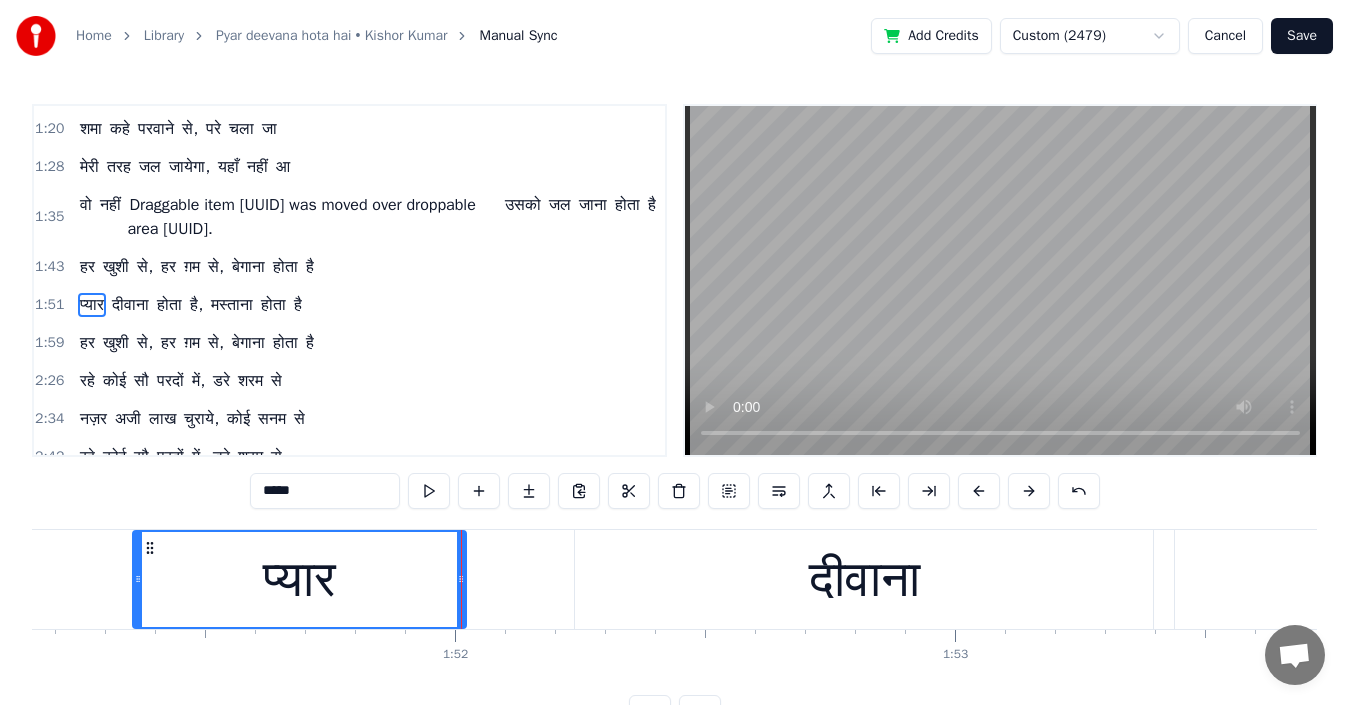 click on "दीवाना" at bounding box center (864, 579) 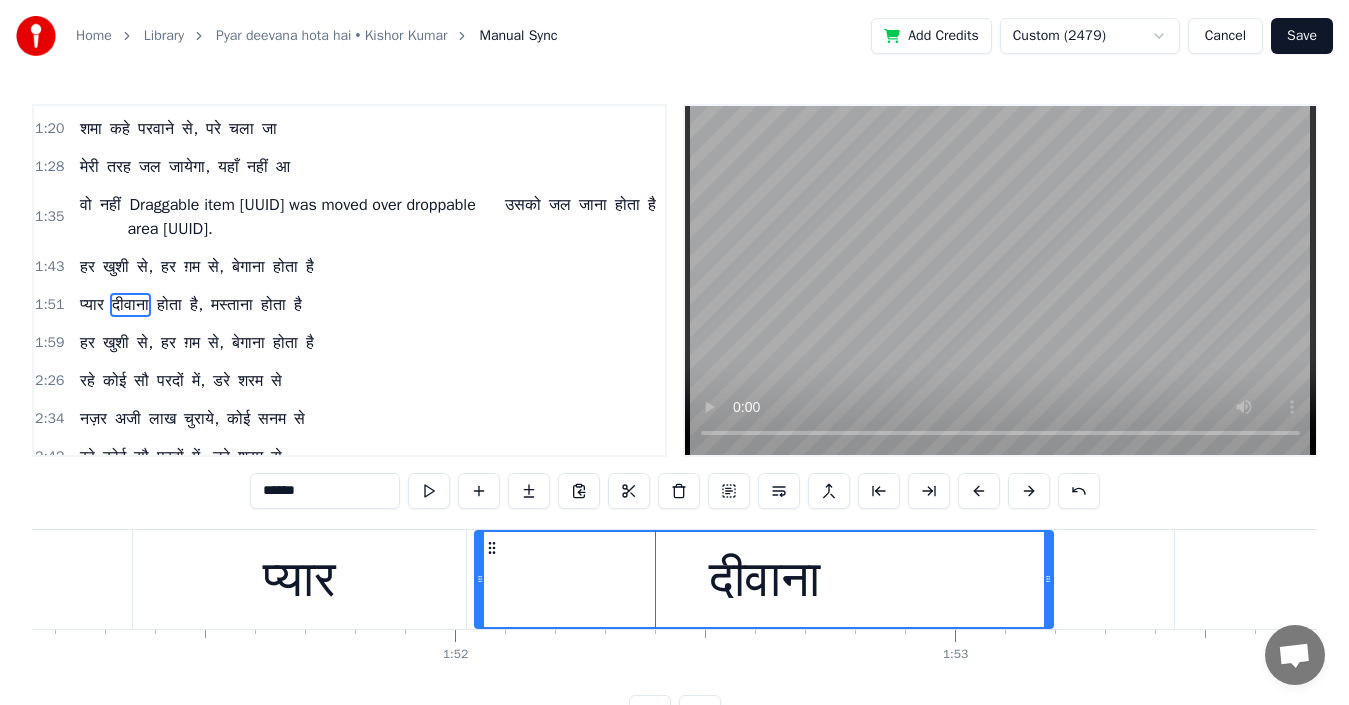 drag, startPoint x: 591, startPoint y: 548, endPoint x: 491, endPoint y: 553, distance: 100.12492 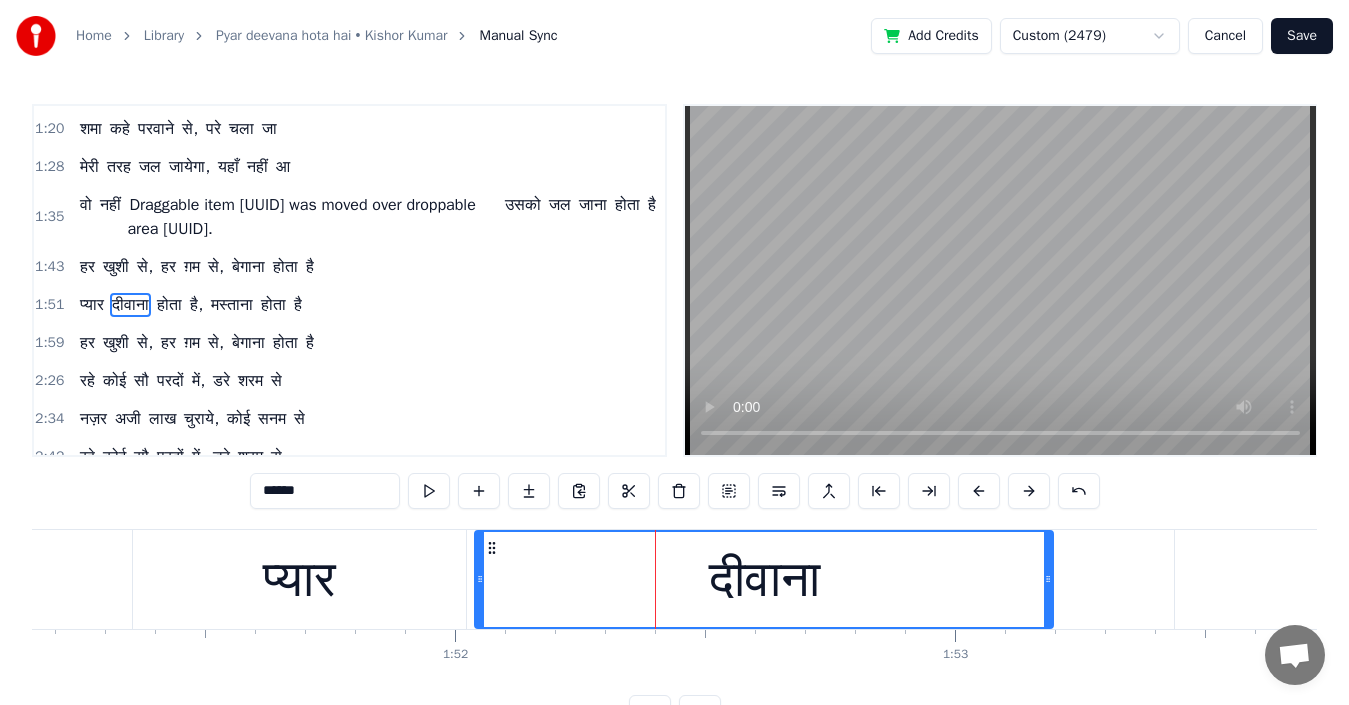 click on "होता" at bounding box center (1414, 579) 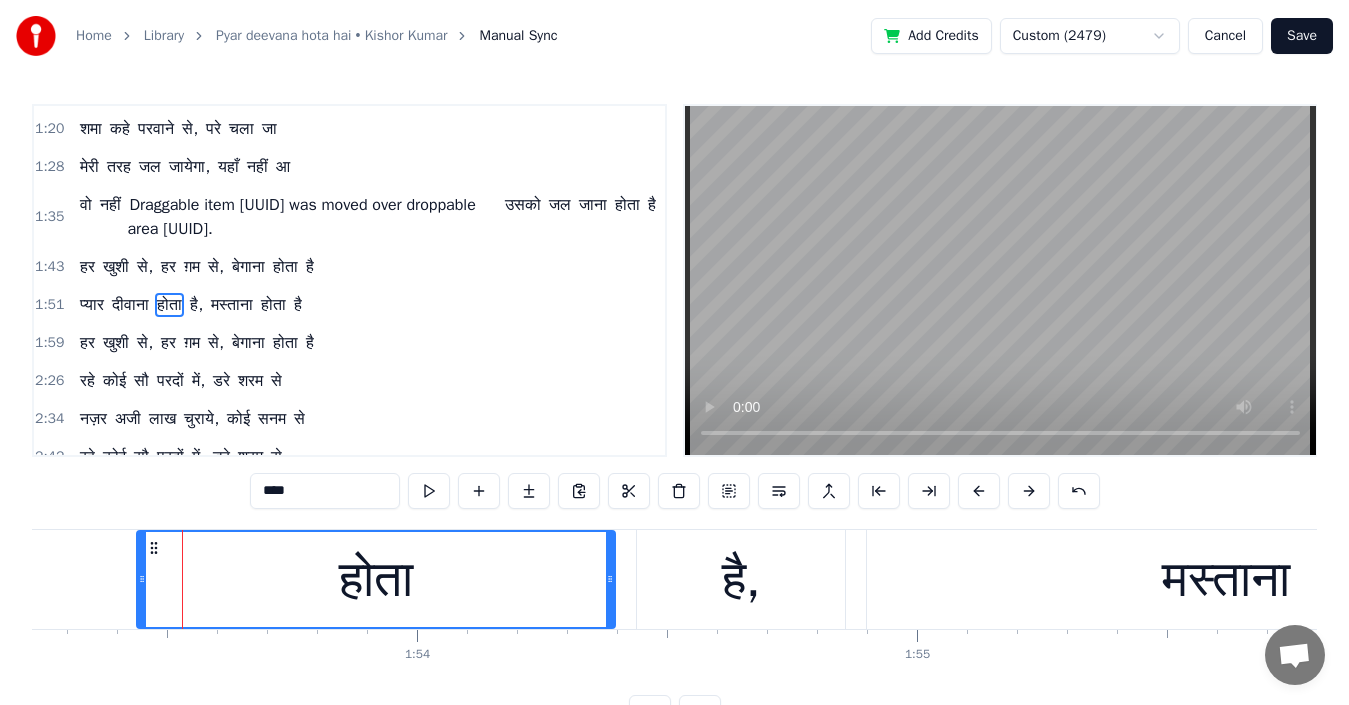 scroll, scrollTop: 0, scrollLeft: 56665, axis: horizontal 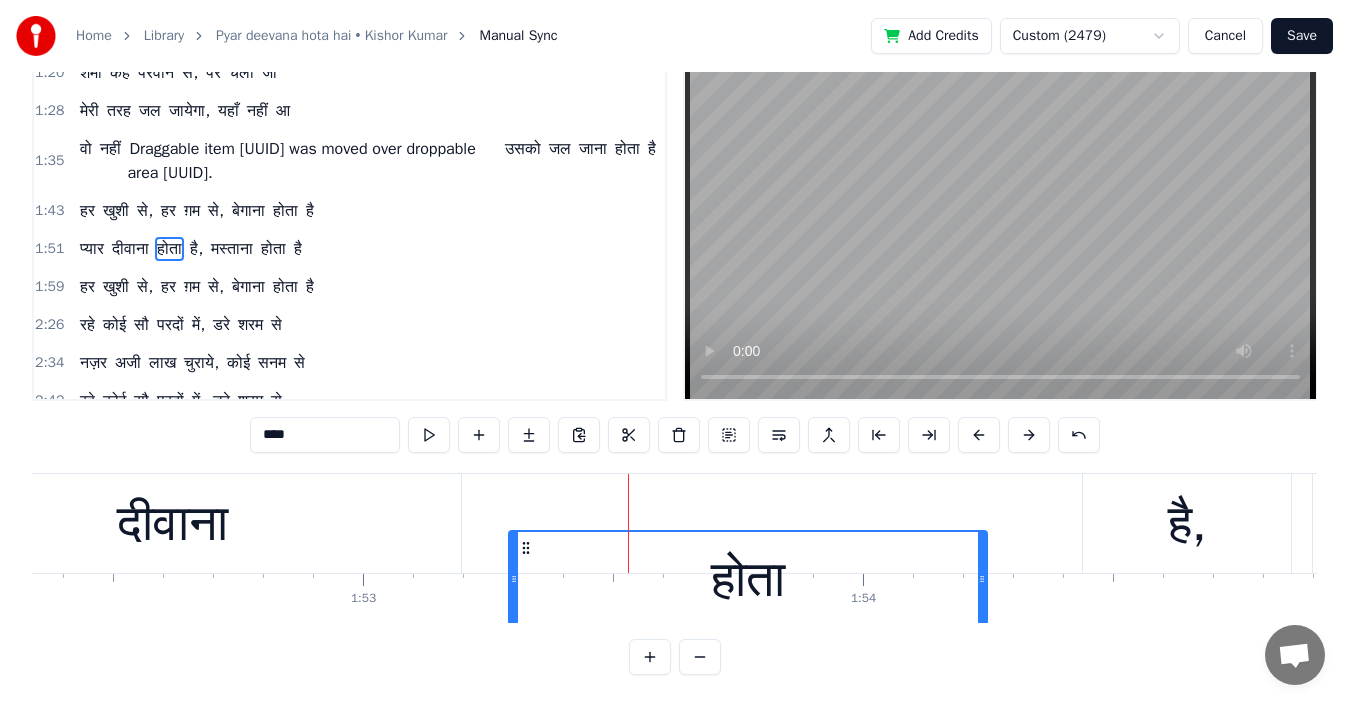 drag, startPoint x: 106, startPoint y: 553, endPoint x: 527, endPoint y: 485, distance: 426.45633 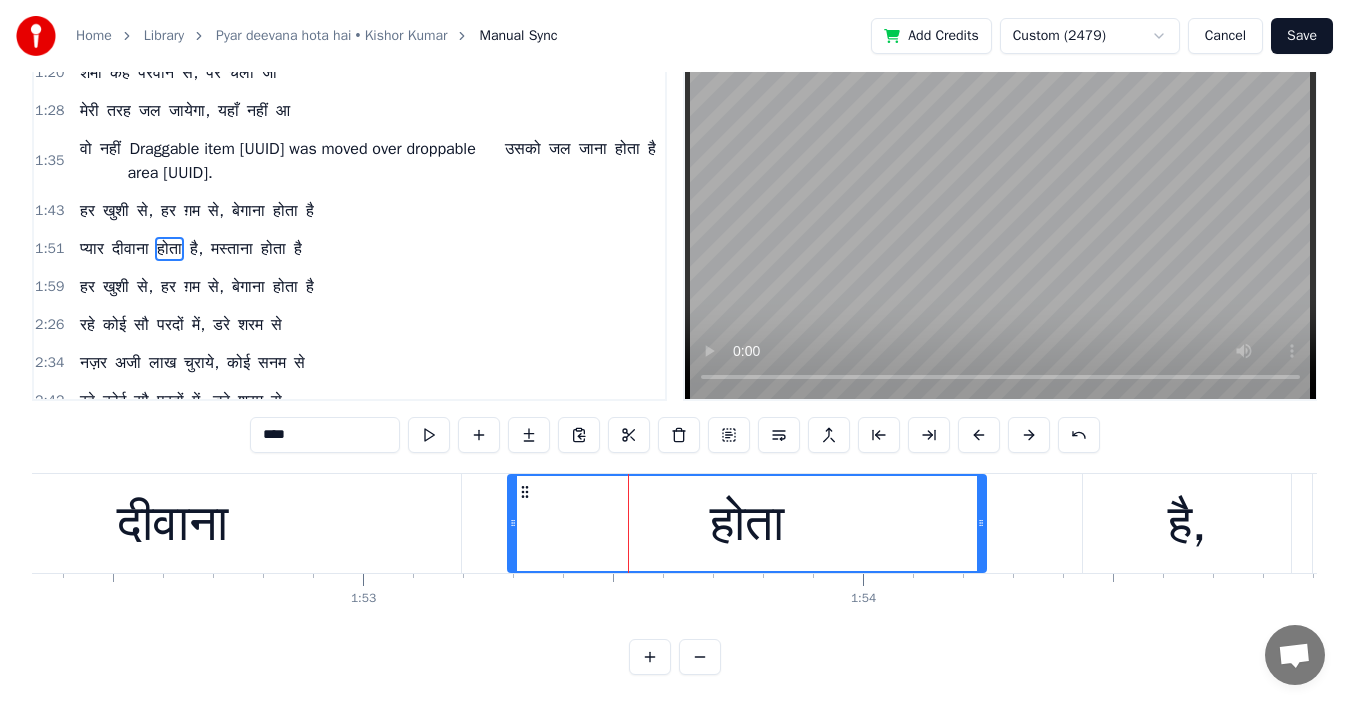 click on "है," at bounding box center (1187, 523) 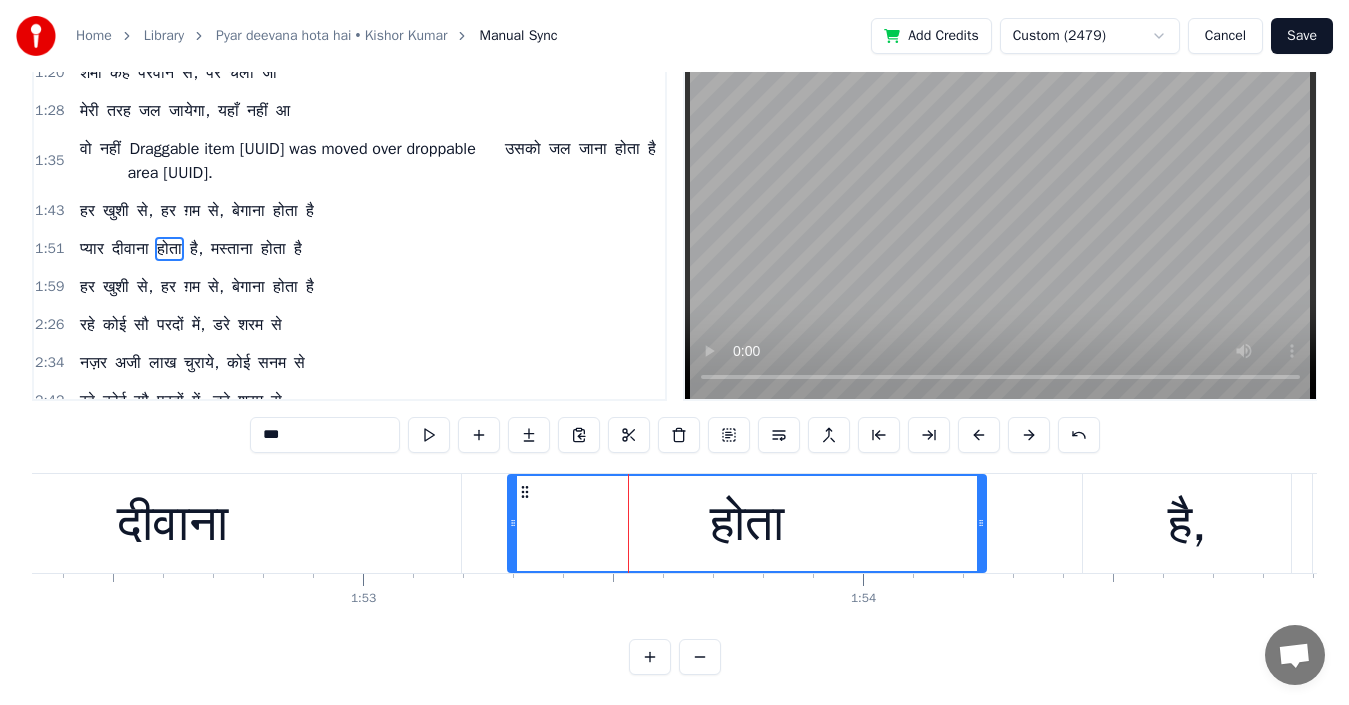 scroll, scrollTop: 0, scrollLeft: 0, axis: both 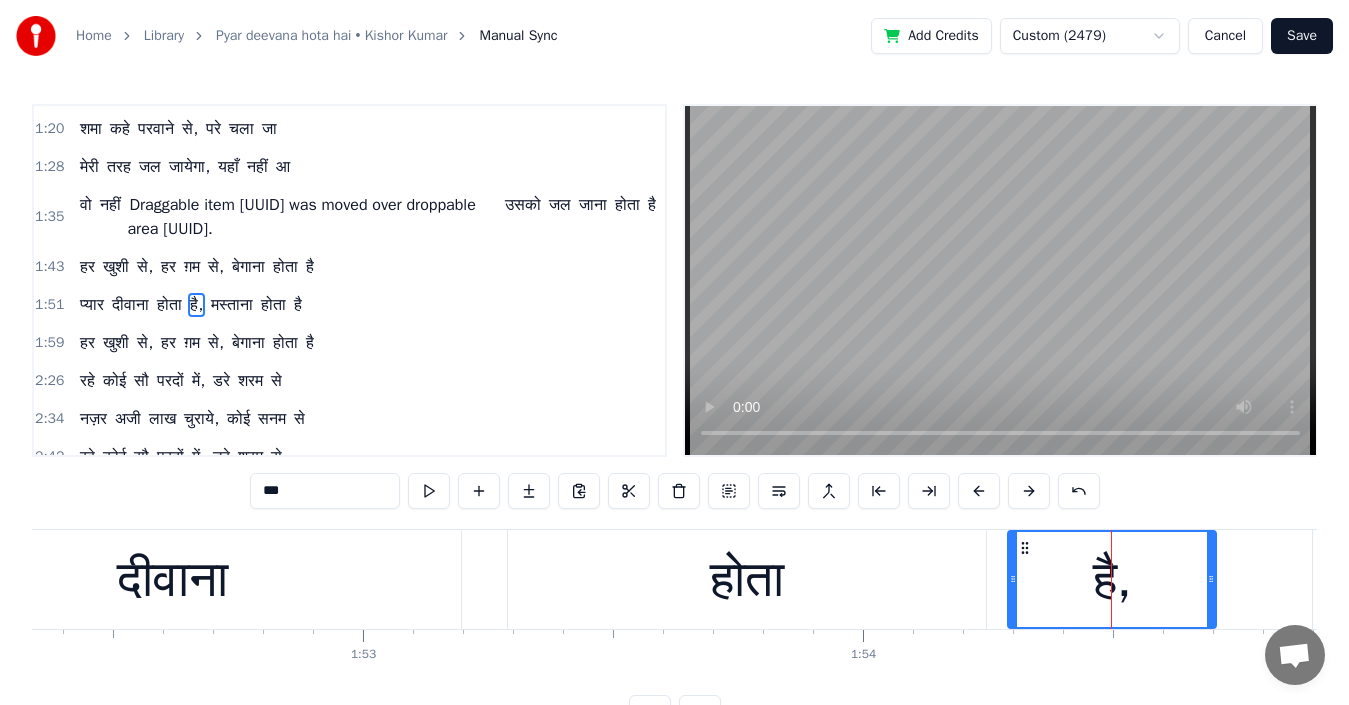 drag, startPoint x: 1098, startPoint y: 546, endPoint x: 1023, endPoint y: 558, distance: 75.95393 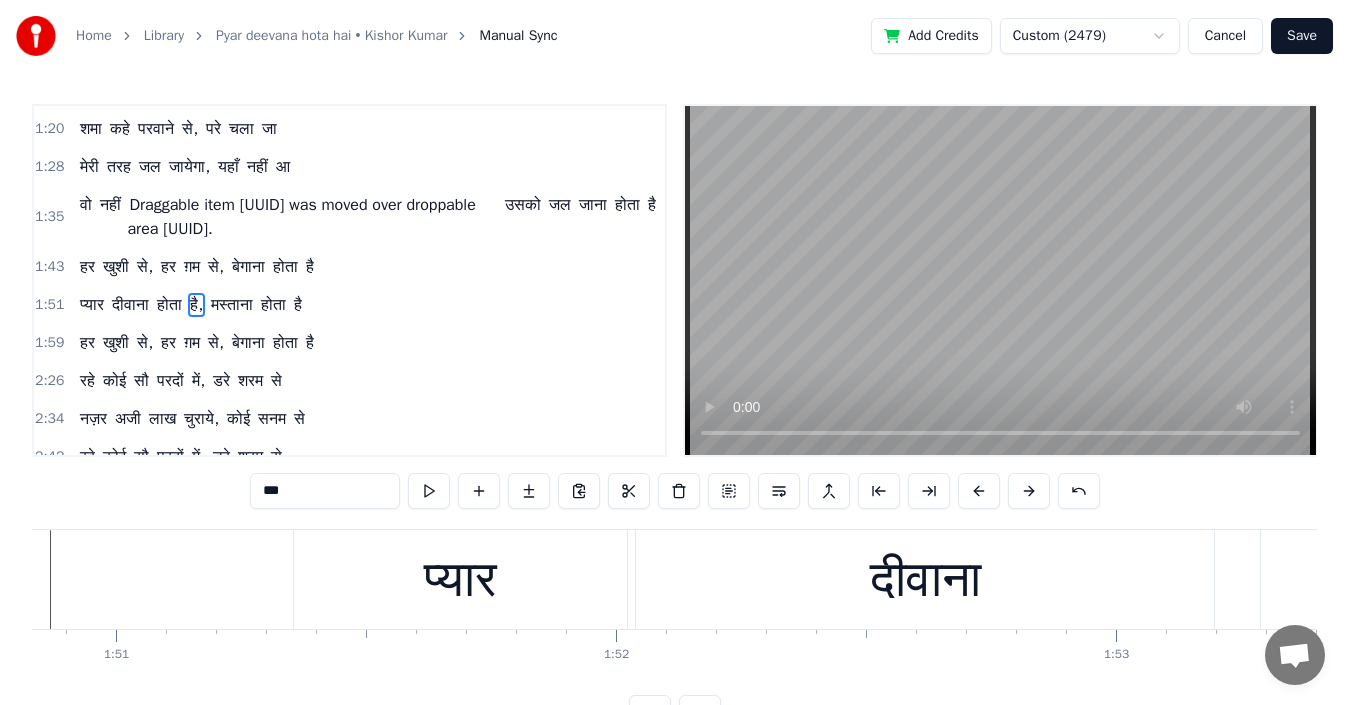 scroll, scrollTop: 0, scrollLeft: 55409, axis: horizontal 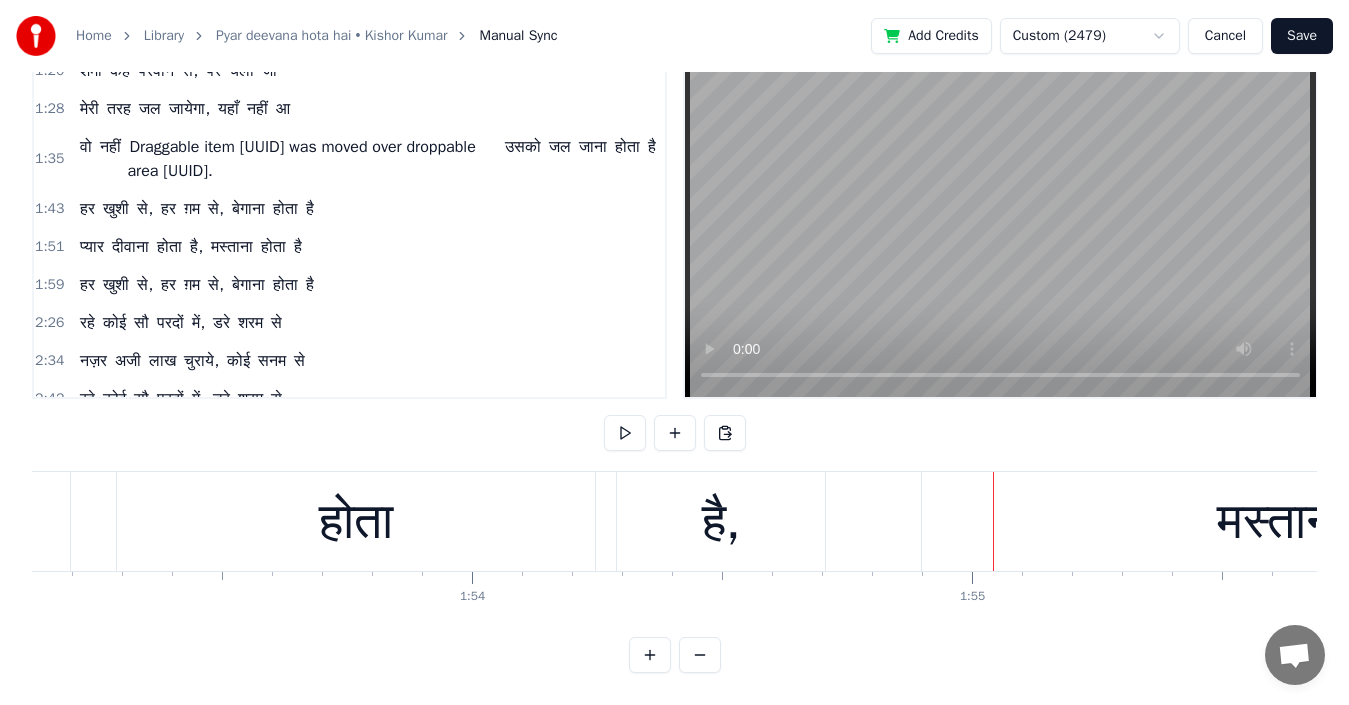 click on "होता" at bounding box center (356, 521) 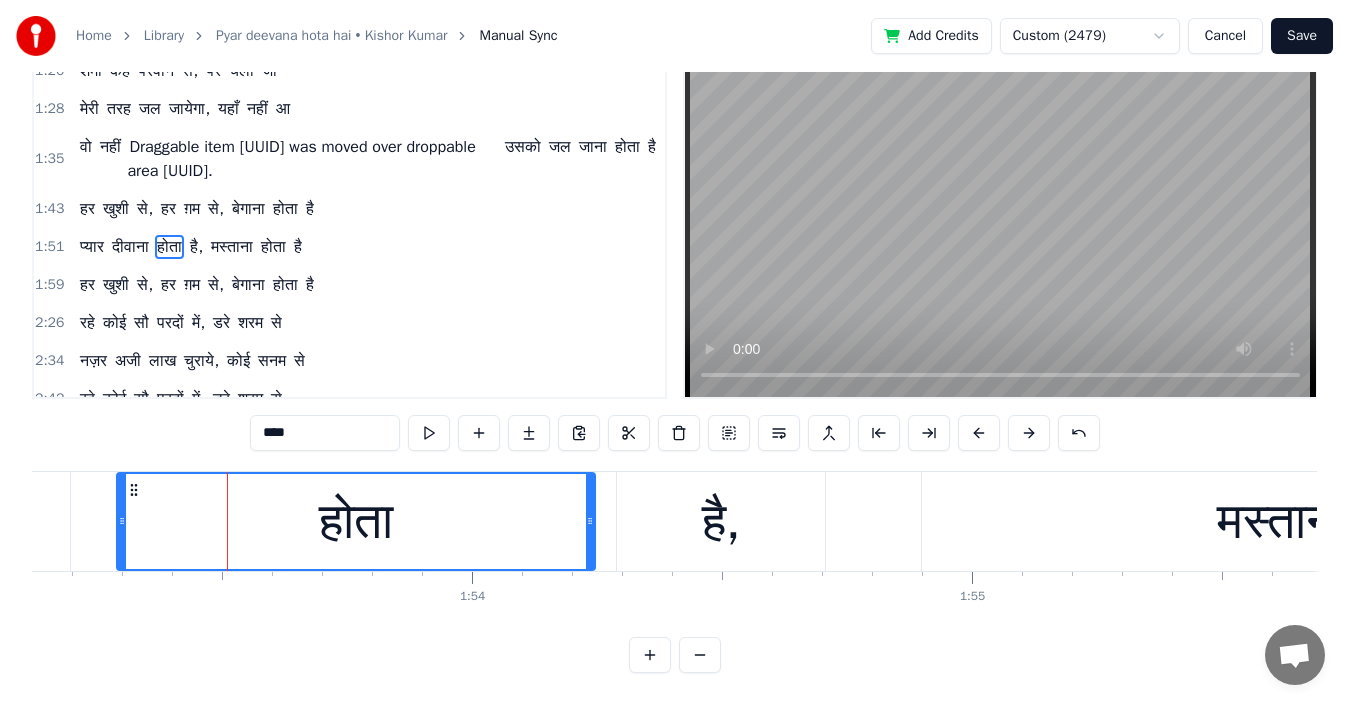 scroll, scrollTop: 0, scrollLeft: 0, axis: both 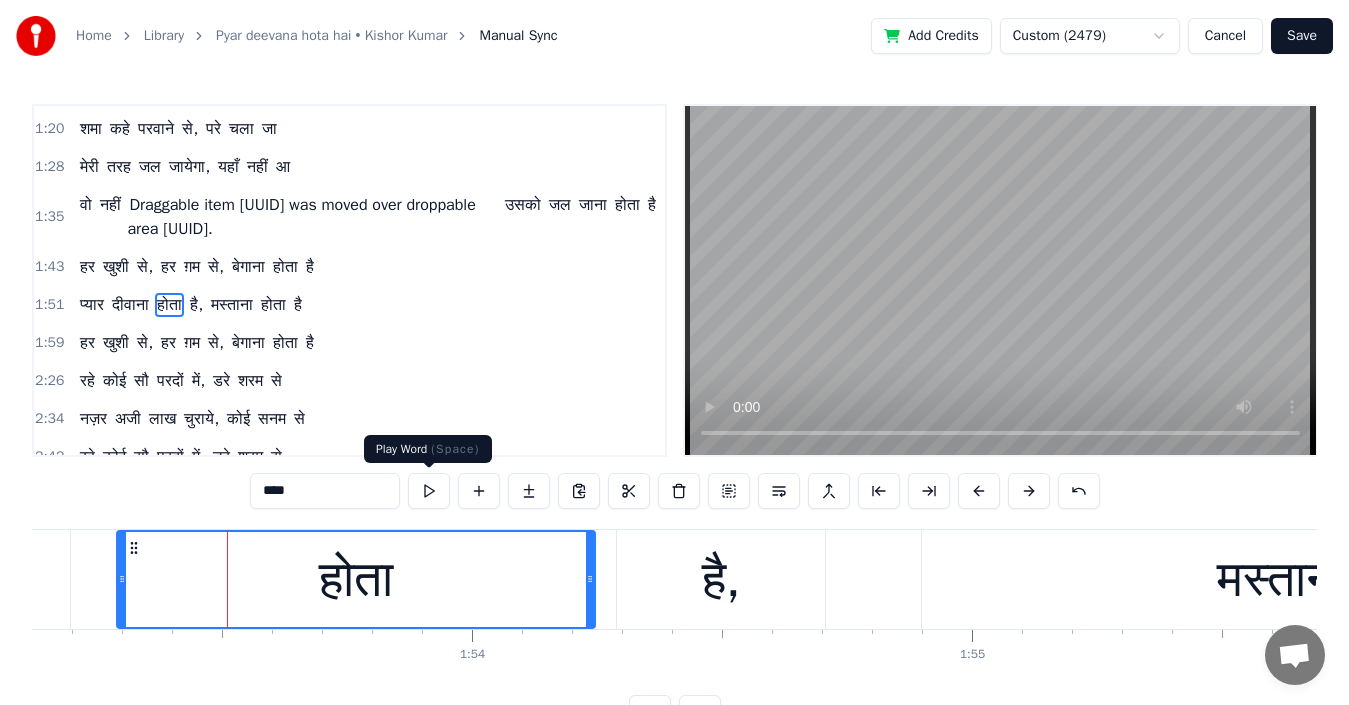 click at bounding box center (429, 491) 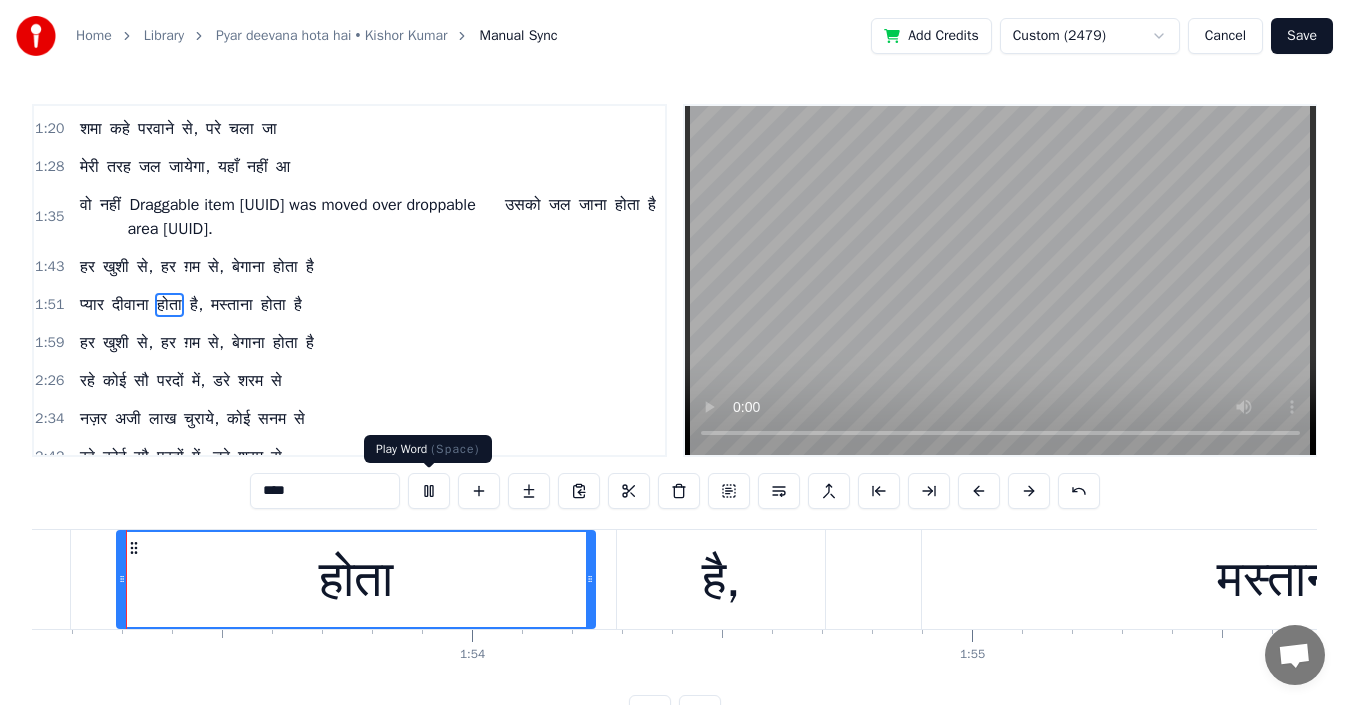 scroll, scrollTop: 0, scrollLeft: 56544, axis: horizontal 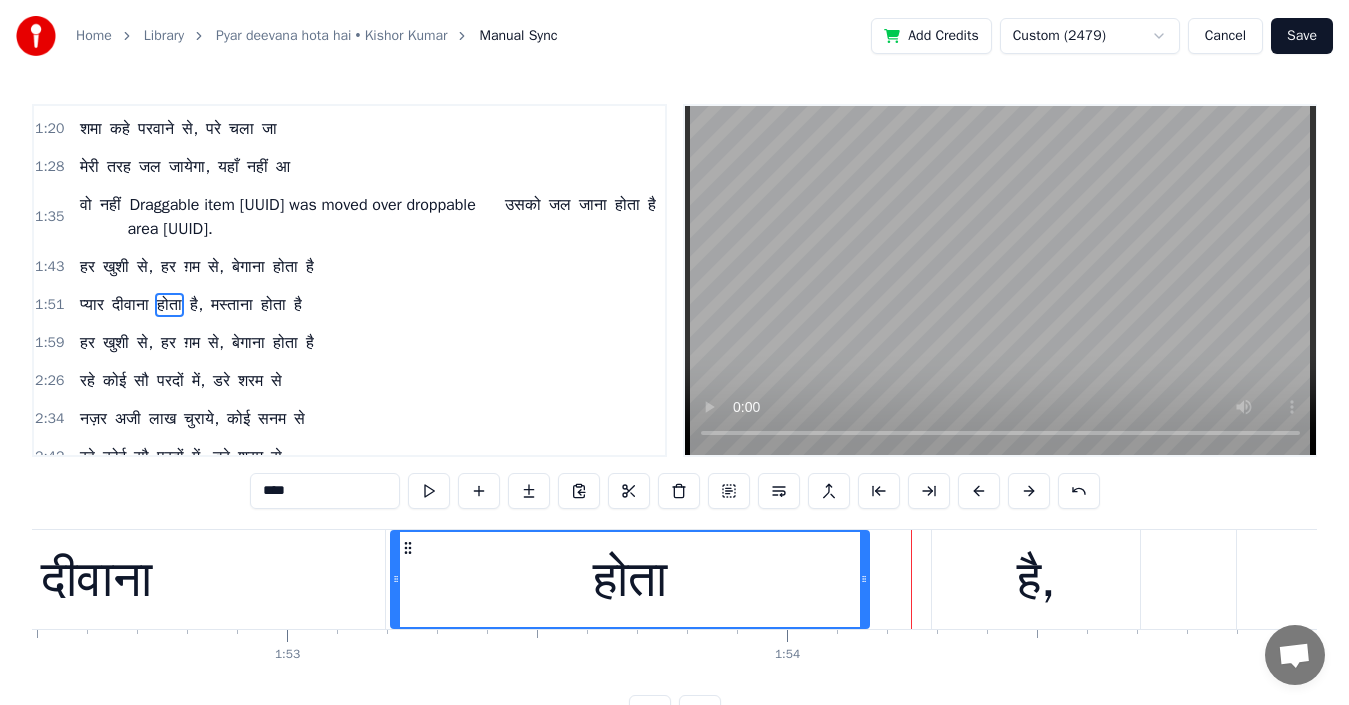 drag, startPoint x: 148, startPoint y: 552, endPoint x: 406, endPoint y: 558, distance: 258.06976 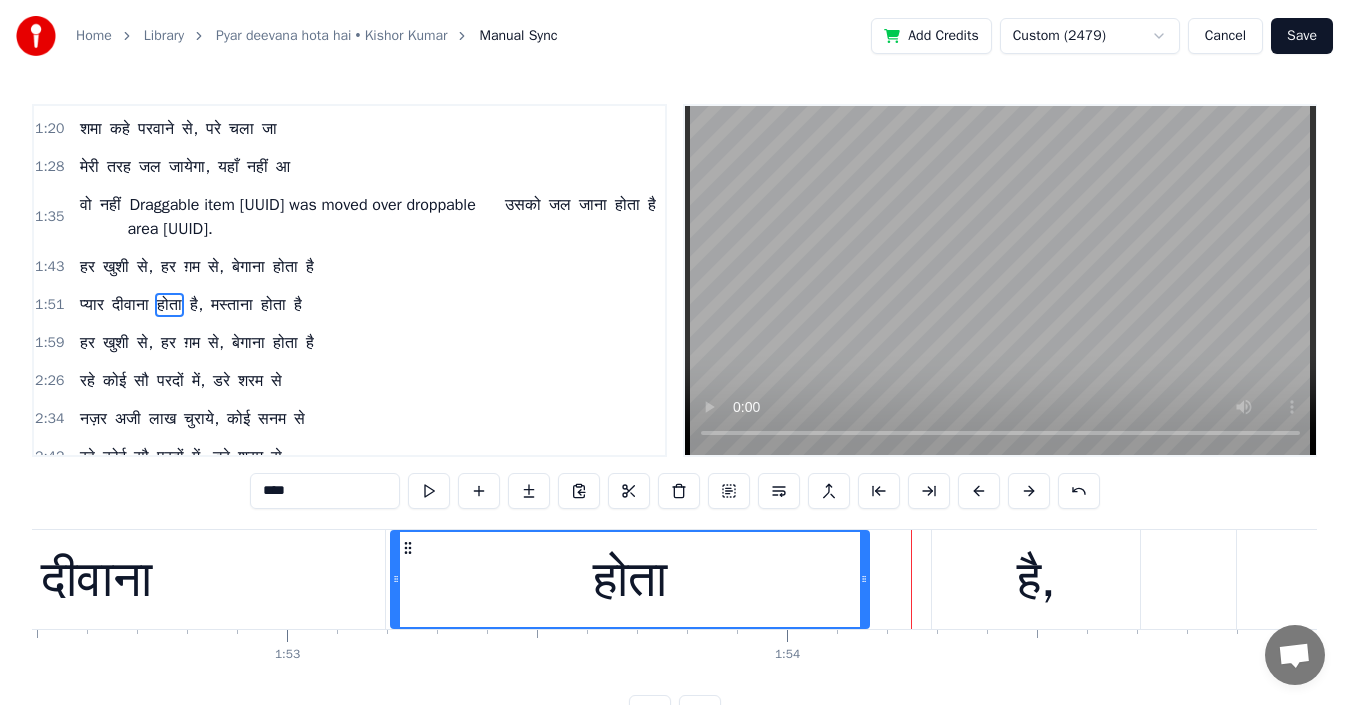click on "है," at bounding box center [1036, 579] 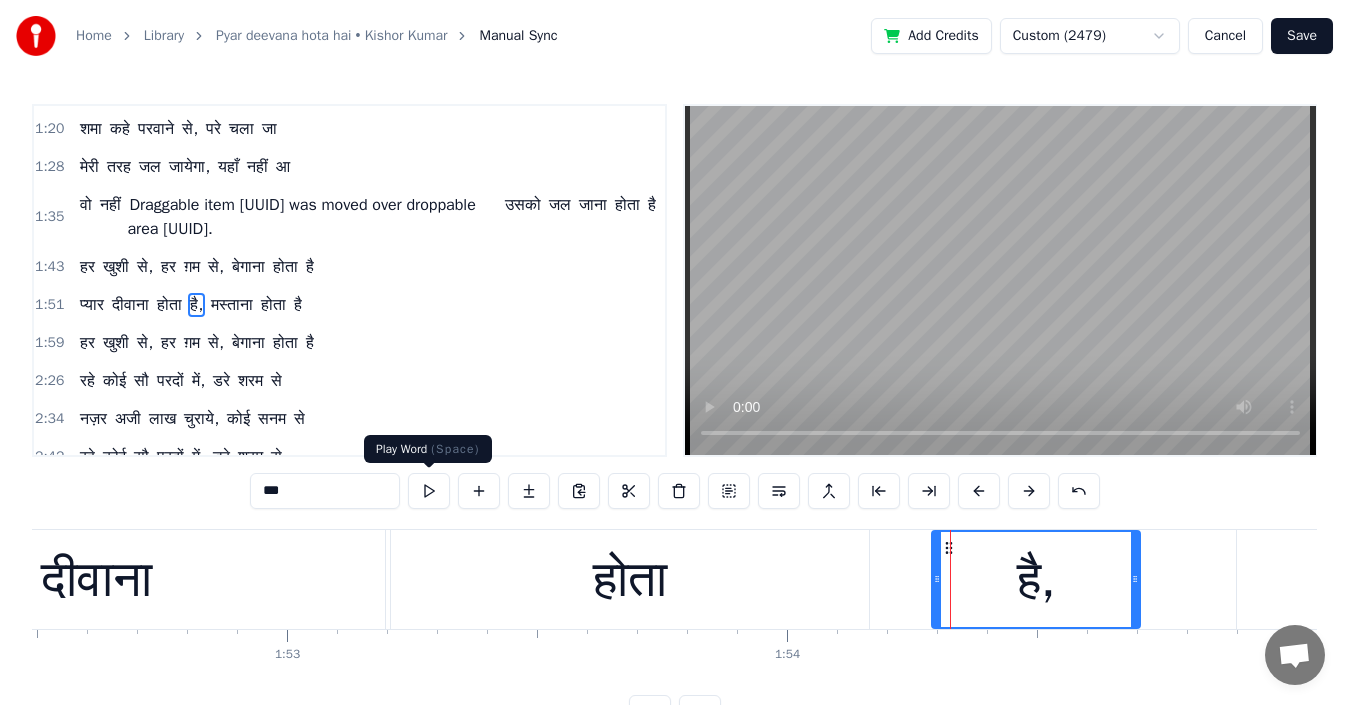 click at bounding box center [429, 491] 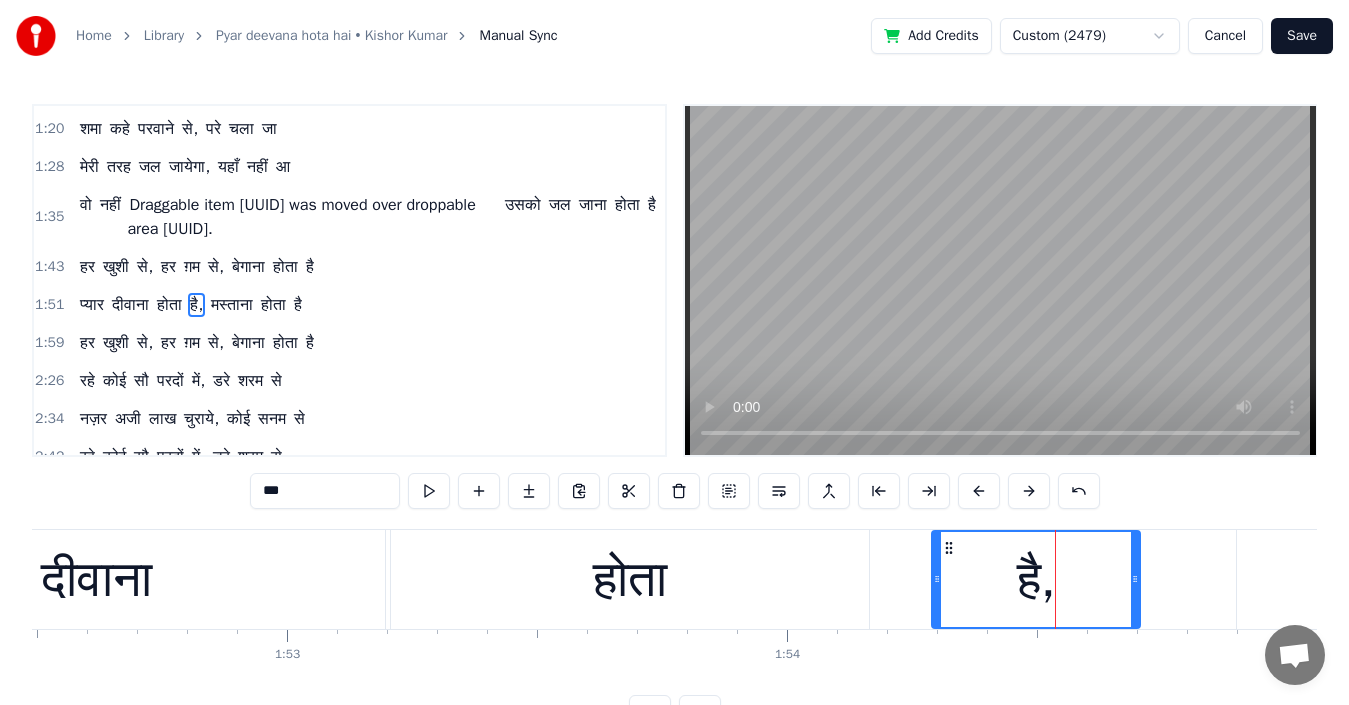 click at bounding box center (429, 491) 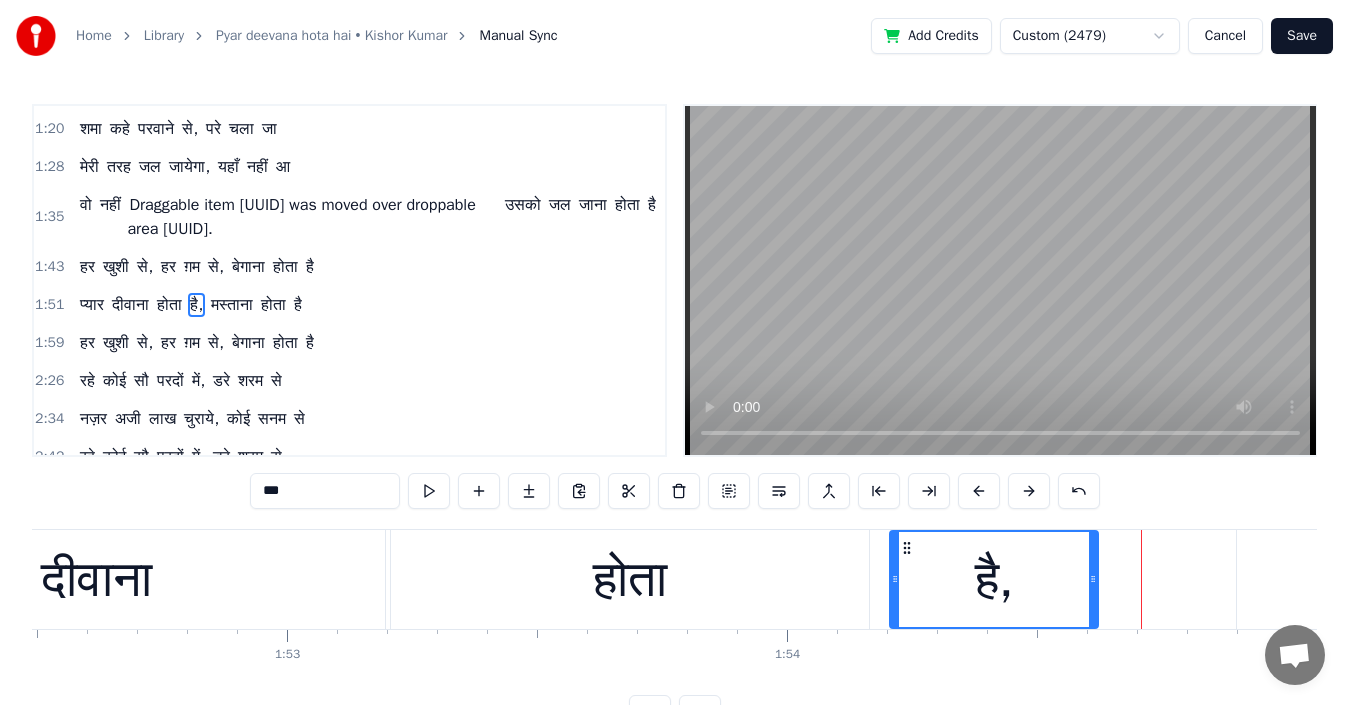 drag, startPoint x: 951, startPoint y: 553, endPoint x: 909, endPoint y: 560, distance: 42.579338 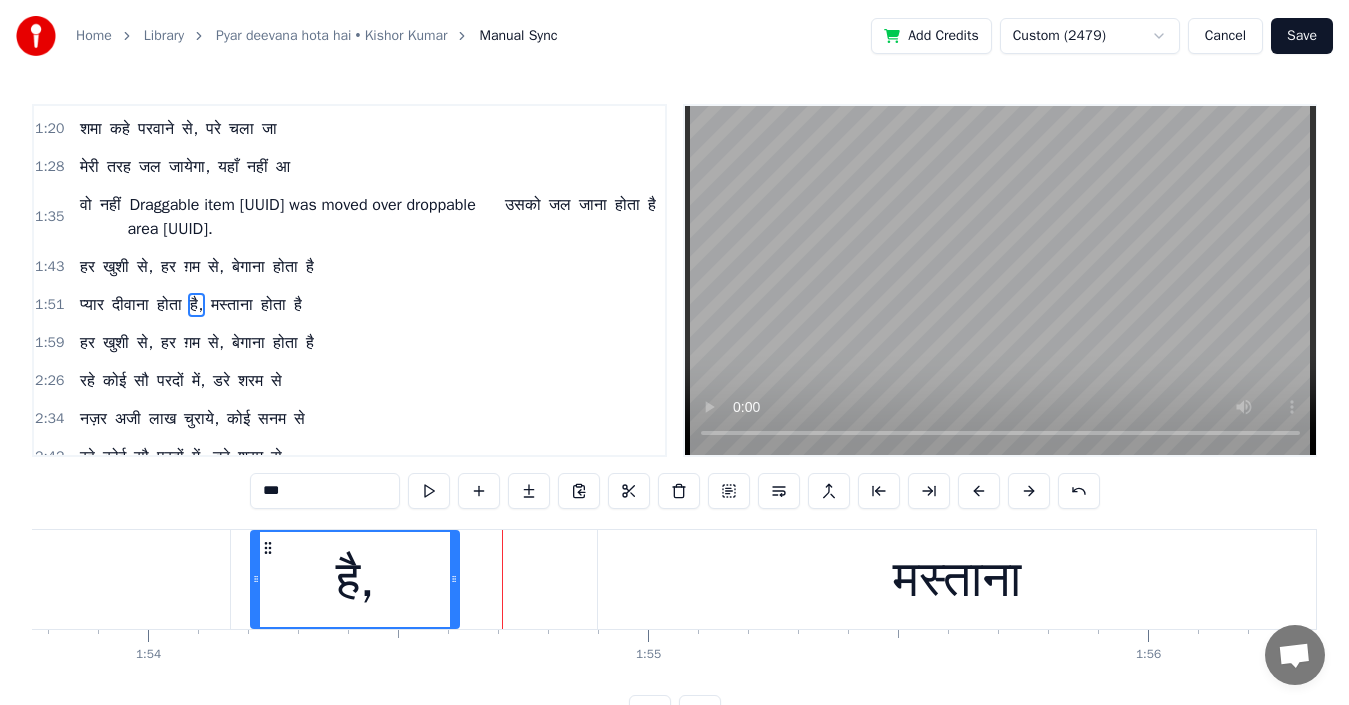 scroll, scrollTop: 0, scrollLeft: 56885, axis: horizontal 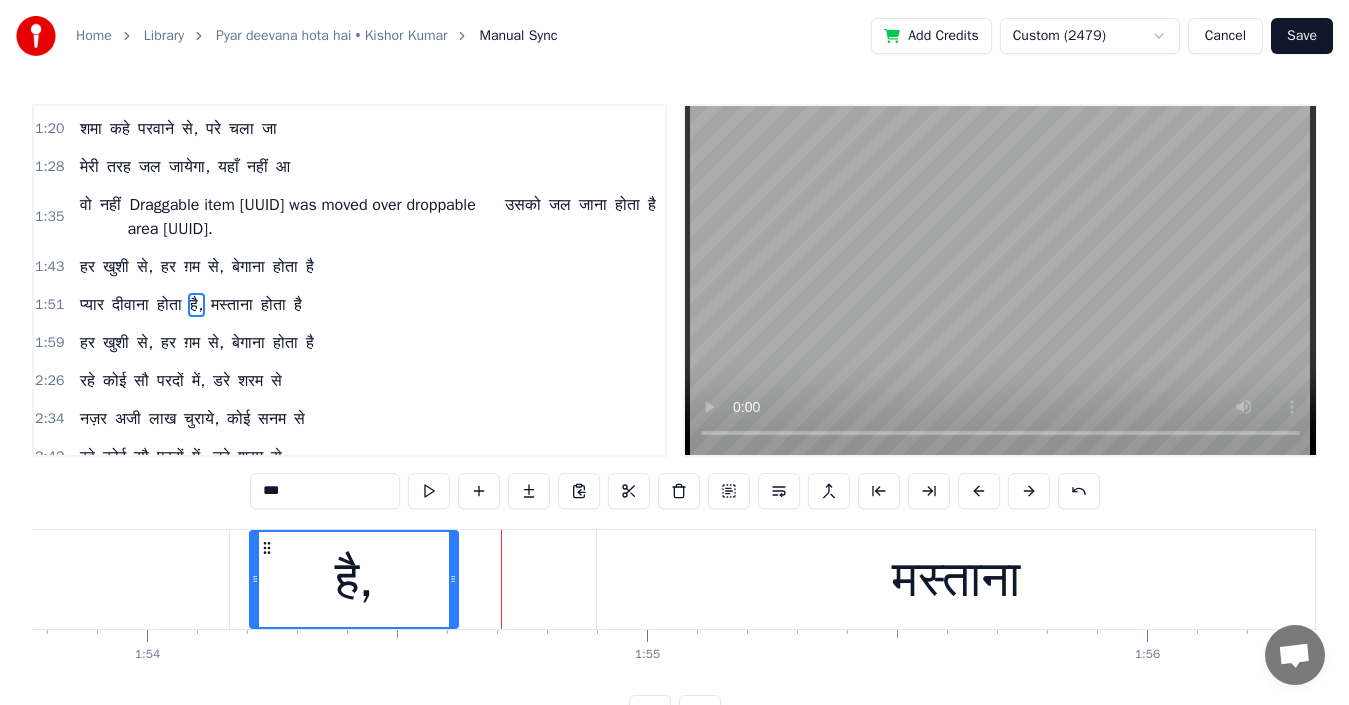 click on "मस्ताना" at bounding box center (956, 579) 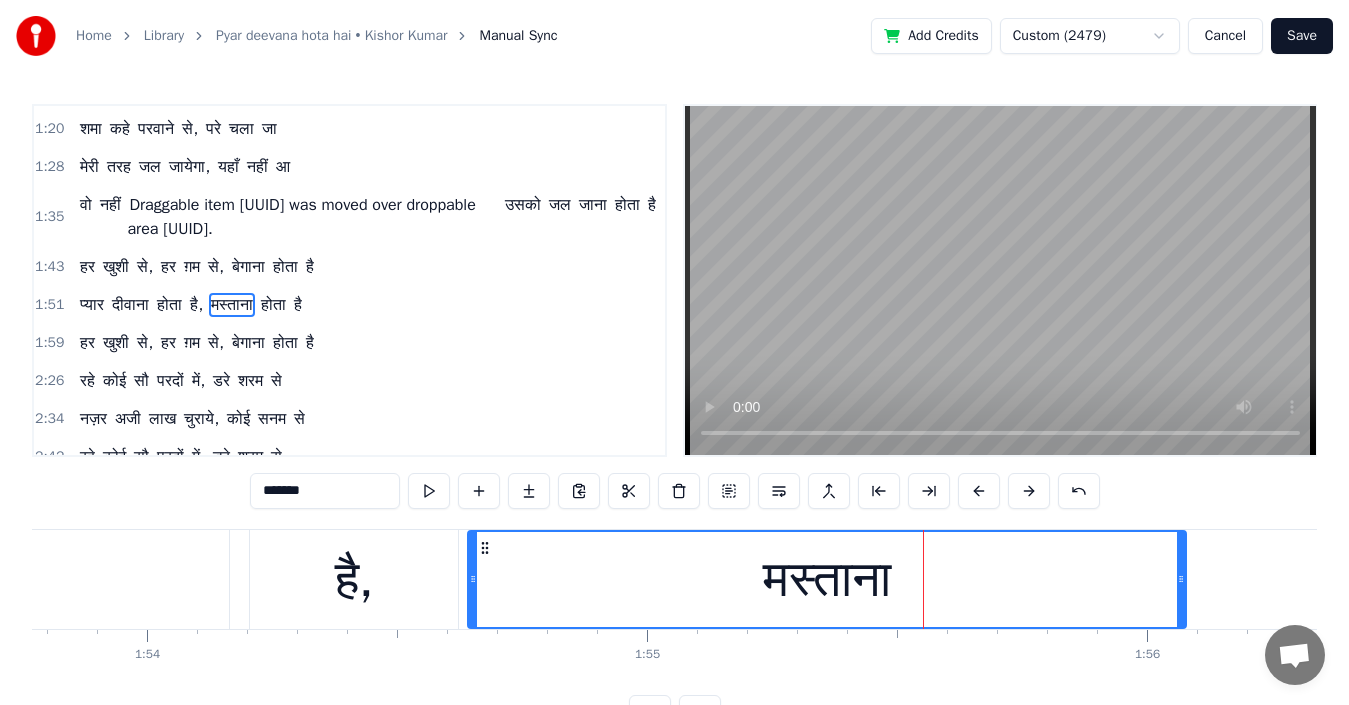 drag, startPoint x: 615, startPoint y: 551, endPoint x: 486, endPoint y: 556, distance: 129.09686 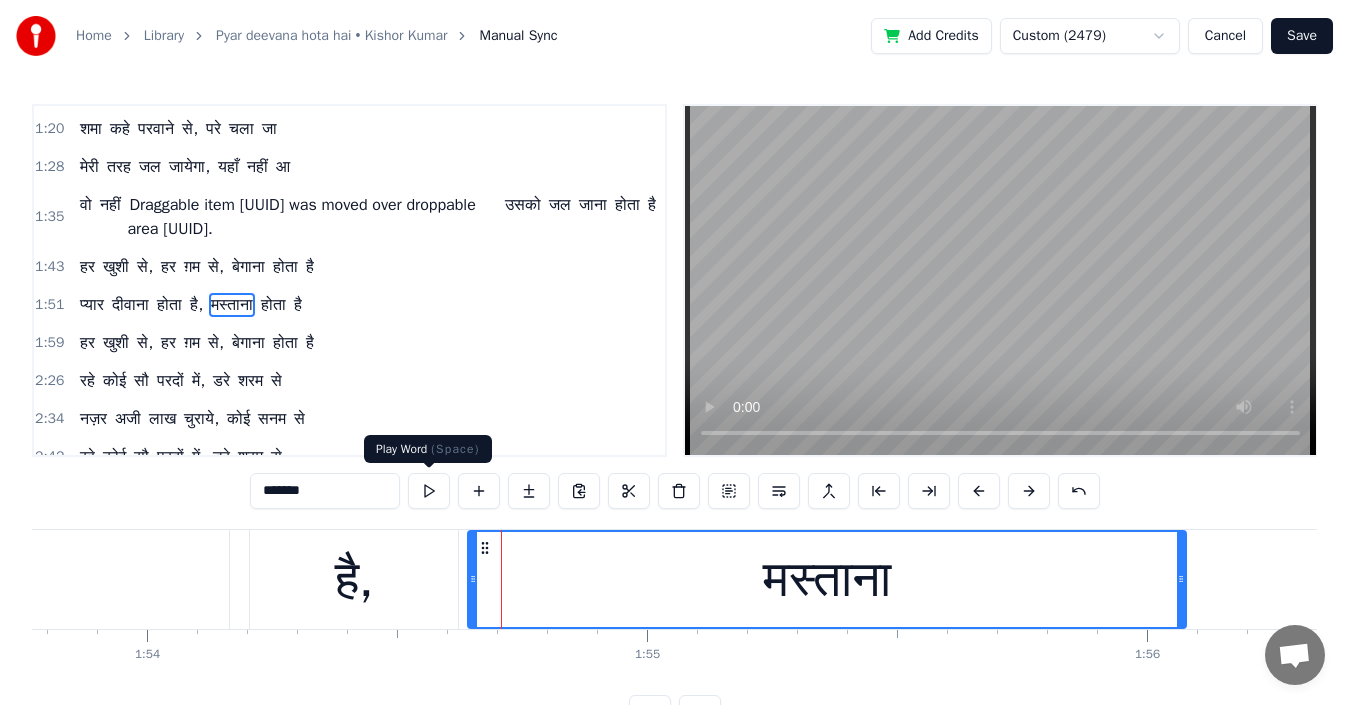 click at bounding box center [429, 491] 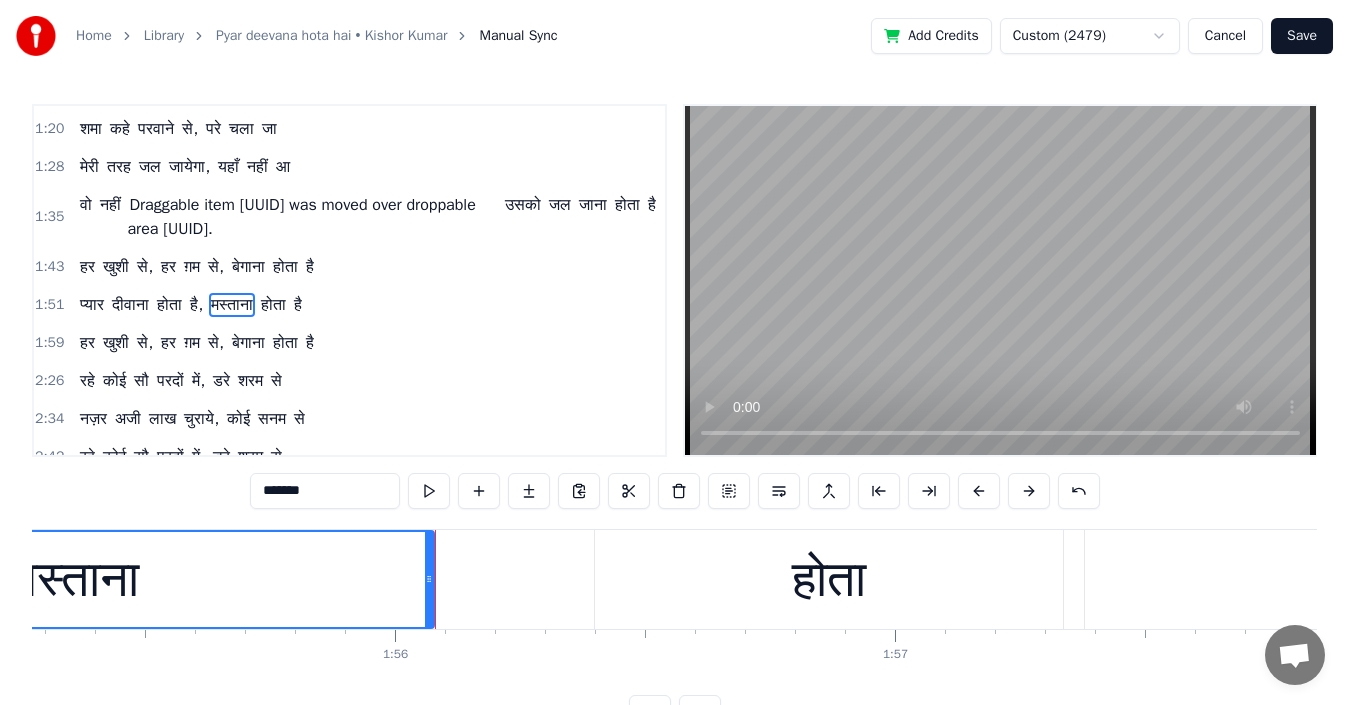 scroll, scrollTop: 0, scrollLeft: 57645, axis: horizontal 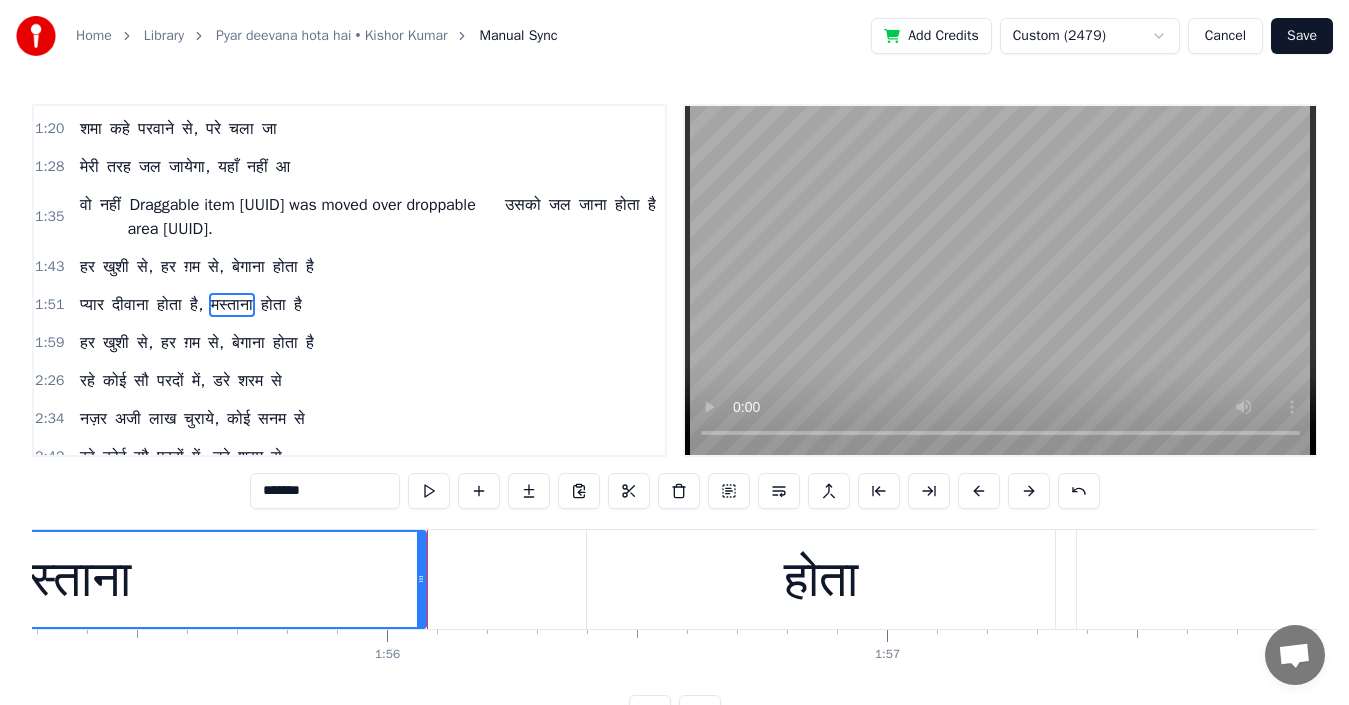 click on "होता" at bounding box center (821, 579) 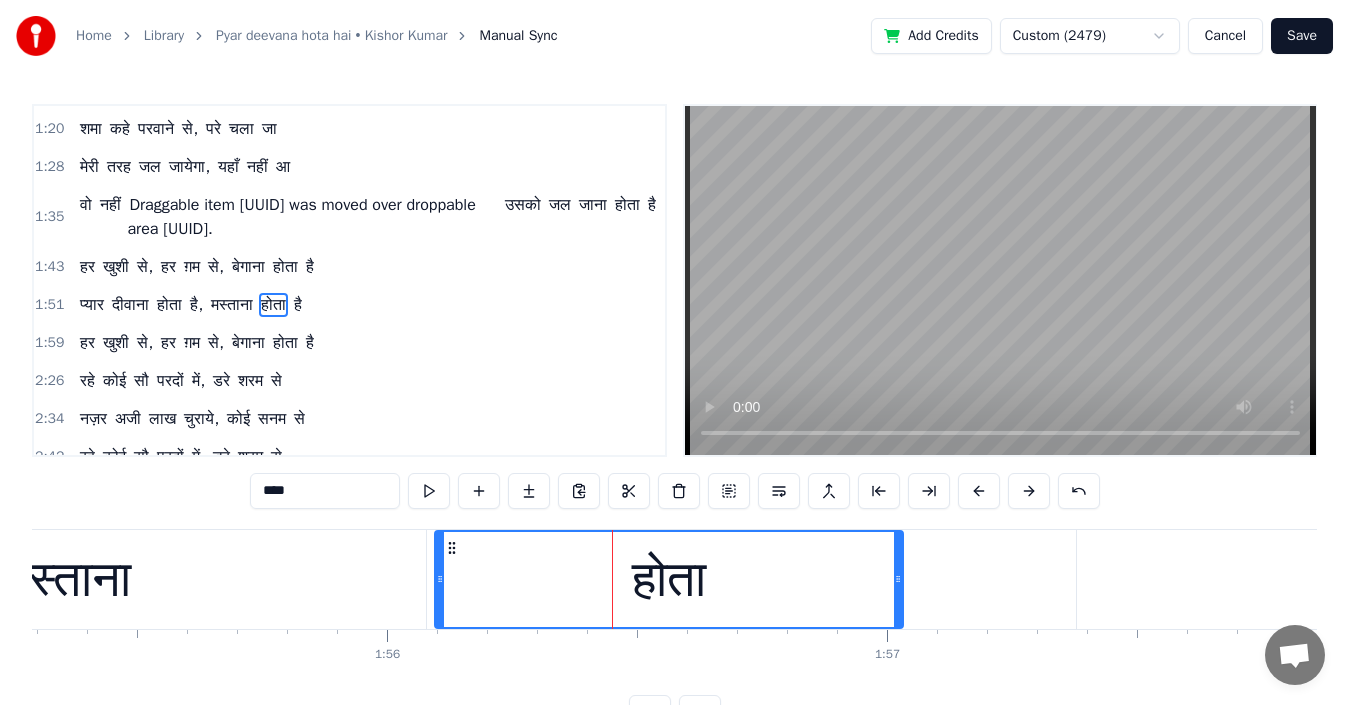 drag, startPoint x: 601, startPoint y: 546, endPoint x: 449, endPoint y: 554, distance: 152.21039 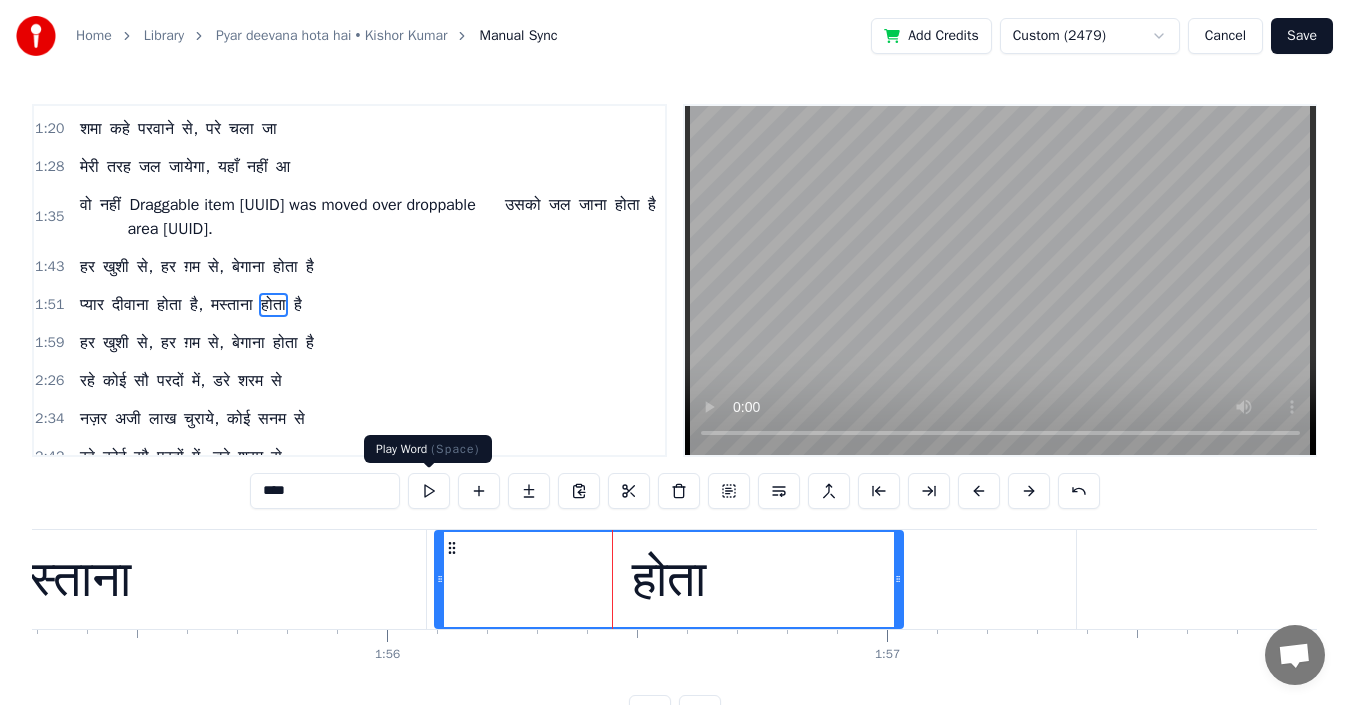 click at bounding box center [429, 491] 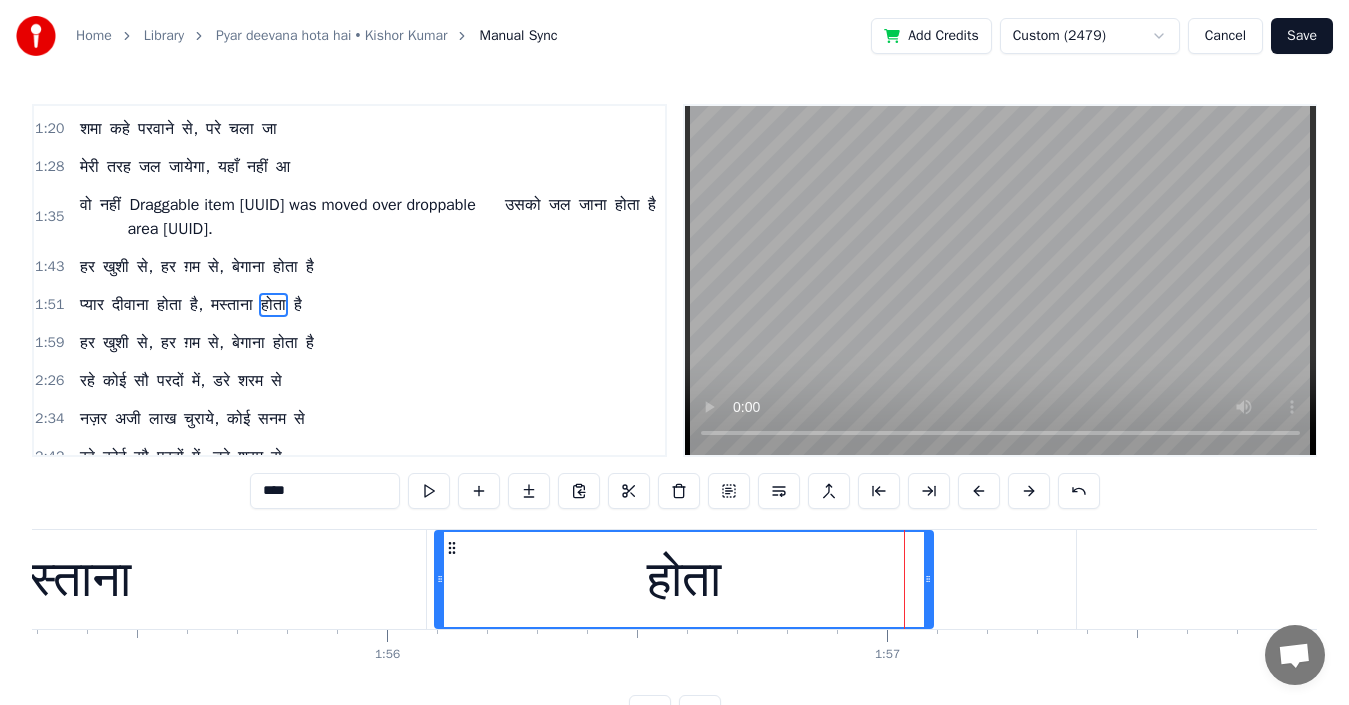 drag, startPoint x: 900, startPoint y: 576, endPoint x: 931, endPoint y: 577, distance: 31.016125 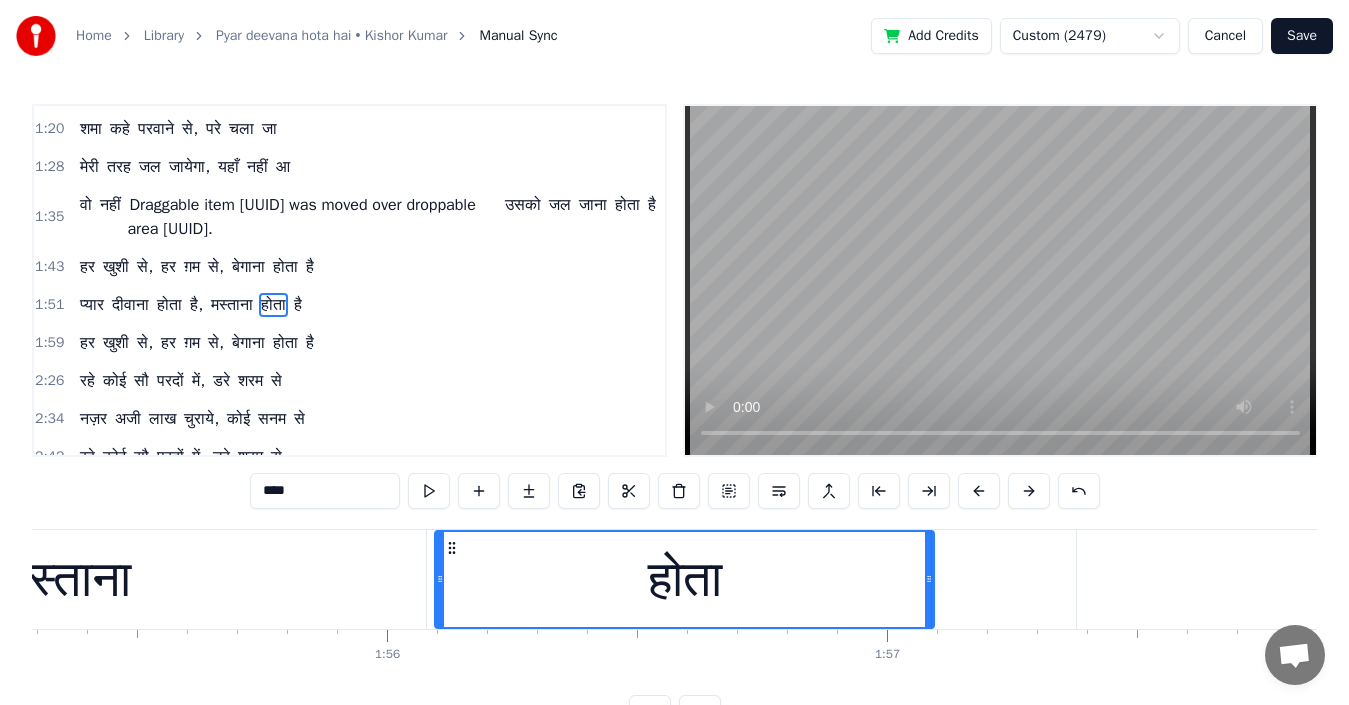 click on "प्यार दीवाना होता है, मस्ताना होता है" at bounding box center (-83, 579) 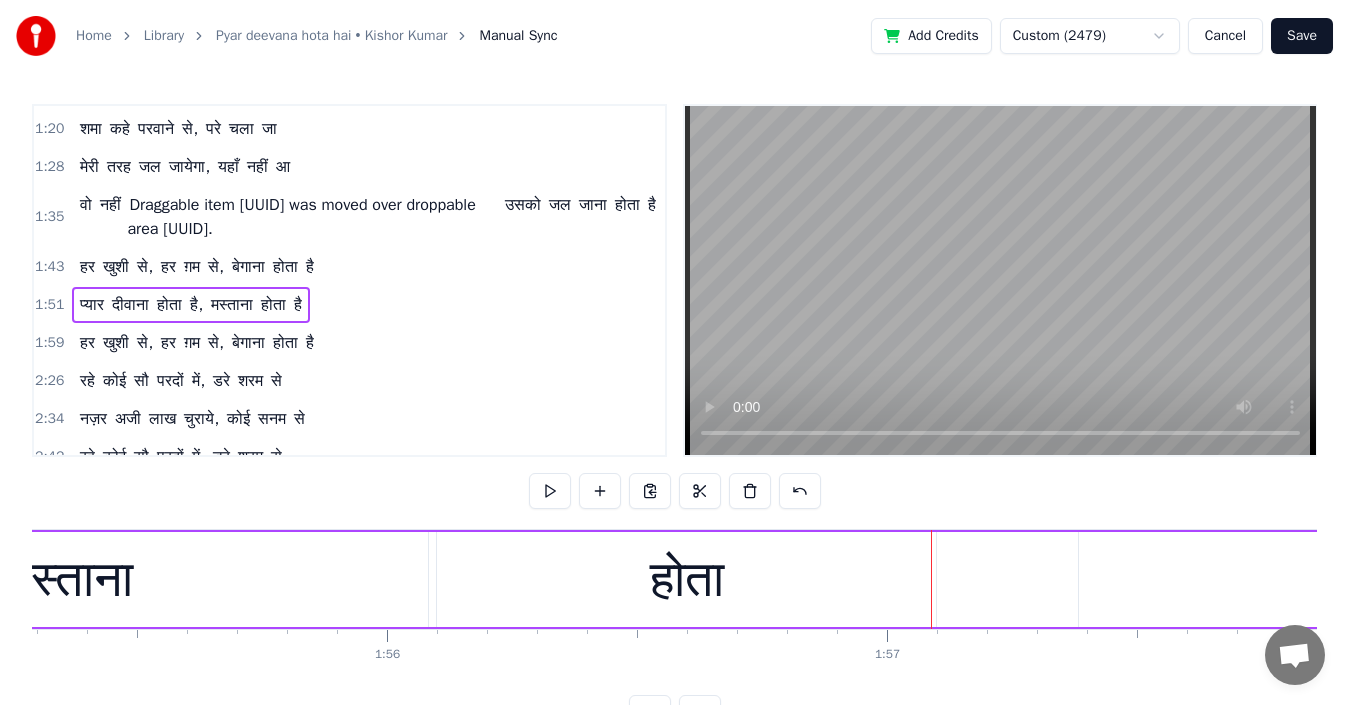 click on "है" at bounding box center (1423, 579) 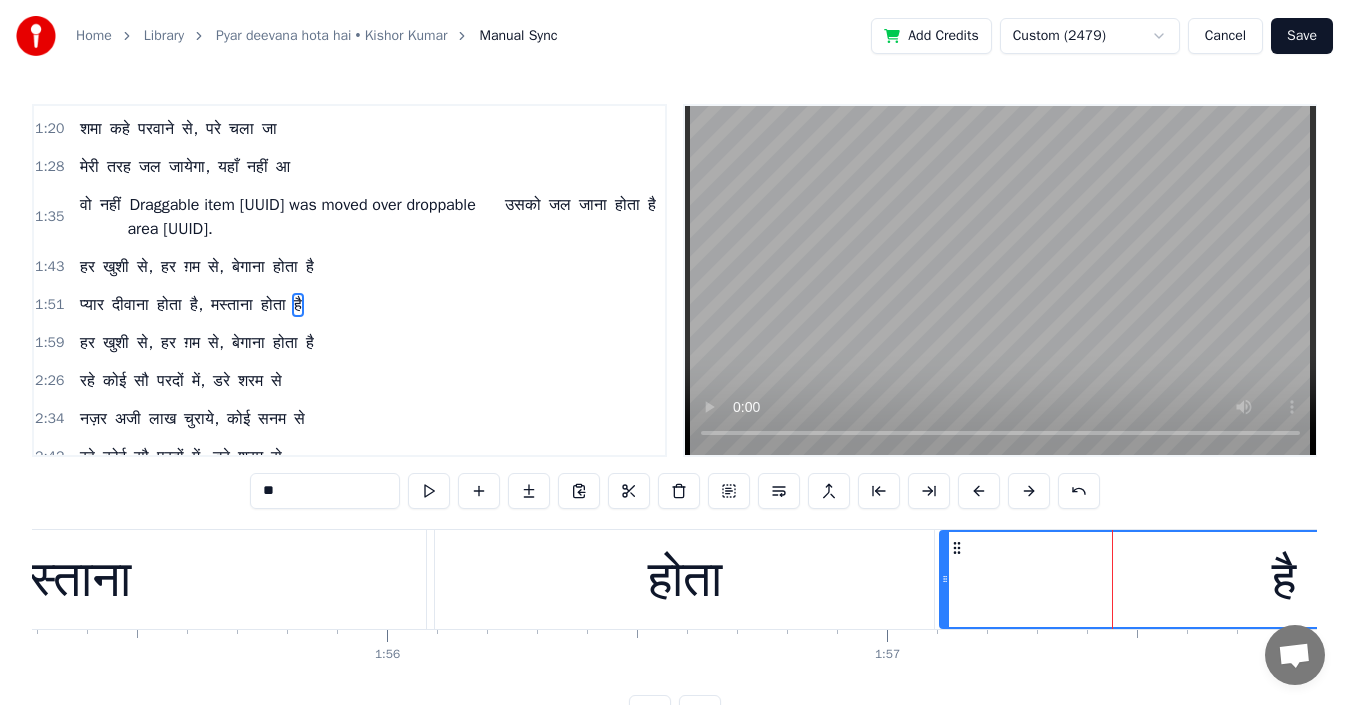 drag, startPoint x: 1094, startPoint y: 548, endPoint x: 957, endPoint y: 551, distance: 137.03284 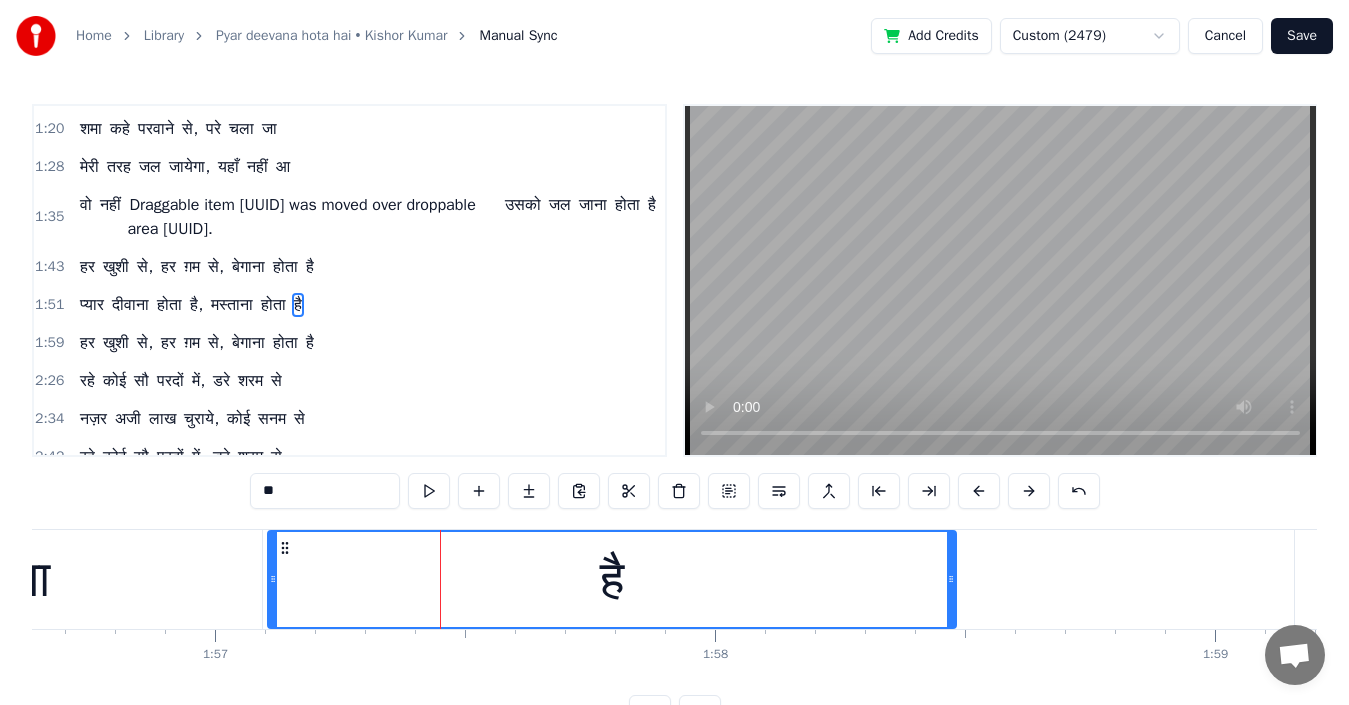 scroll, scrollTop: 0, scrollLeft: 58325, axis: horizontal 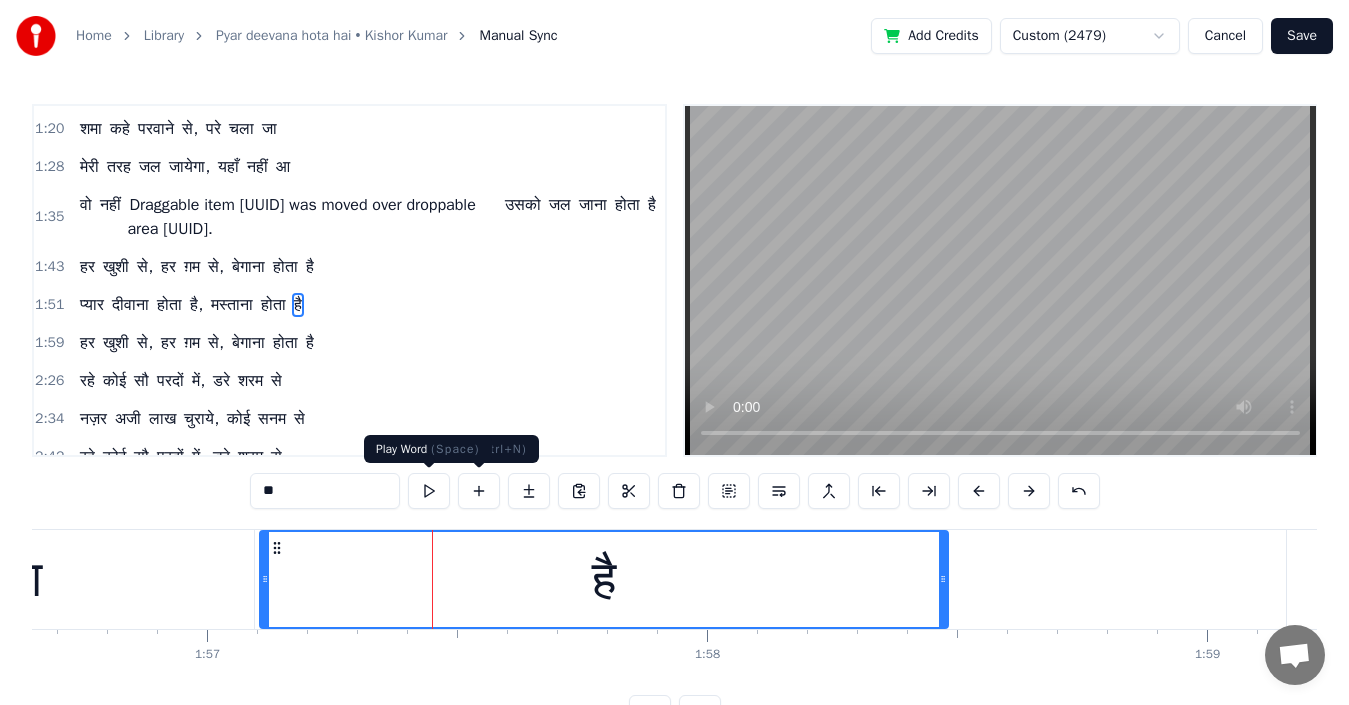 click at bounding box center (429, 491) 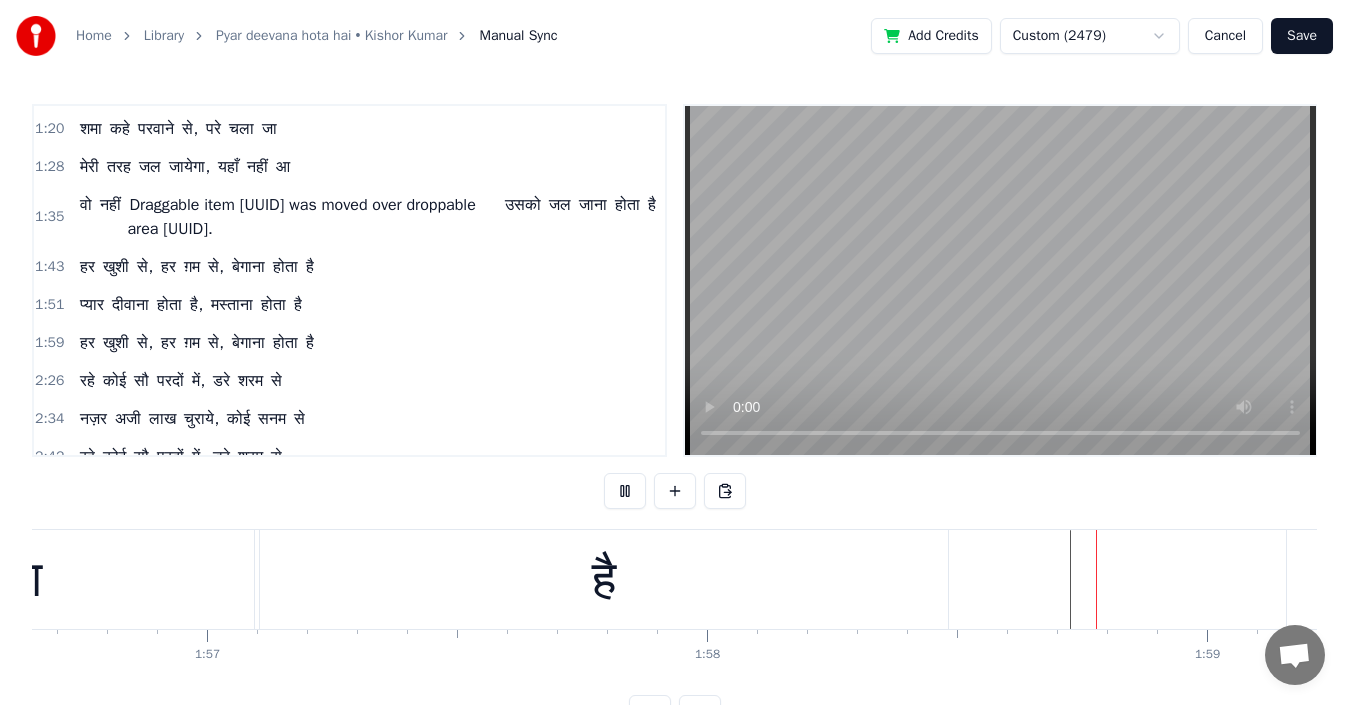 scroll, scrollTop: 75, scrollLeft: 0, axis: vertical 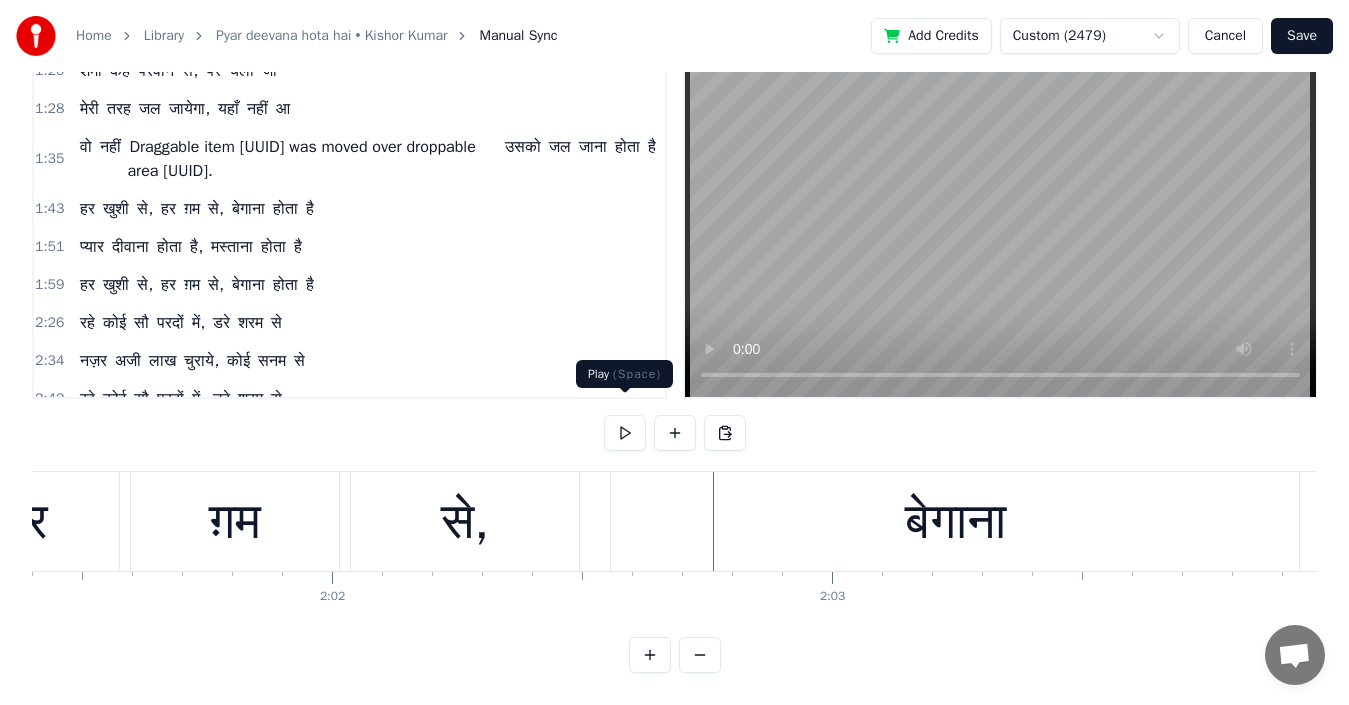 click at bounding box center (625, 433) 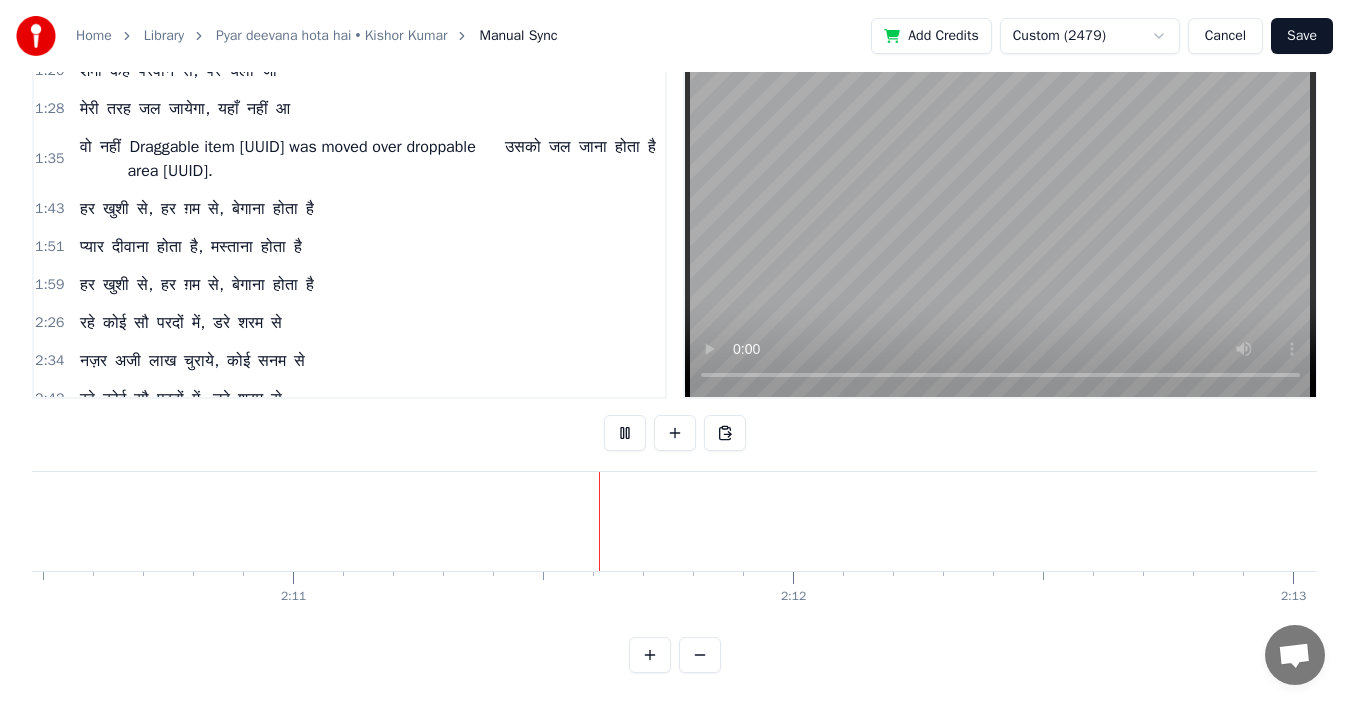 scroll, scrollTop: 0, scrollLeft: 65382, axis: horizontal 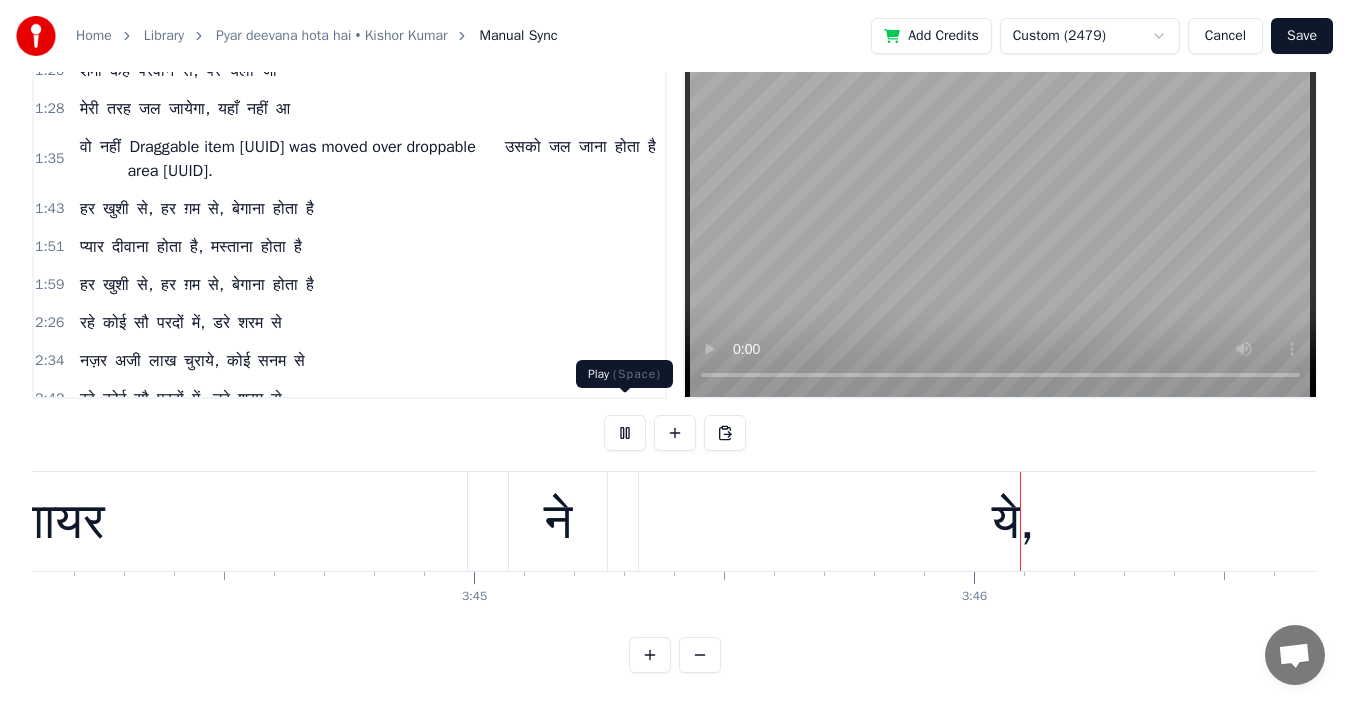 click at bounding box center [625, 433] 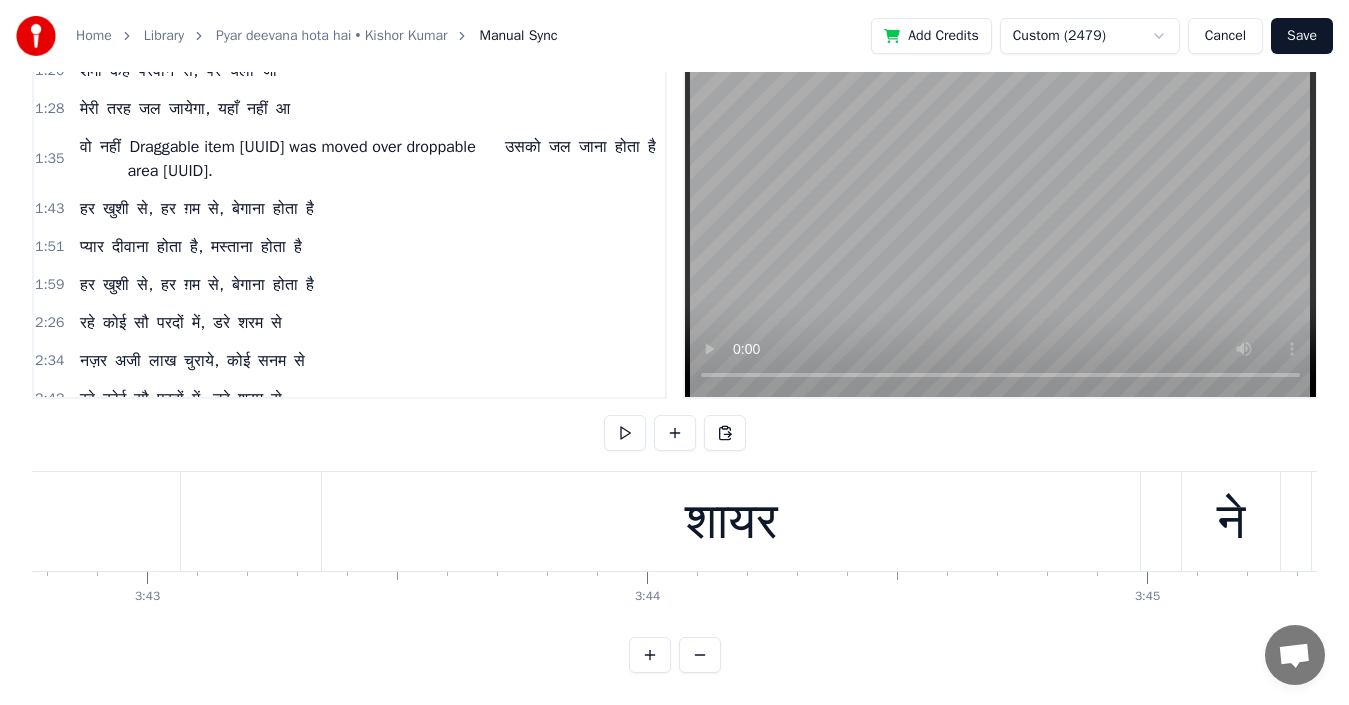 scroll, scrollTop: 0, scrollLeft: 111338, axis: horizontal 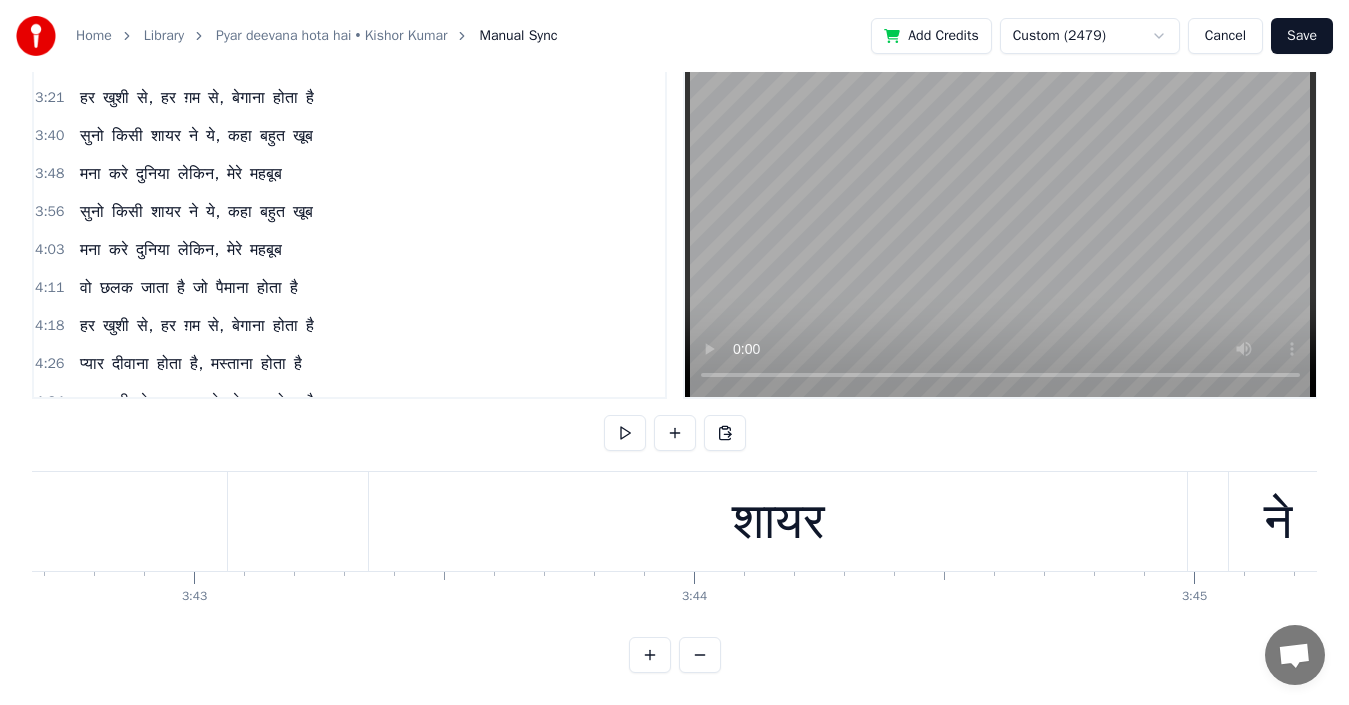 click on "सुनो" at bounding box center (92, 212) 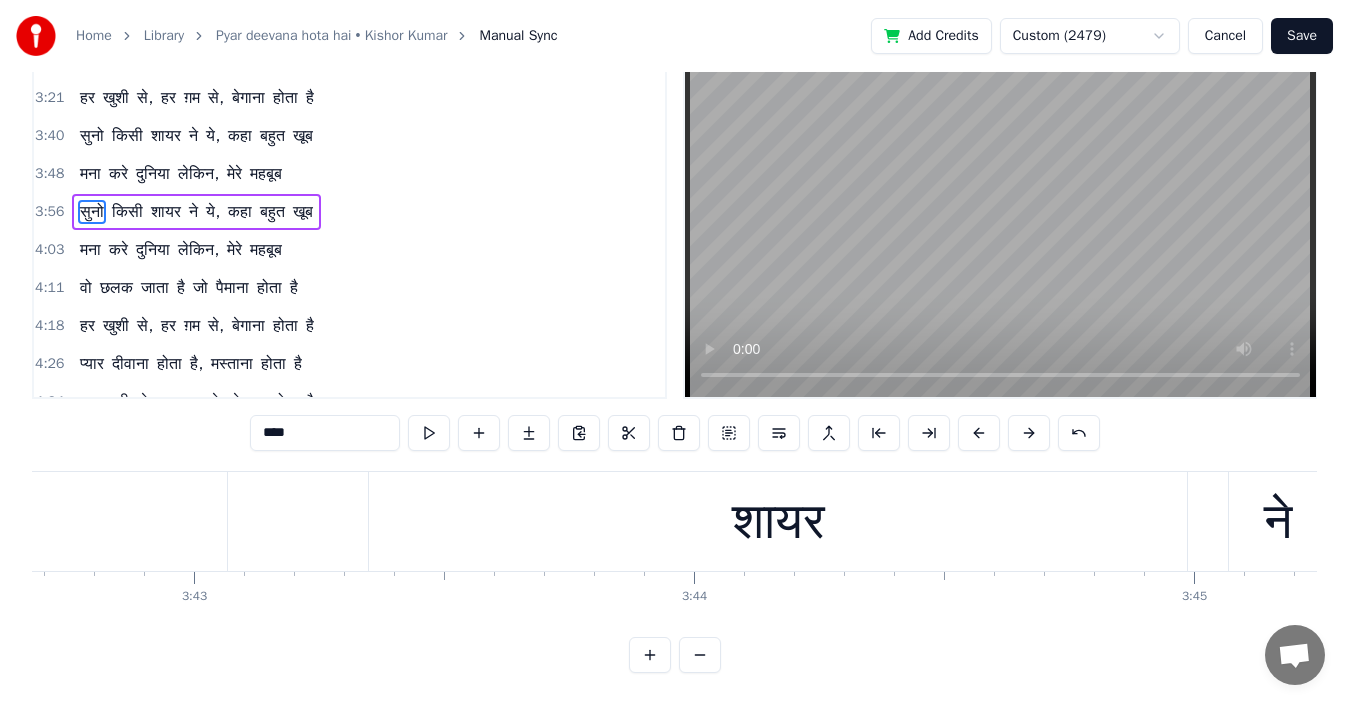 scroll, scrollTop: 0, scrollLeft: 0, axis: both 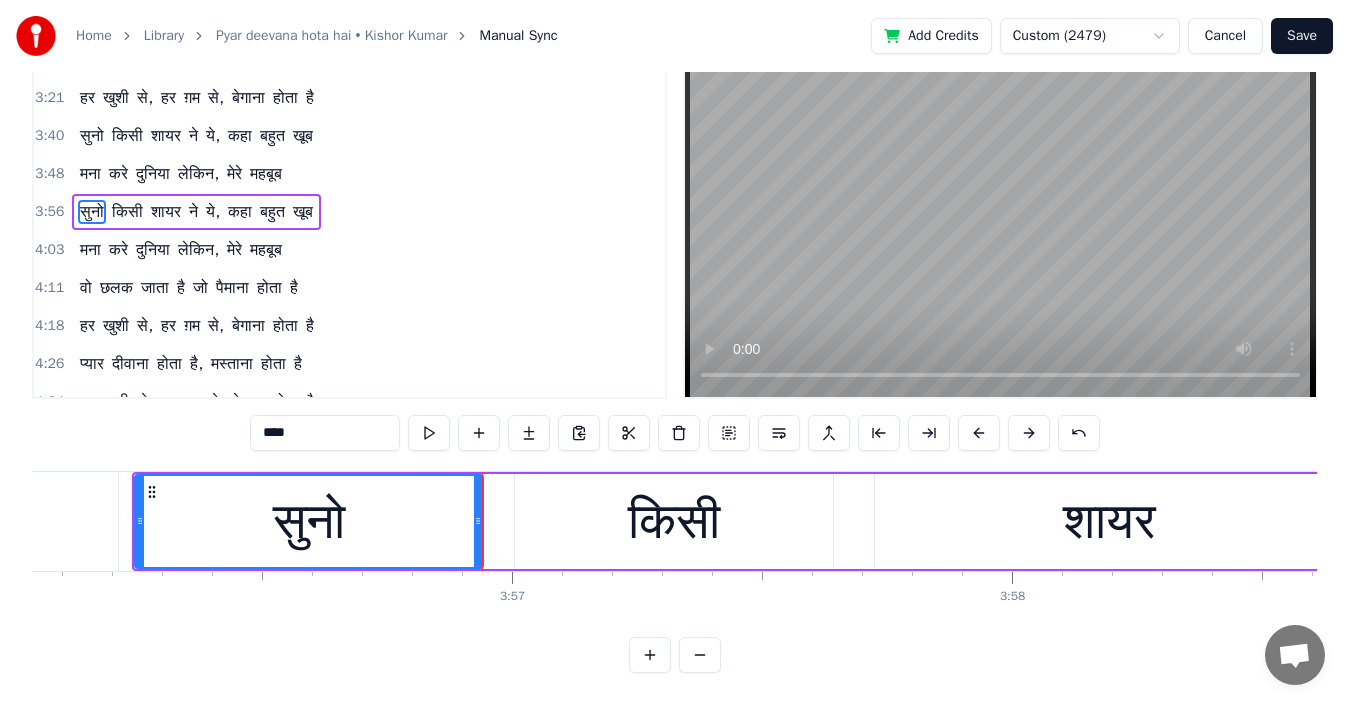 click on "किसी" at bounding box center [127, 212] 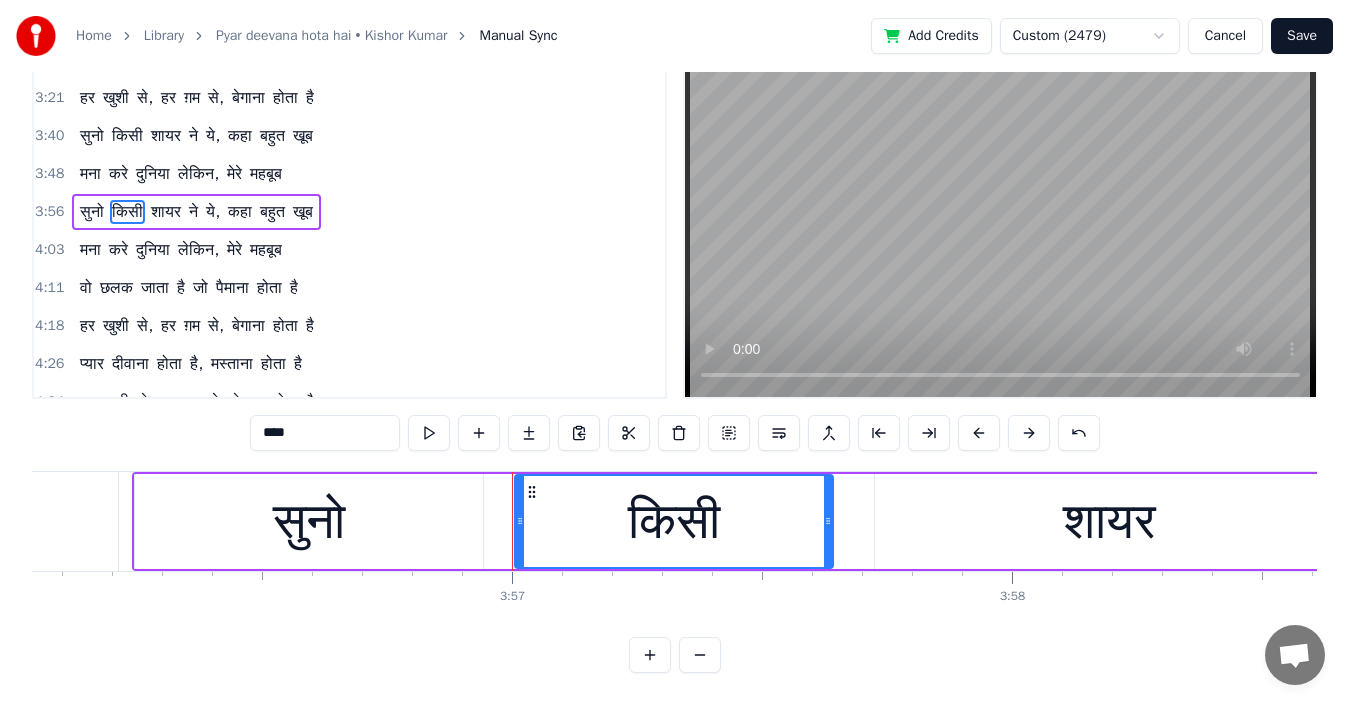 scroll, scrollTop: 0, scrollLeft: 0, axis: both 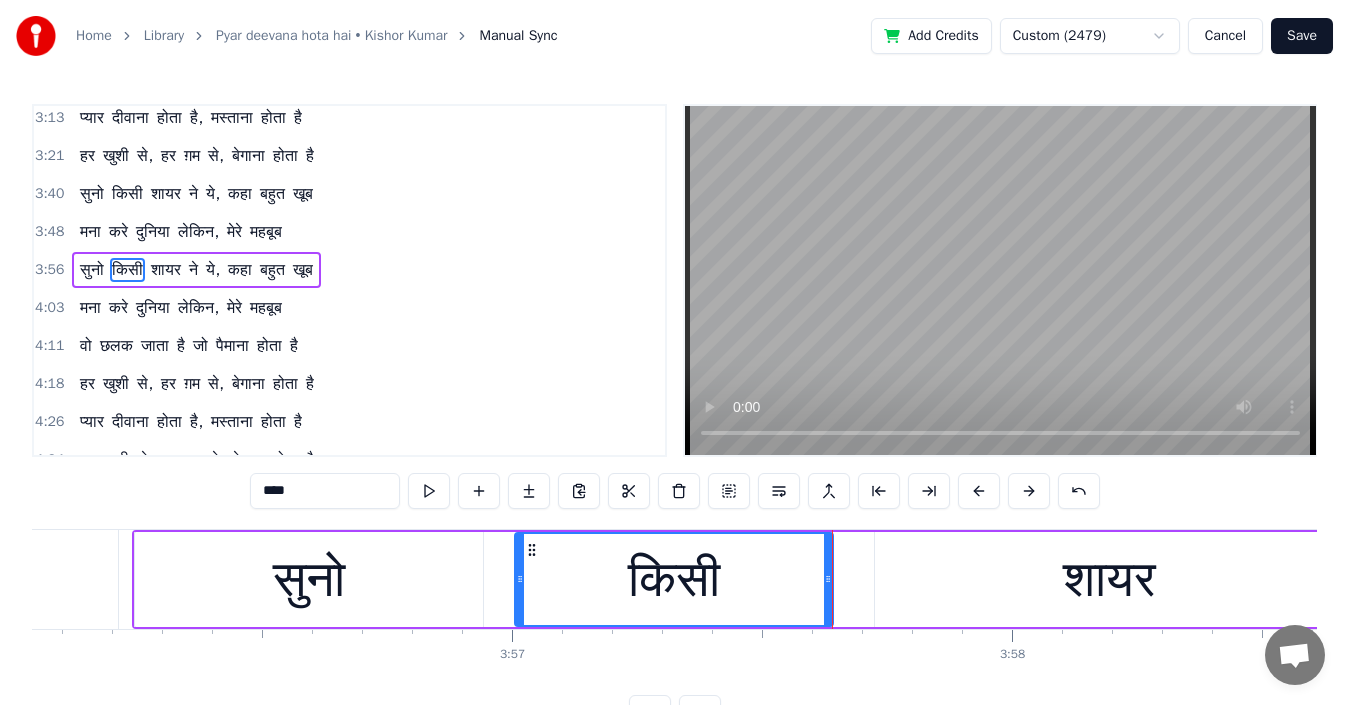 click on "शायर" at bounding box center (166, 194) 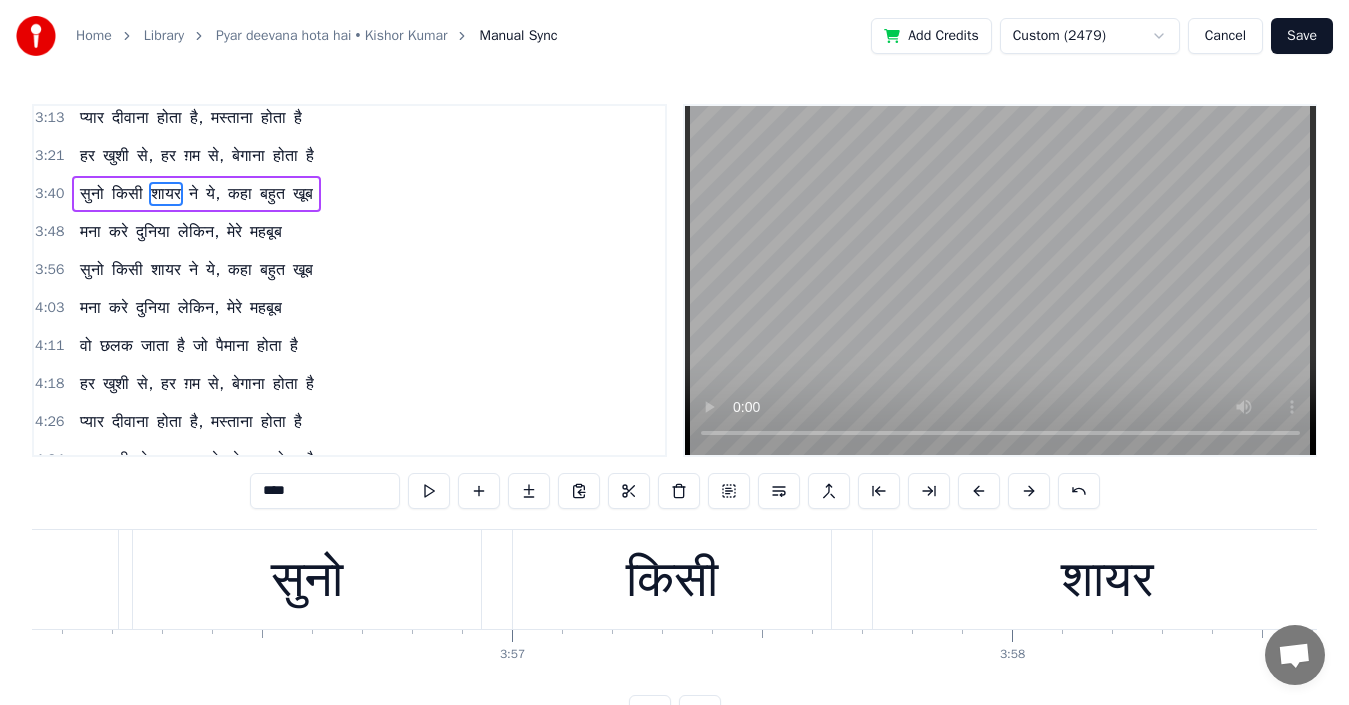 scroll, scrollTop: 630, scrollLeft: 0, axis: vertical 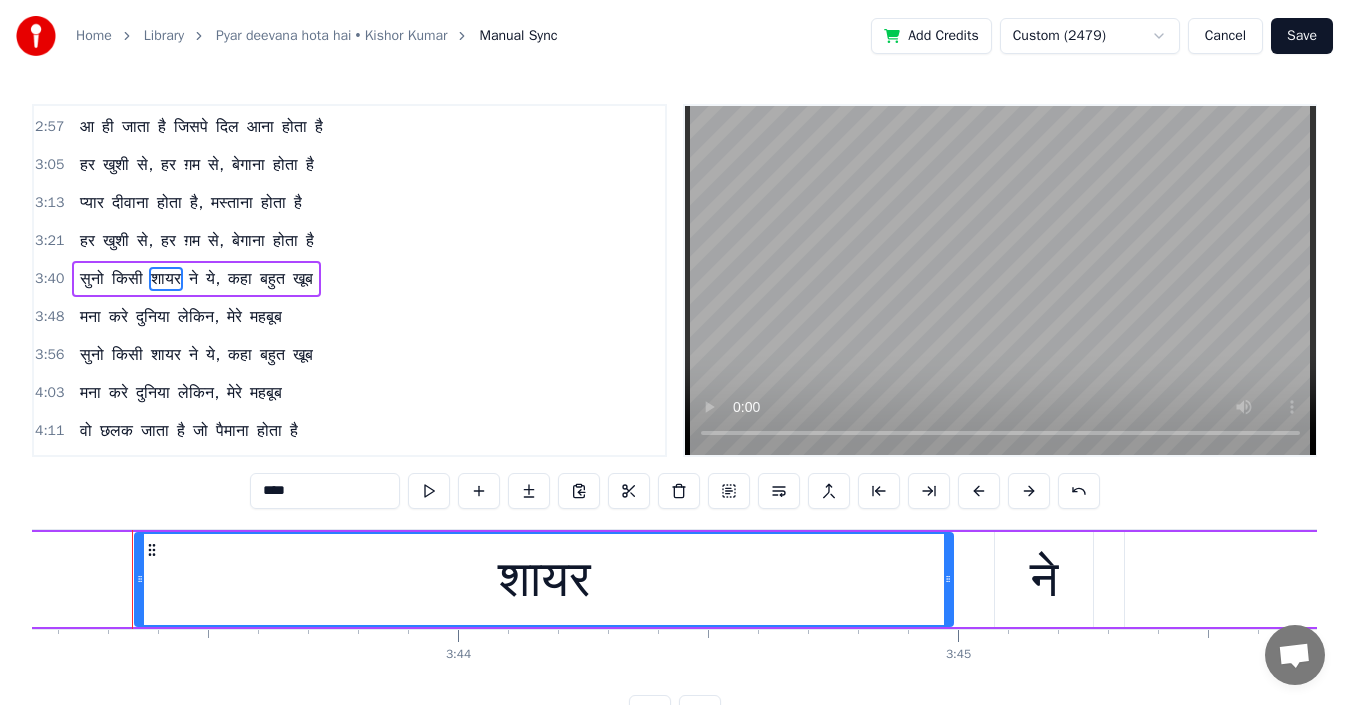 click on "शायर" at bounding box center (166, 279) 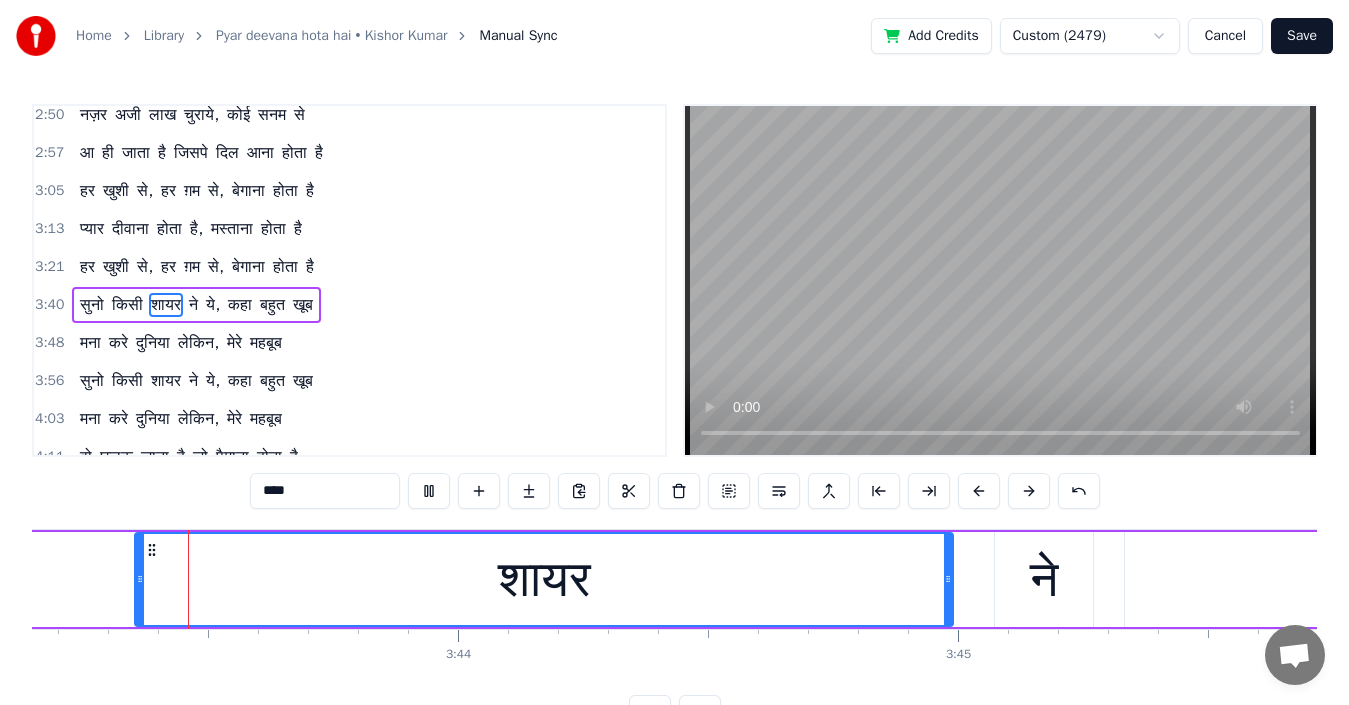 scroll, scrollTop: 715, scrollLeft: 0, axis: vertical 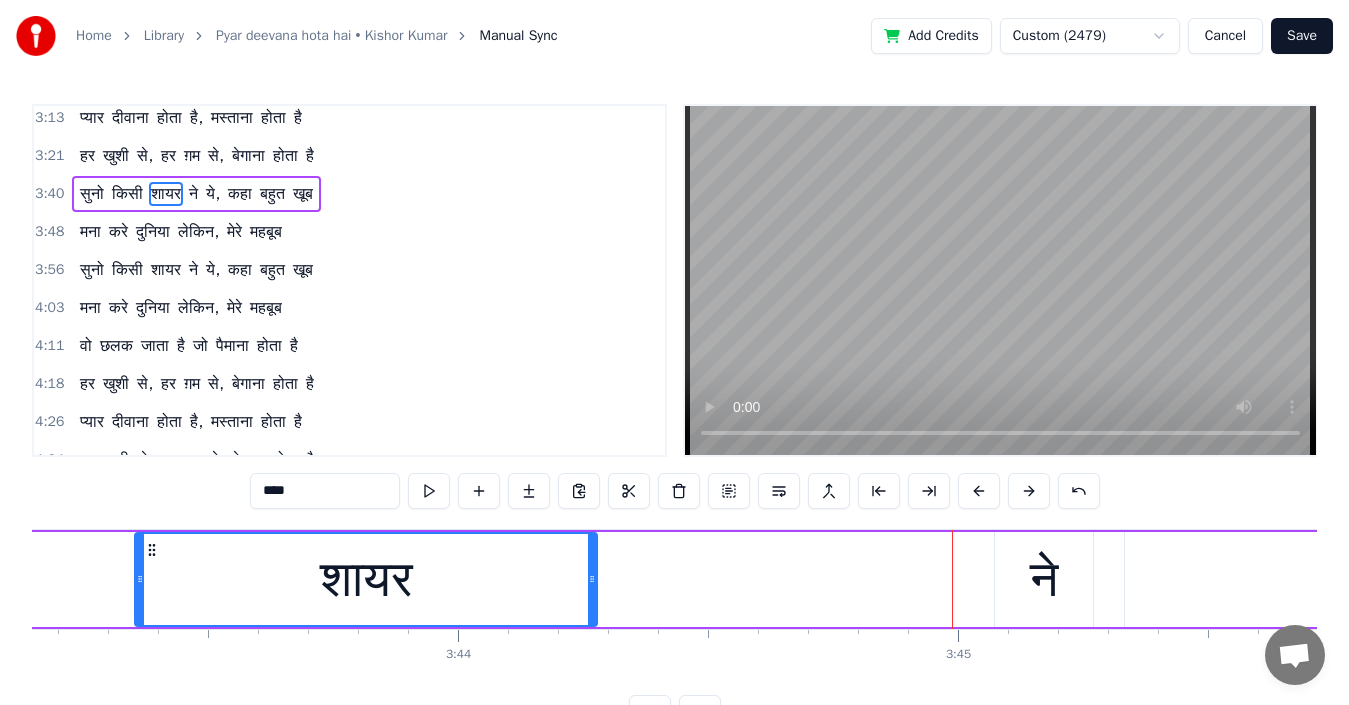 drag, startPoint x: 949, startPoint y: 579, endPoint x: 593, endPoint y: 621, distance: 358.46896 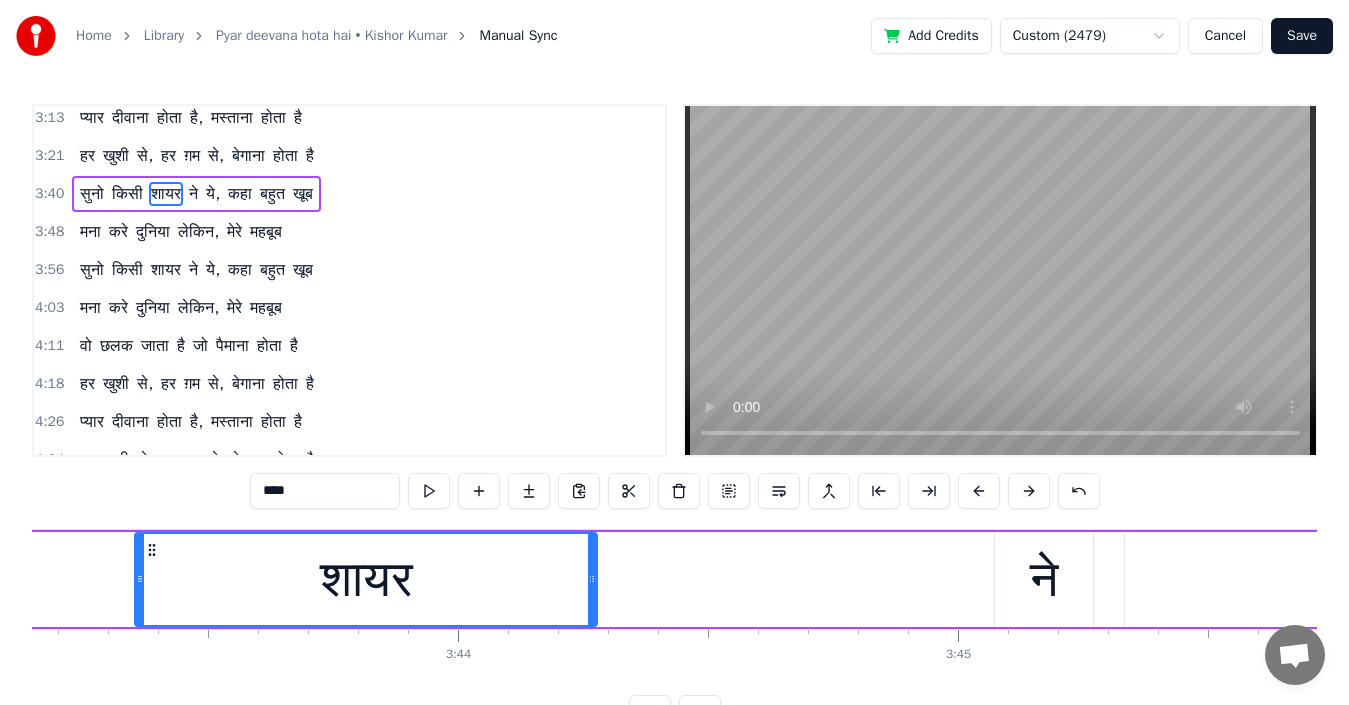 scroll, scrollTop: 604, scrollLeft: 0, axis: vertical 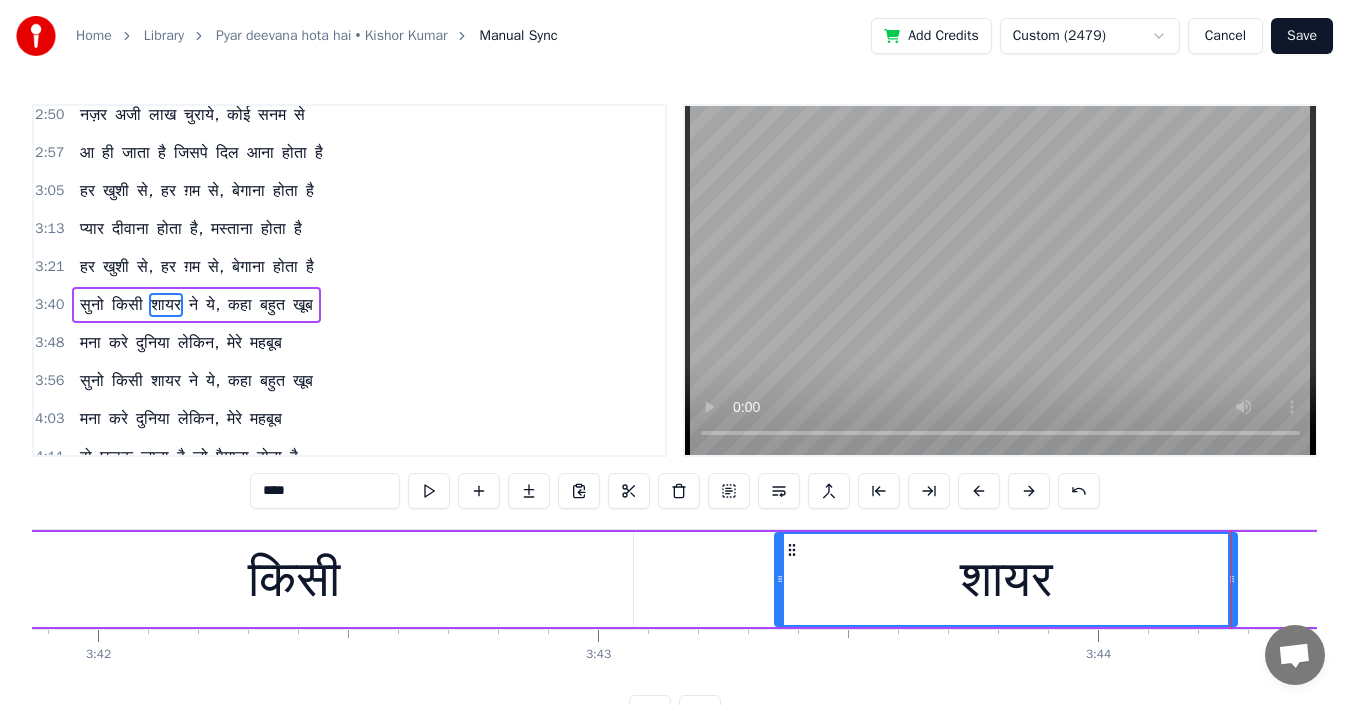 click on "किसी" at bounding box center (294, 579) 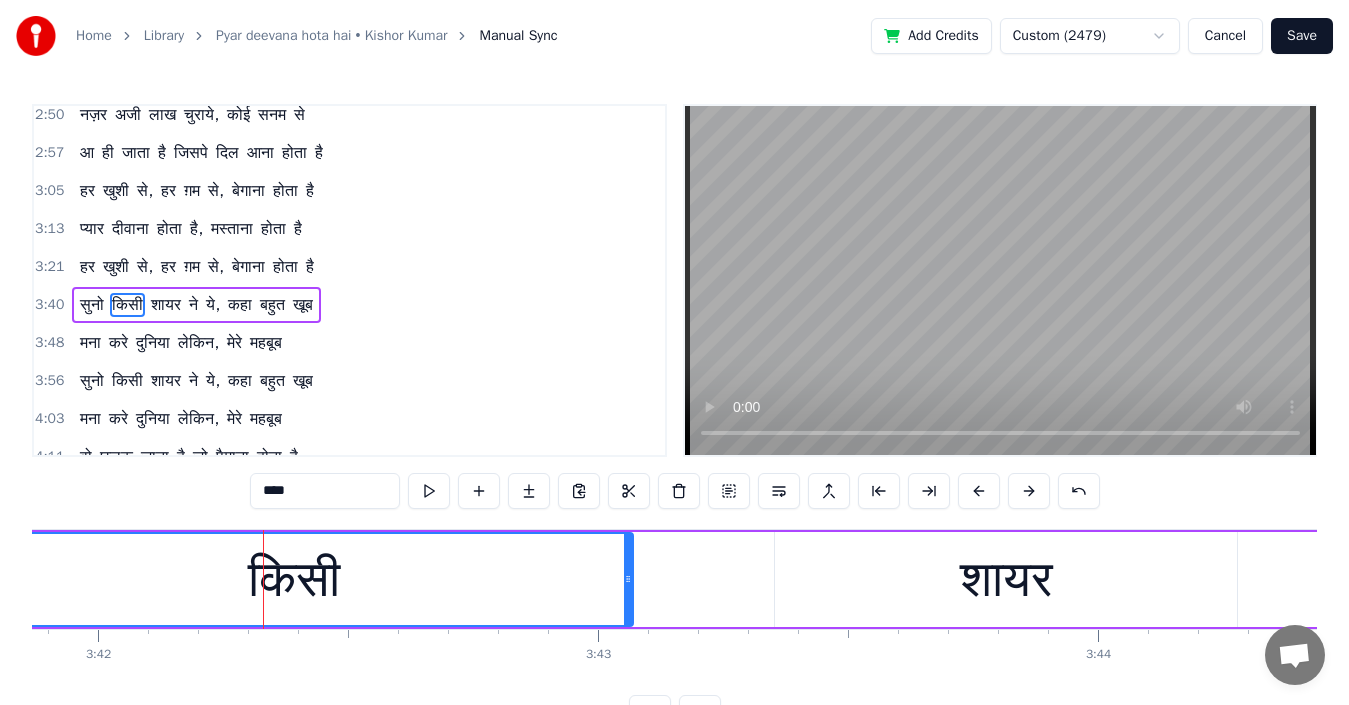 click on "शायर" at bounding box center (1006, 579) 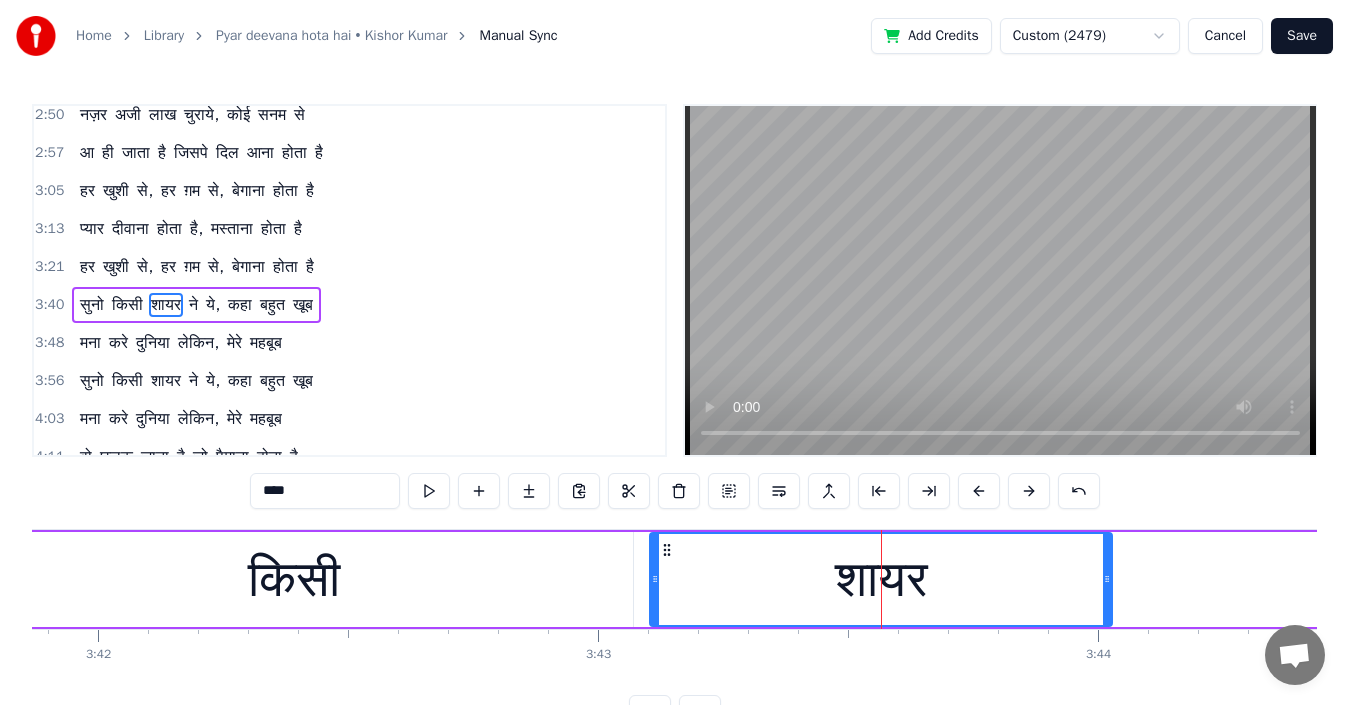 drag, startPoint x: 792, startPoint y: 548, endPoint x: 667, endPoint y: 560, distance: 125.57468 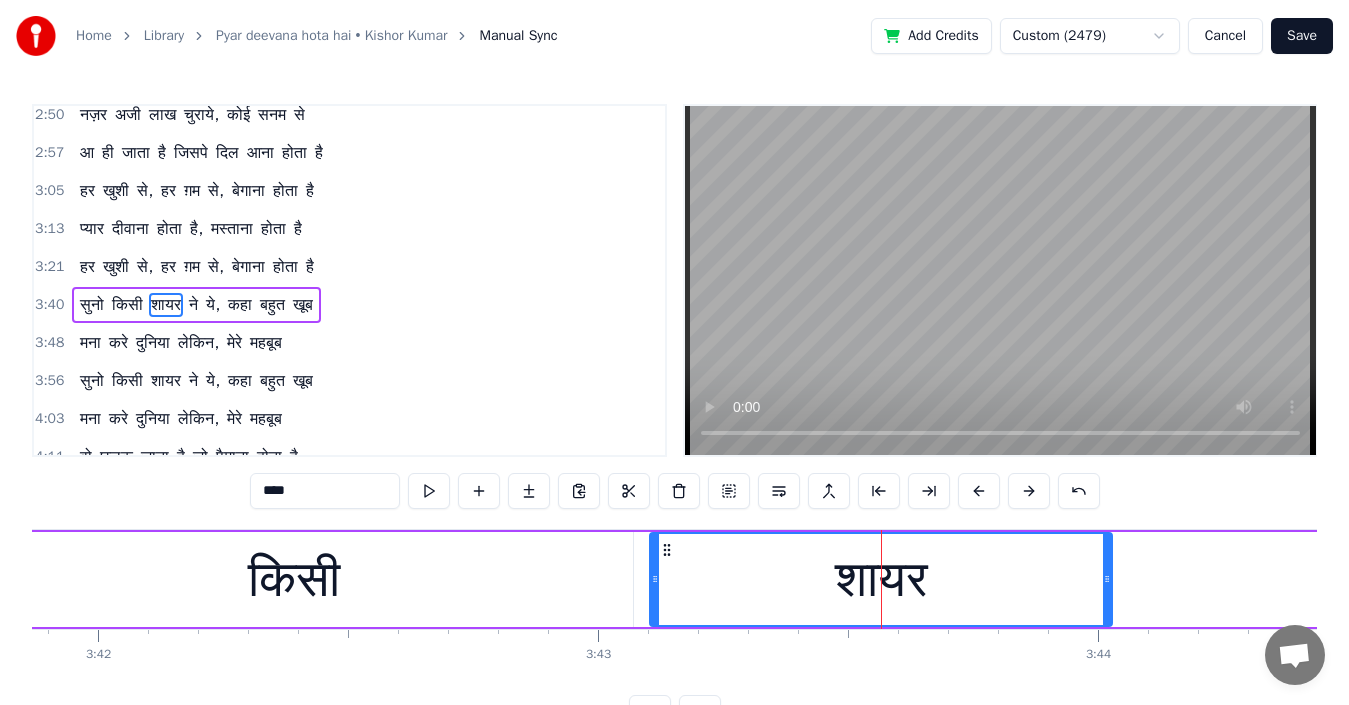 click on "ने" at bounding box center (193, 305) 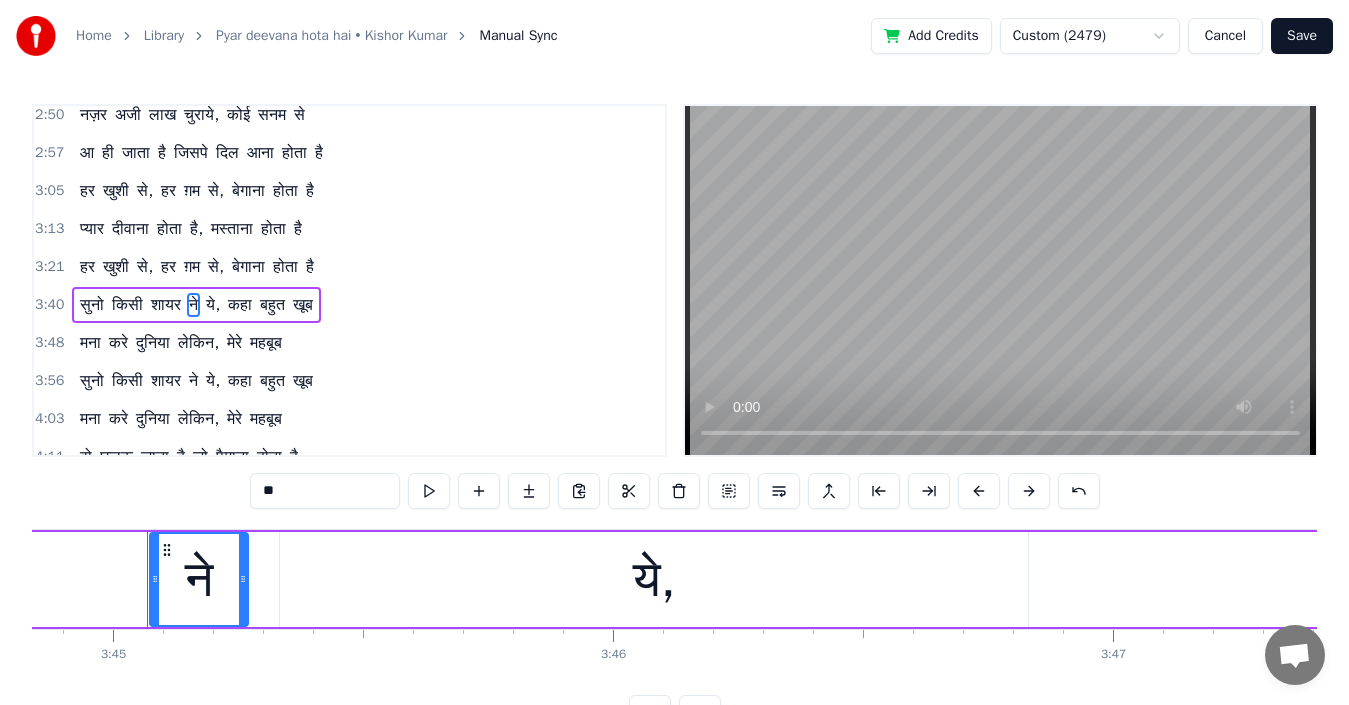 scroll, scrollTop: 0, scrollLeft: 112434, axis: horizontal 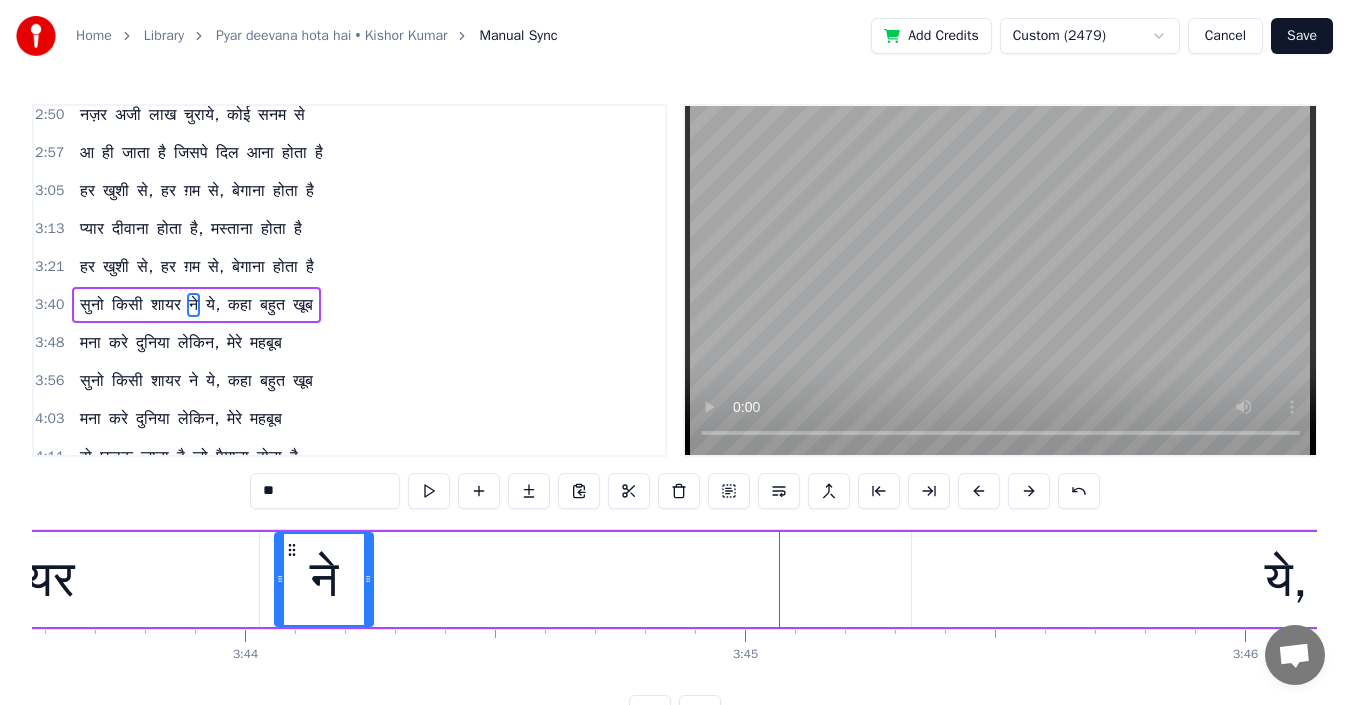 drag, startPoint x: 141, startPoint y: 546, endPoint x: 292, endPoint y: 540, distance: 151.11916 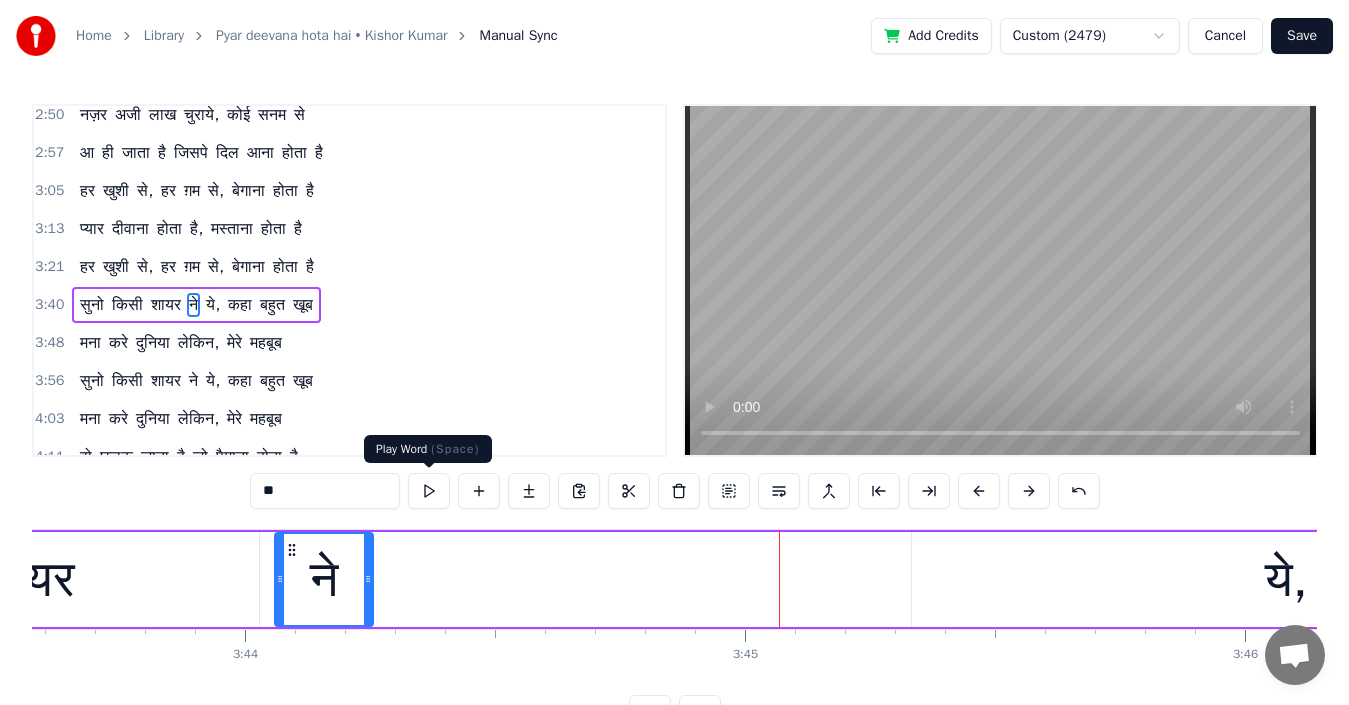 click at bounding box center [429, 491] 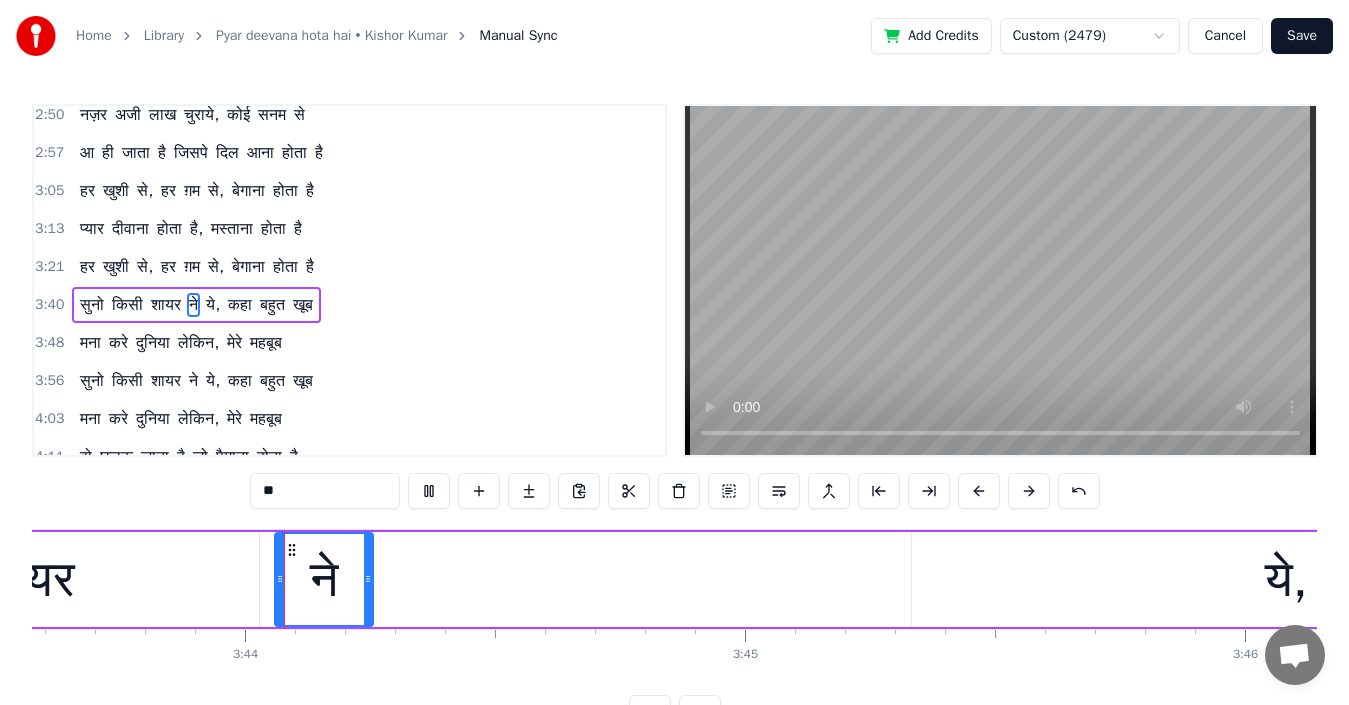 click at bounding box center (429, 491) 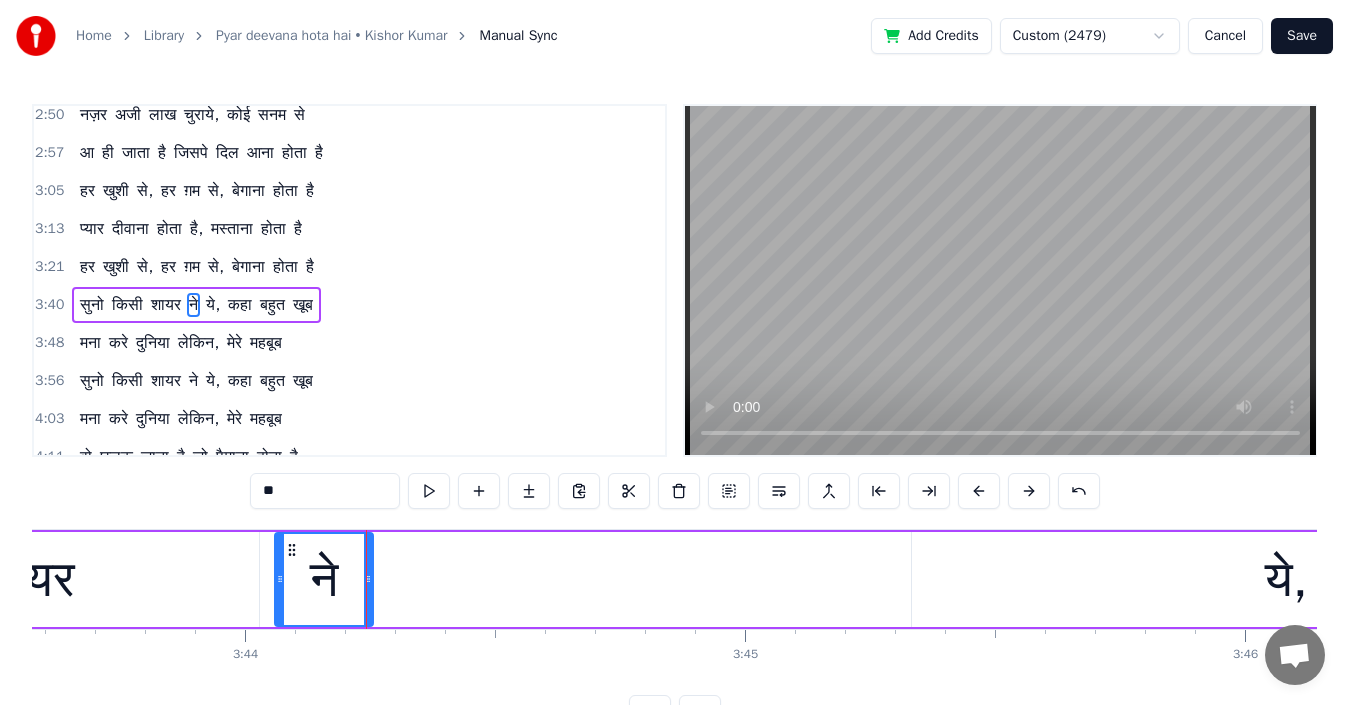 click at bounding box center (429, 491) 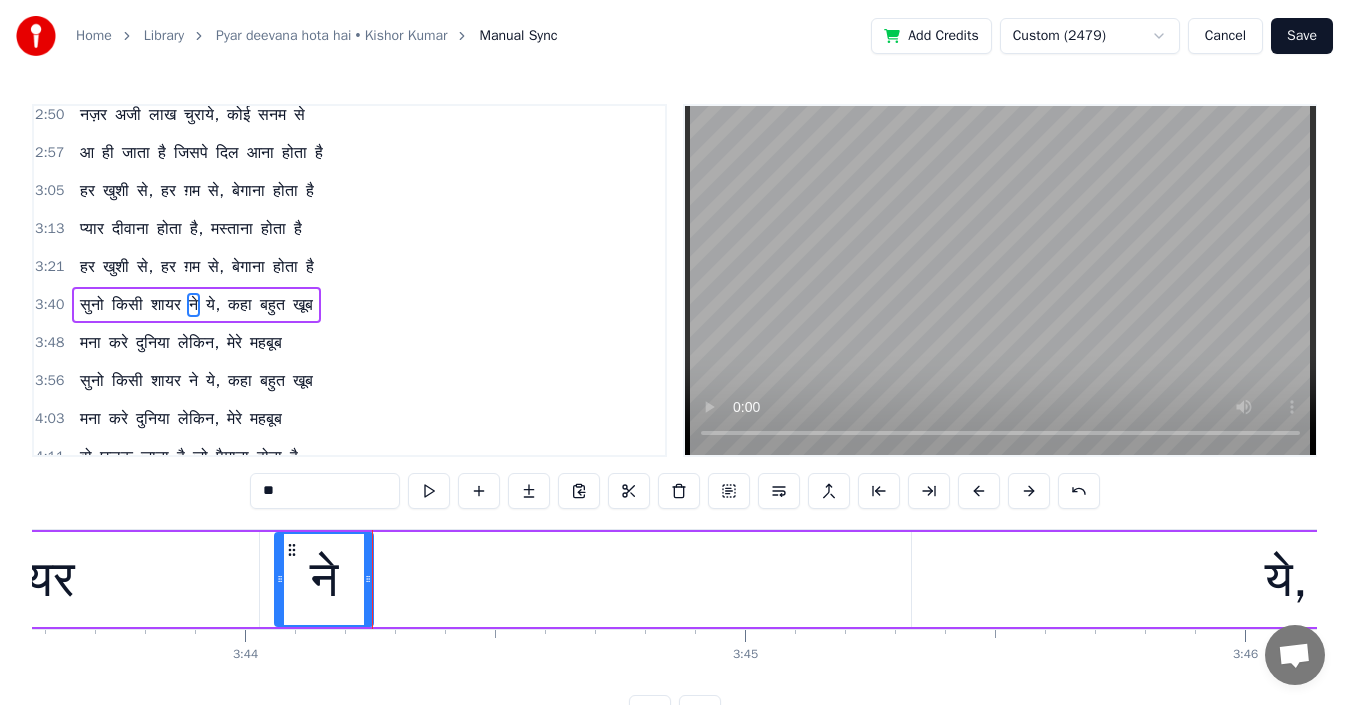 click on "शायर" at bounding box center [28, 579] 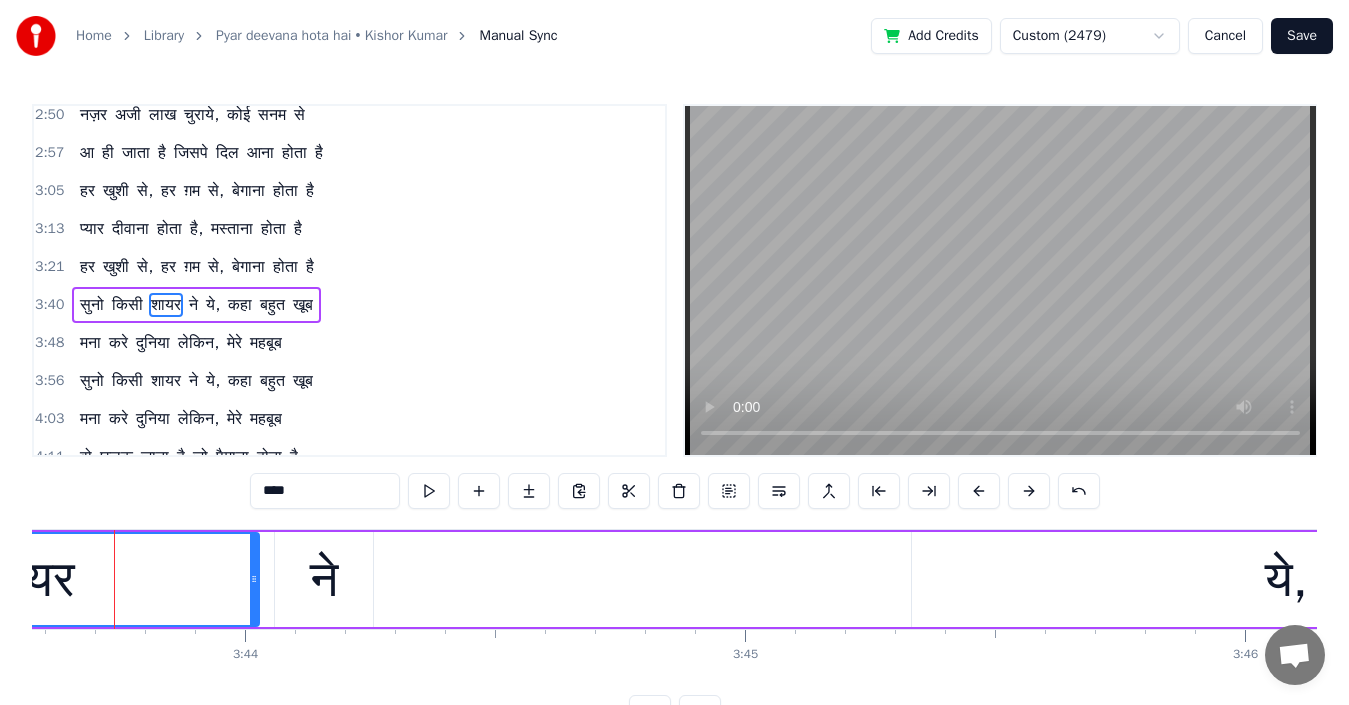 scroll, scrollTop: 0, scrollLeft: 111769, axis: horizontal 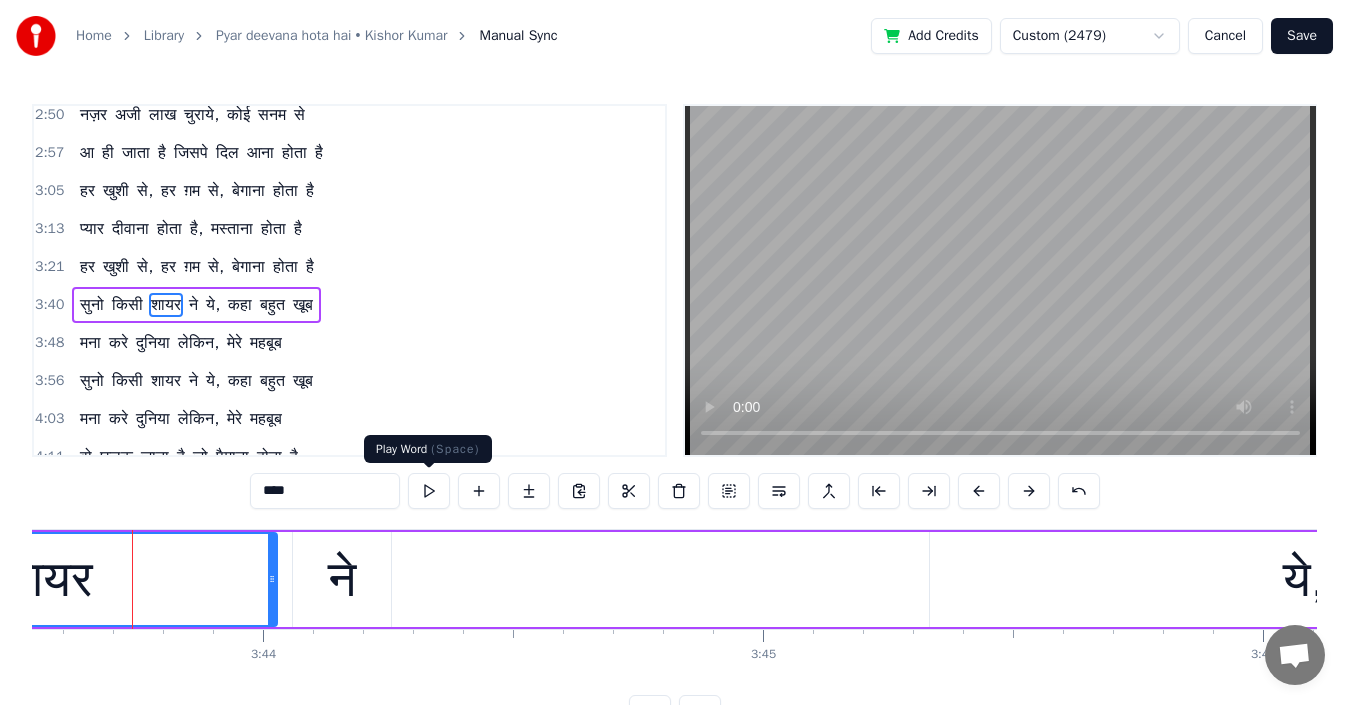 click at bounding box center [429, 491] 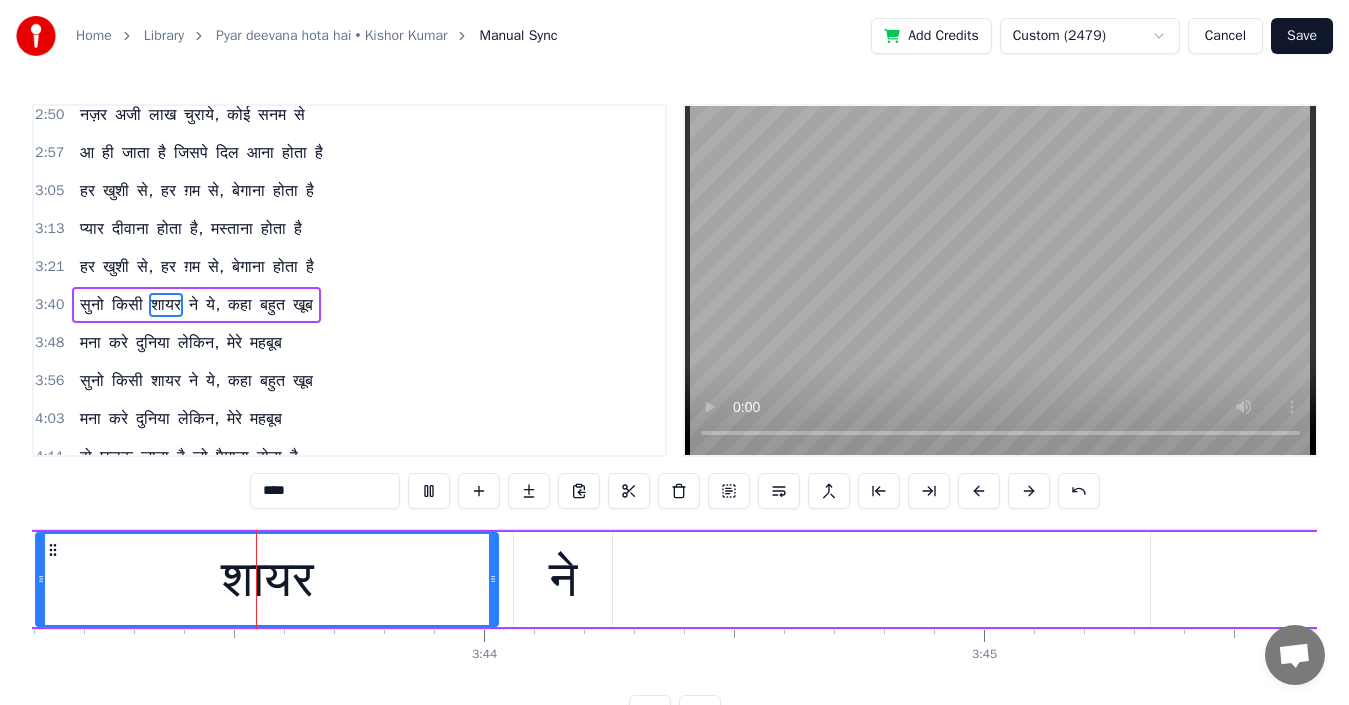 scroll, scrollTop: 0, scrollLeft: 111453, axis: horizontal 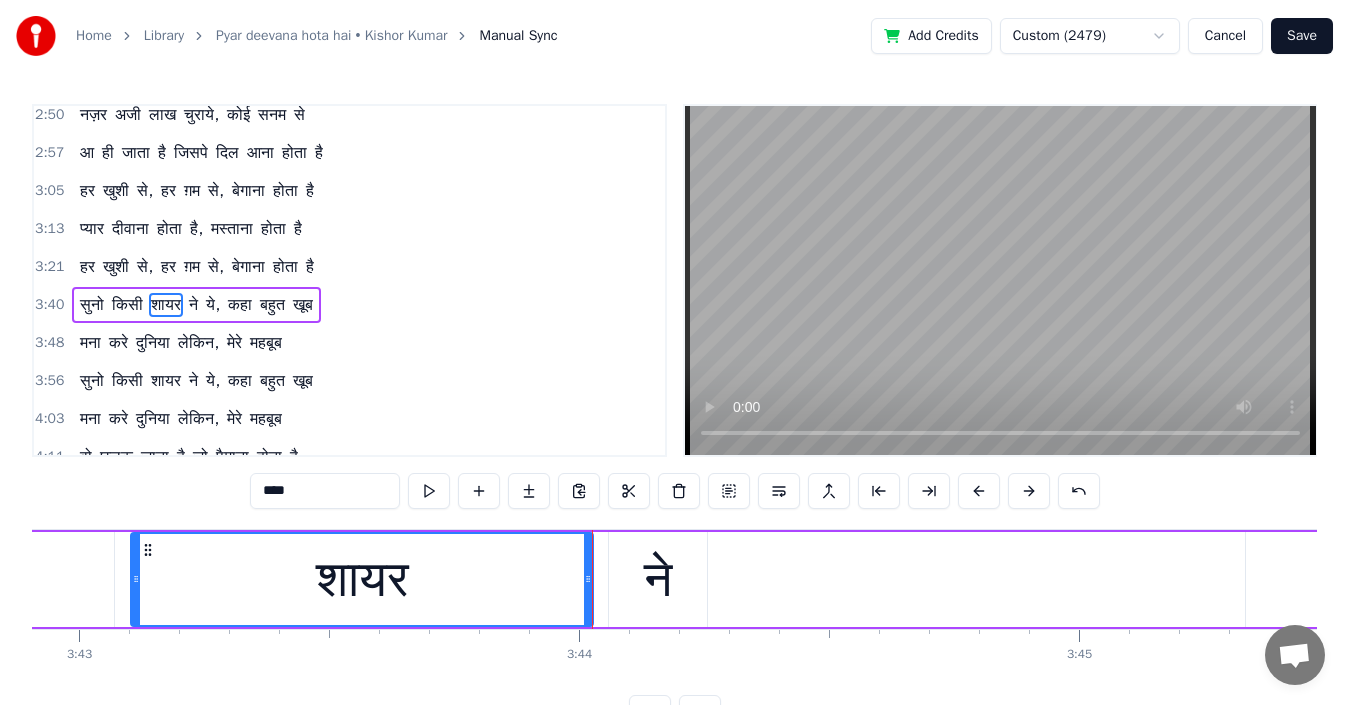 click on "किसी" at bounding box center (-225, 579) 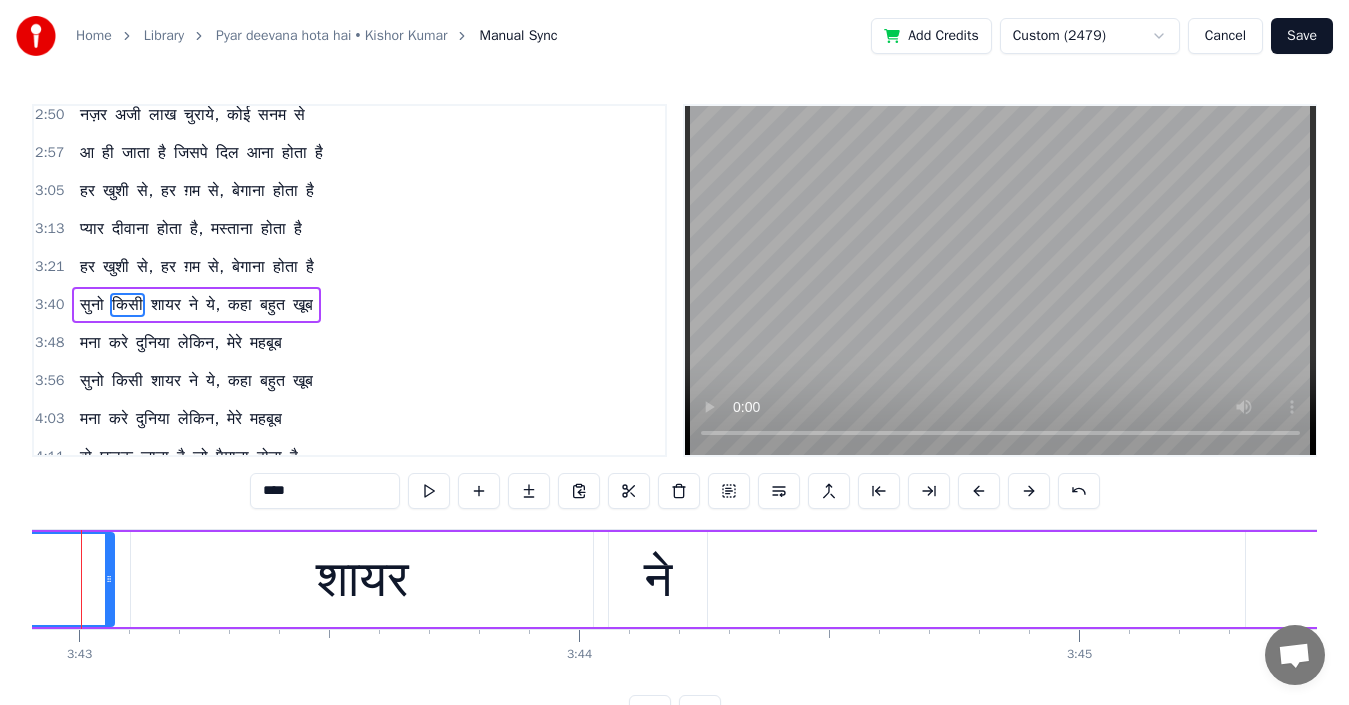 scroll, scrollTop: 0, scrollLeft: 111402, axis: horizontal 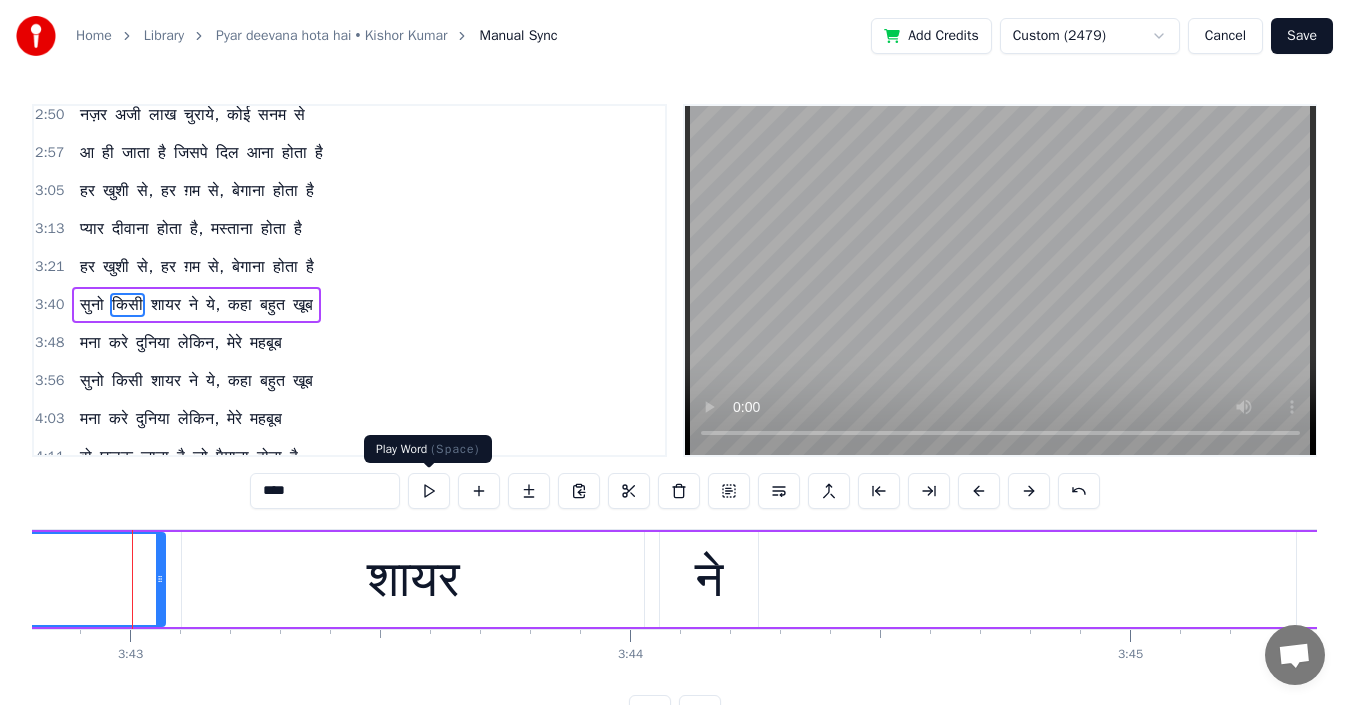 click at bounding box center (429, 491) 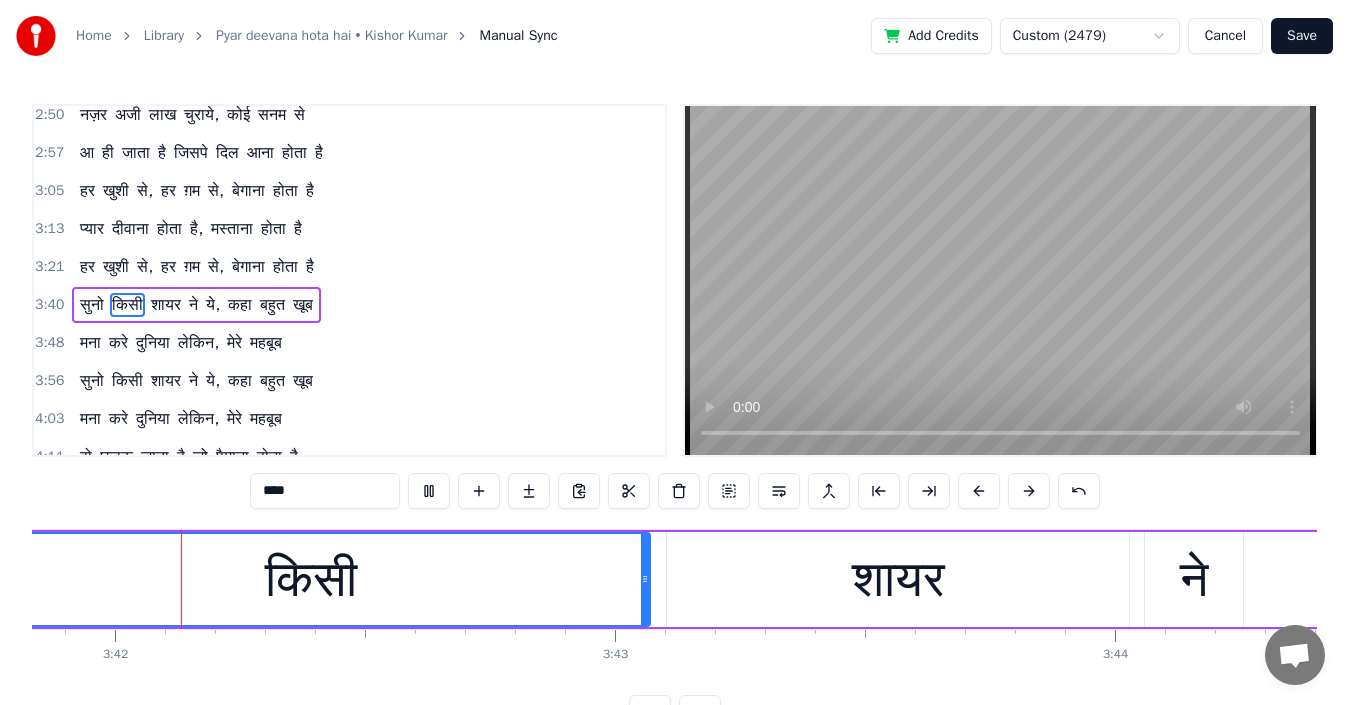 scroll, scrollTop: 0, scrollLeft: 110914, axis: horizontal 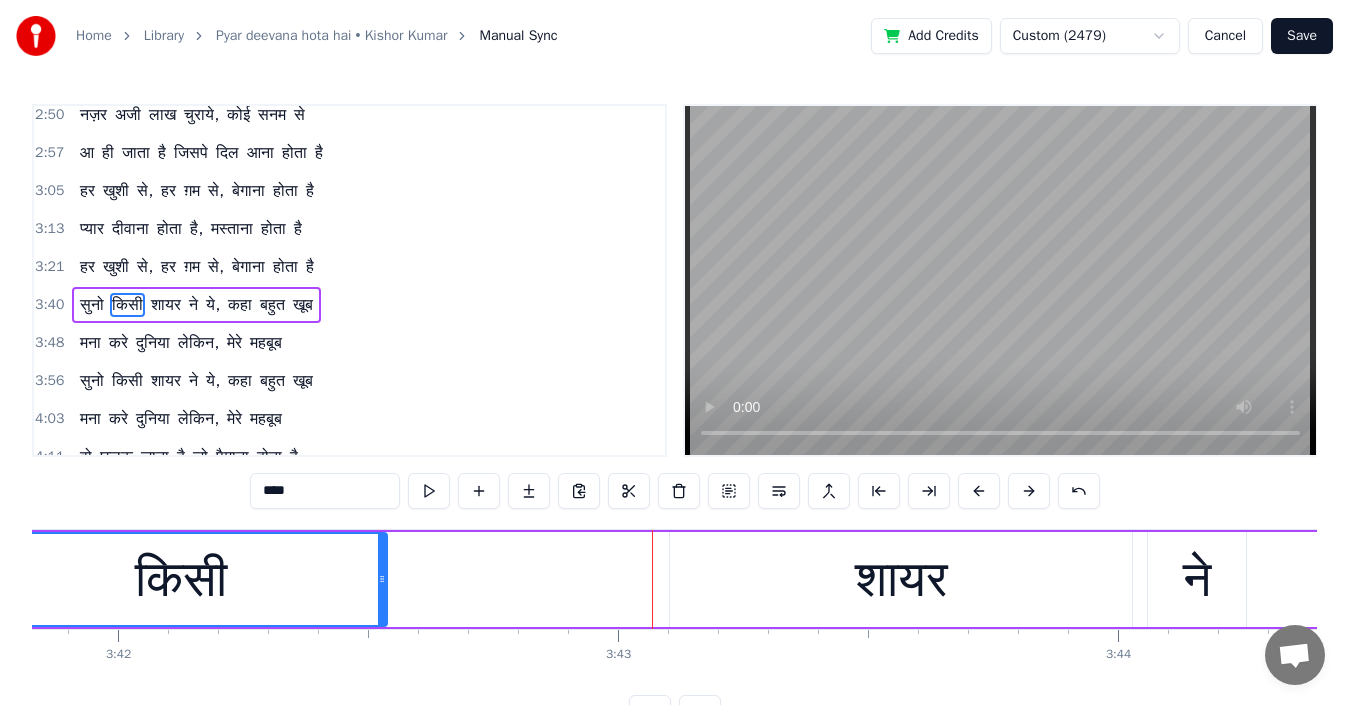 drag, startPoint x: 647, startPoint y: 586, endPoint x: 380, endPoint y: 595, distance: 267.15164 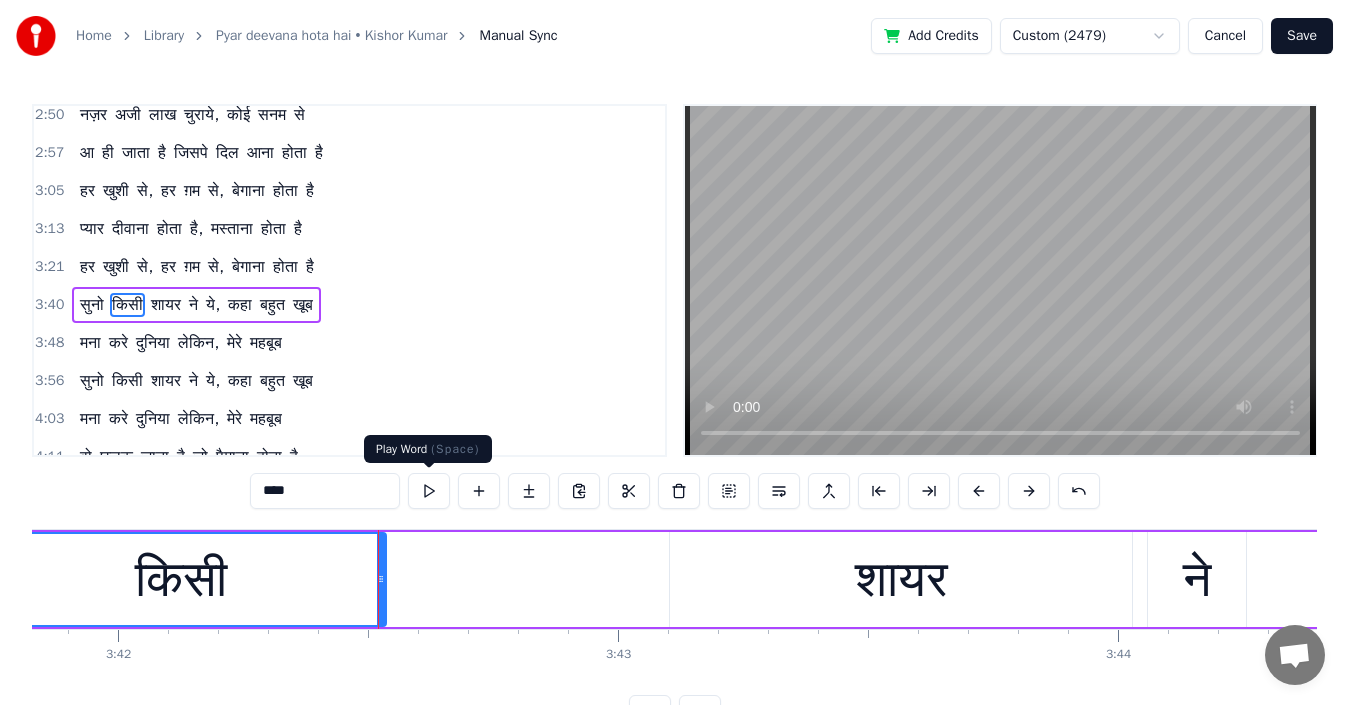 click at bounding box center [429, 491] 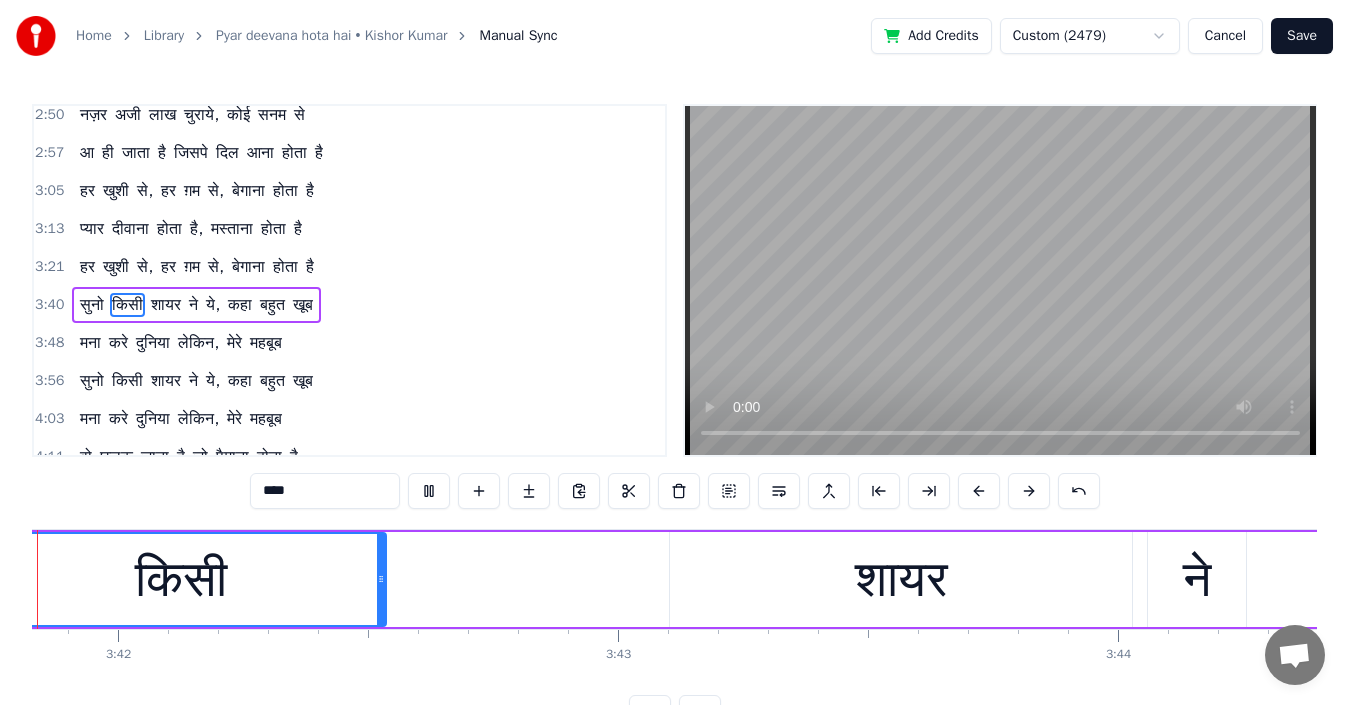 scroll, scrollTop: 0, scrollLeft: 110754, axis: horizontal 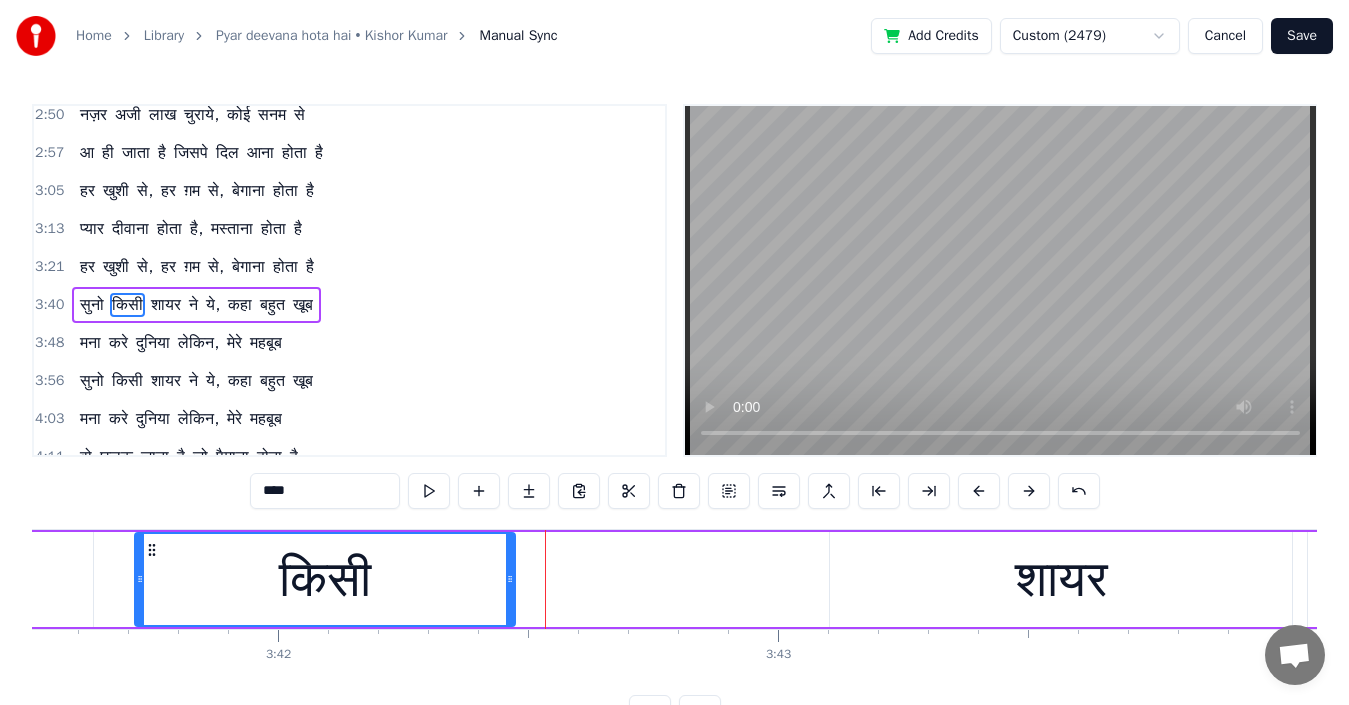 drag, startPoint x: 541, startPoint y: 576, endPoint x: 505, endPoint y: 576, distance: 36 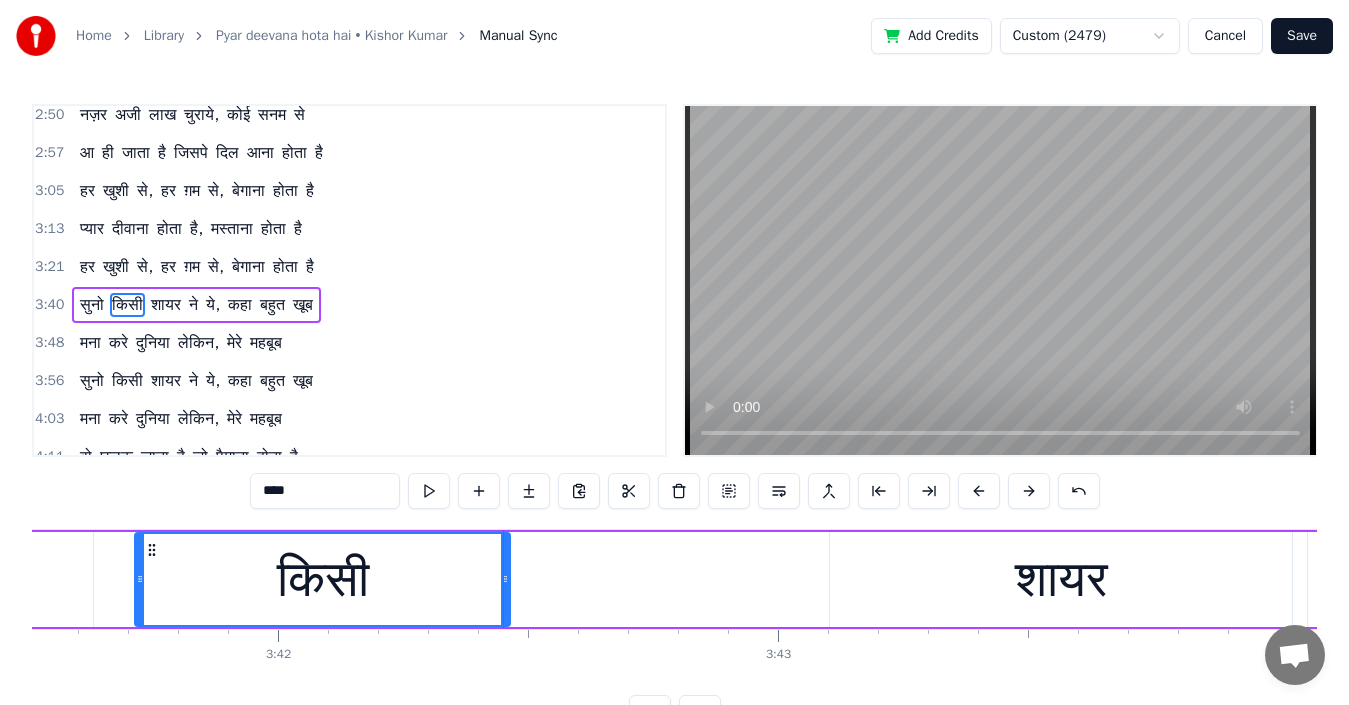 click on "शायर" at bounding box center [1061, 579] 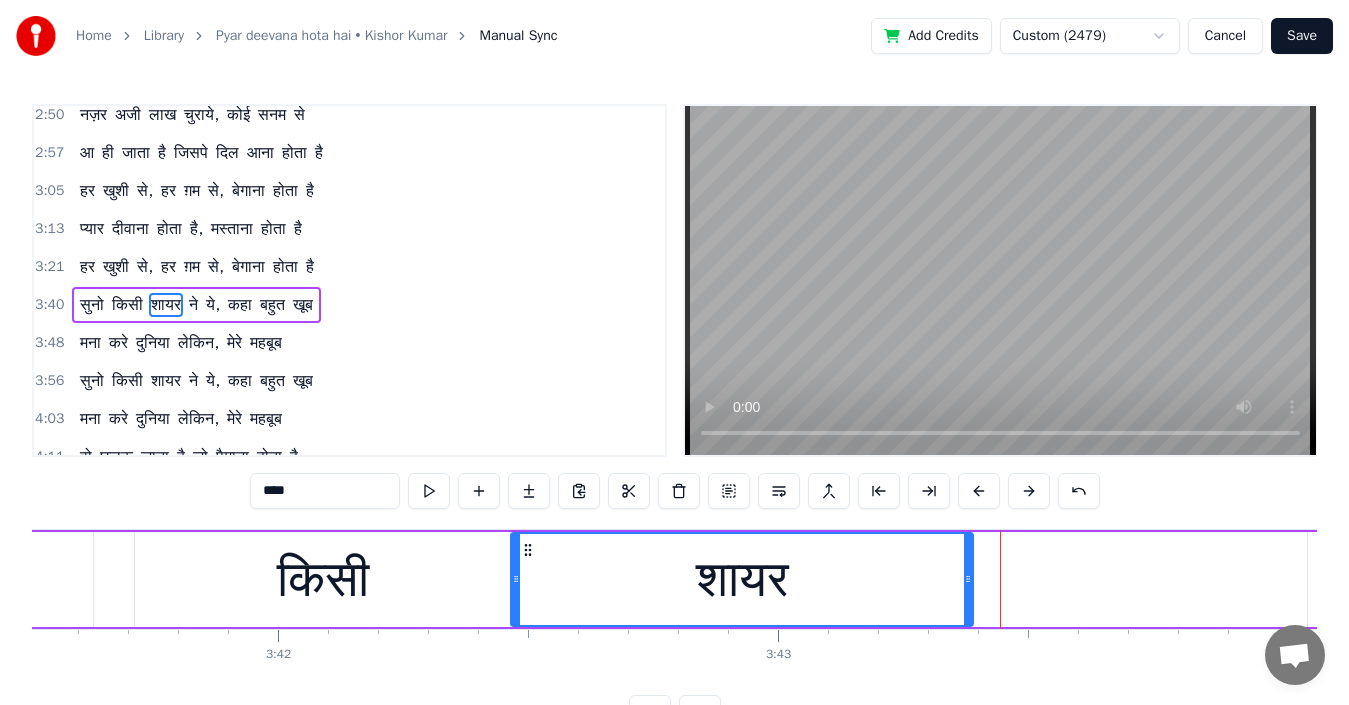 drag, startPoint x: 847, startPoint y: 550, endPoint x: 528, endPoint y: 555, distance: 319.03918 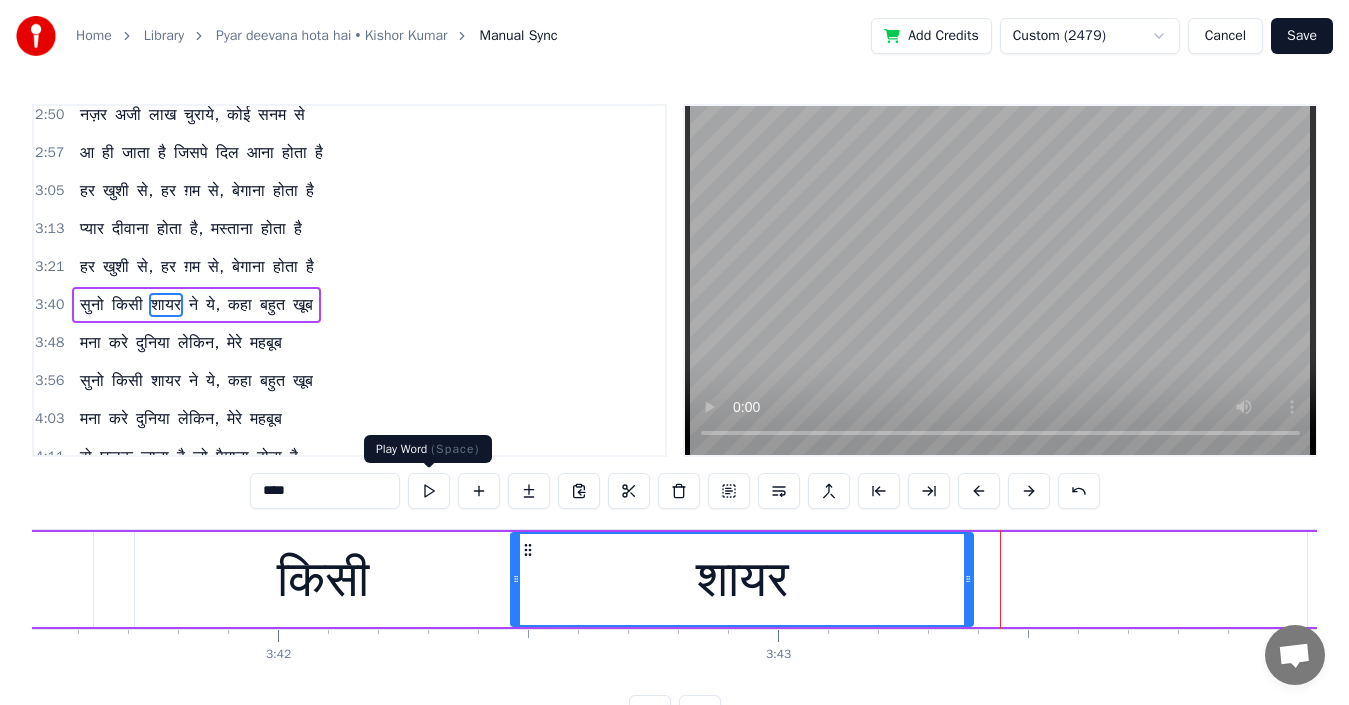 click at bounding box center (429, 491) 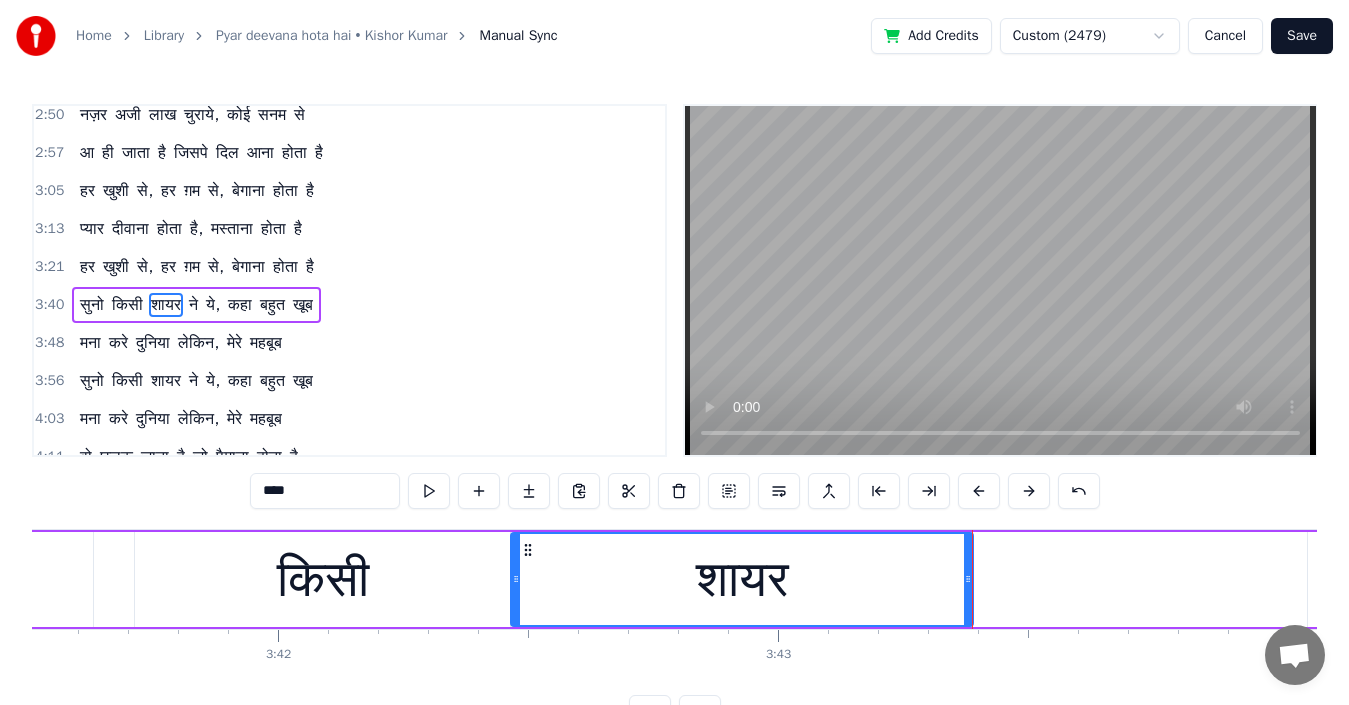 click on "ने" at bounding box center (193, 305) 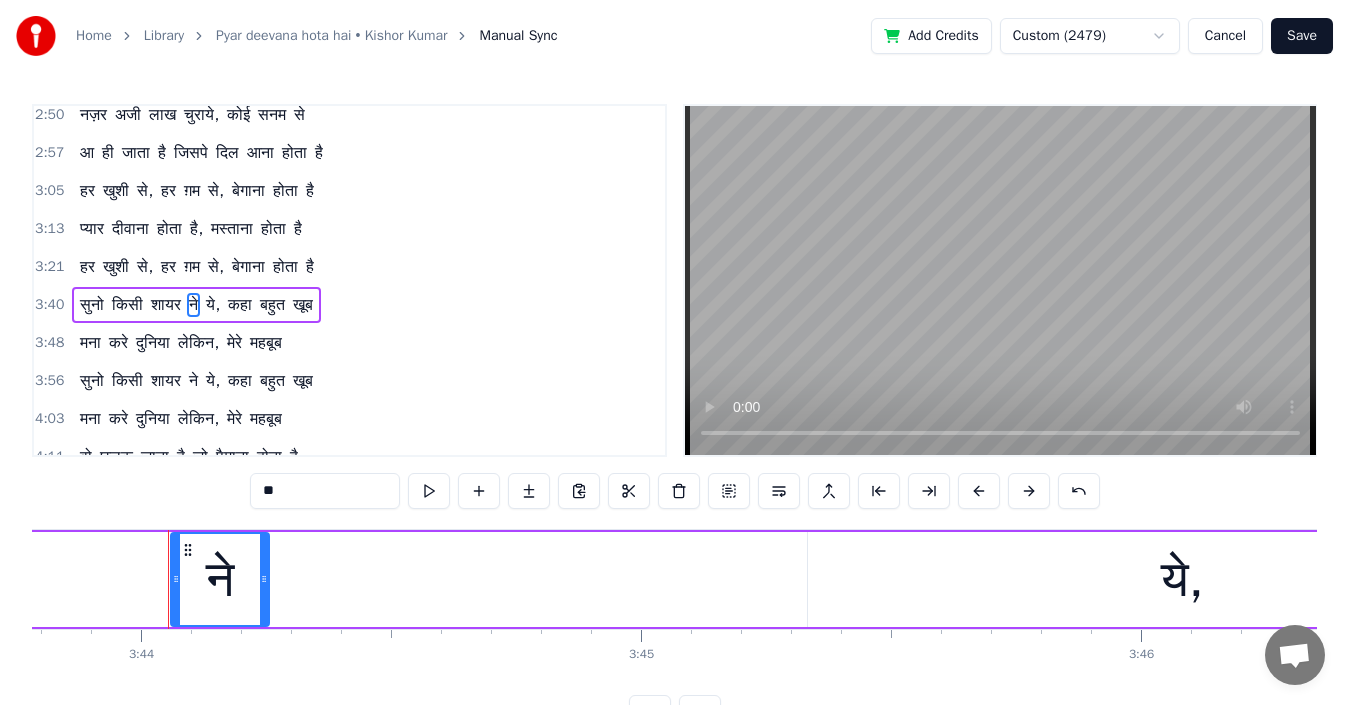 scroll, scrollTop: 0, scrollLeft: 111927, axis: horizontal 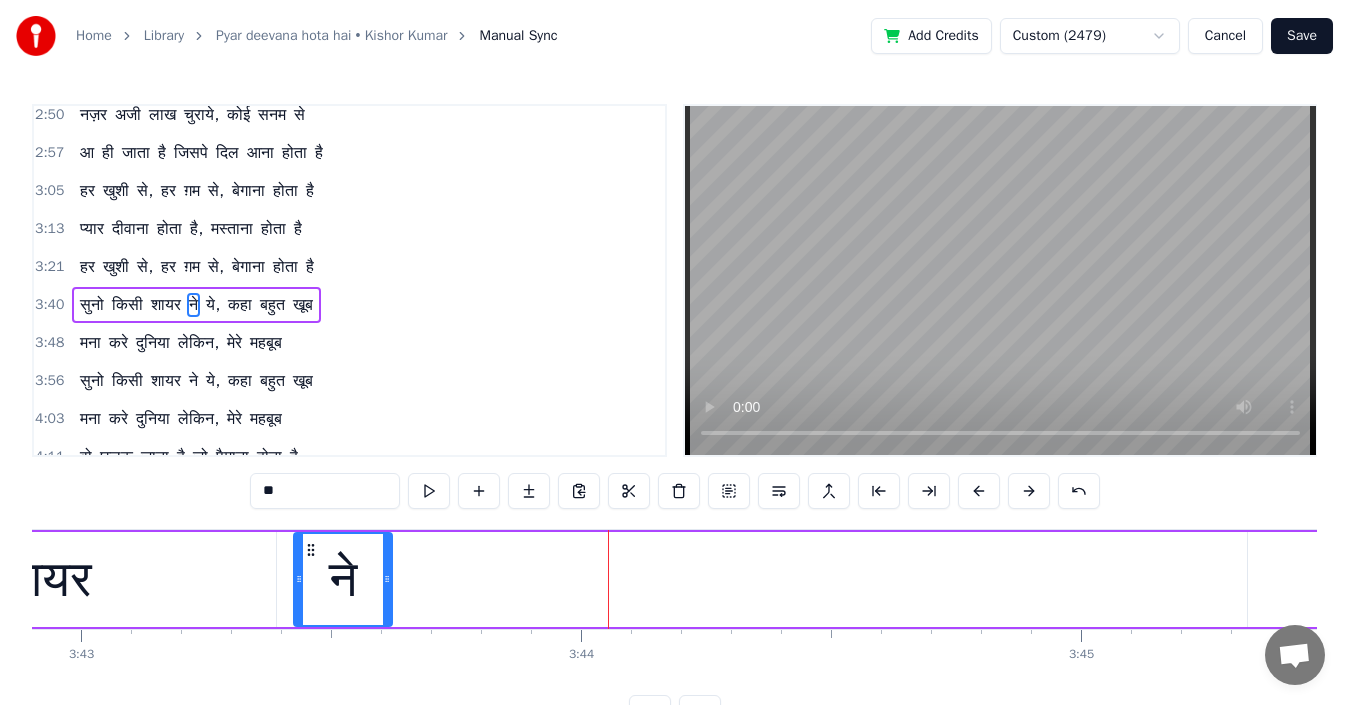 drag, startPoint x: 150, startPoint y: 548, endPoint x: 309, endPoint y: 523, distance: 160.95341 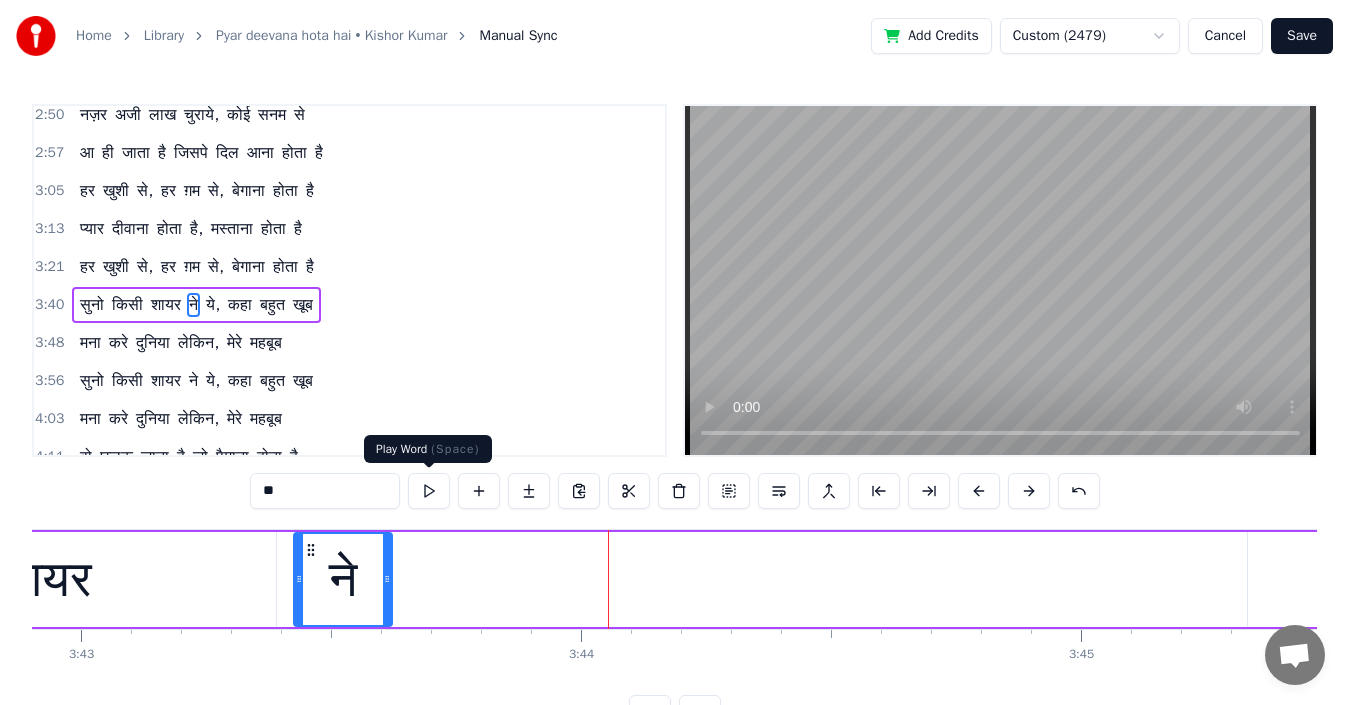 click at bounding box center (429, 491) 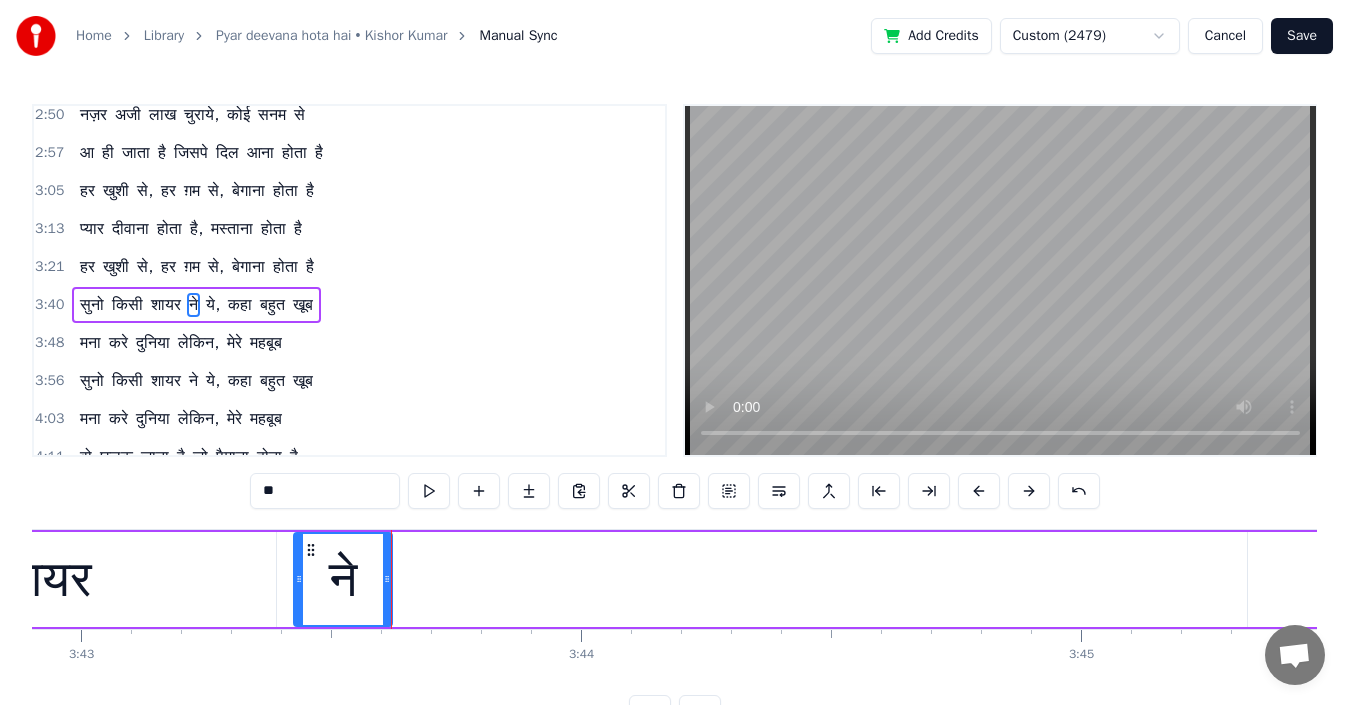 click on "ये," at bounding box center (213, 305) 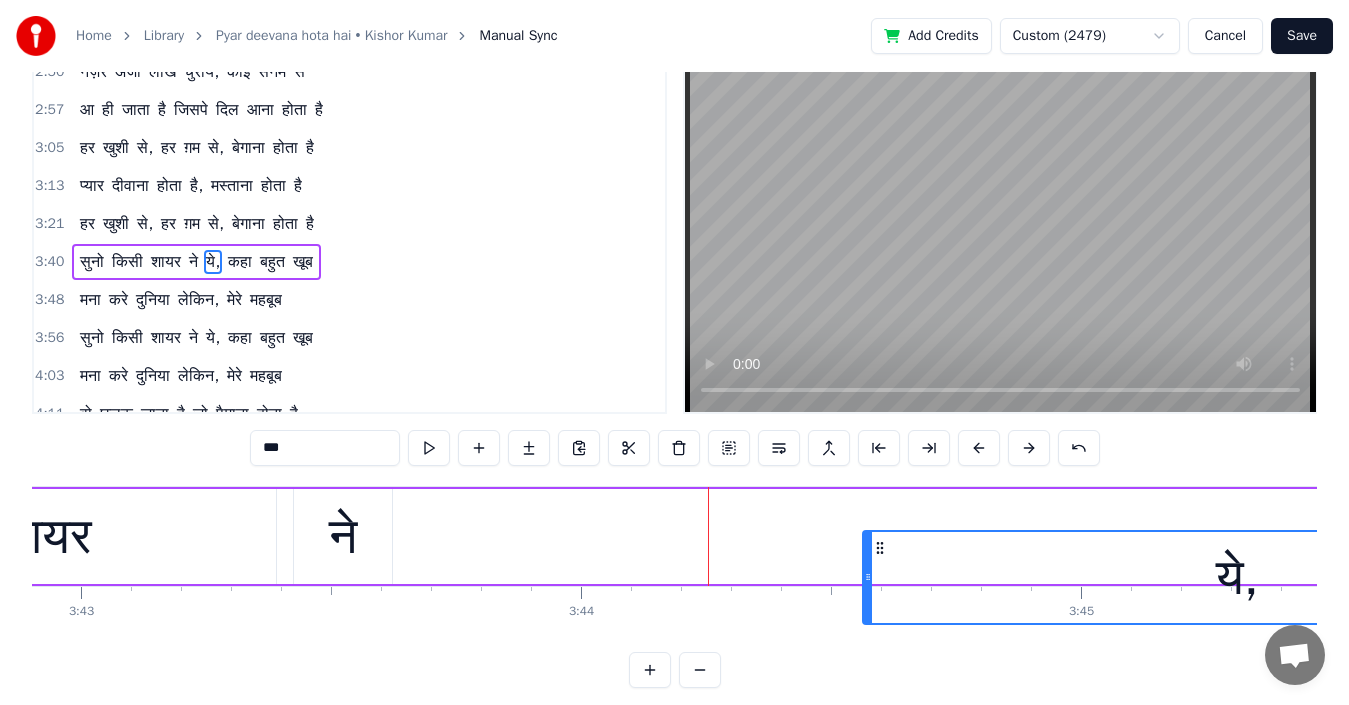 scroll, scrollTop: 44, scrollLeft: 0, axis: vertical 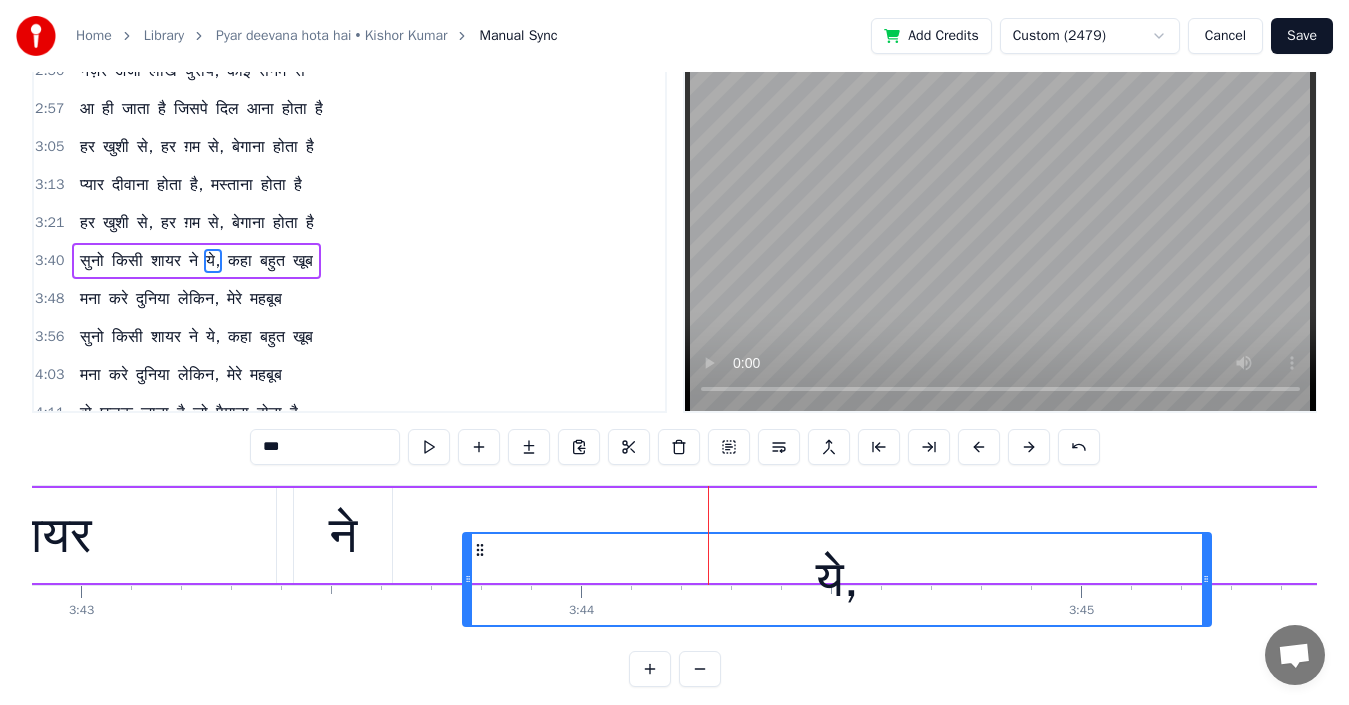 drag, startPoint x: 1264, startPoint y: 549, endPoint x: 476, endPoint y: 495, distance: 789.8481 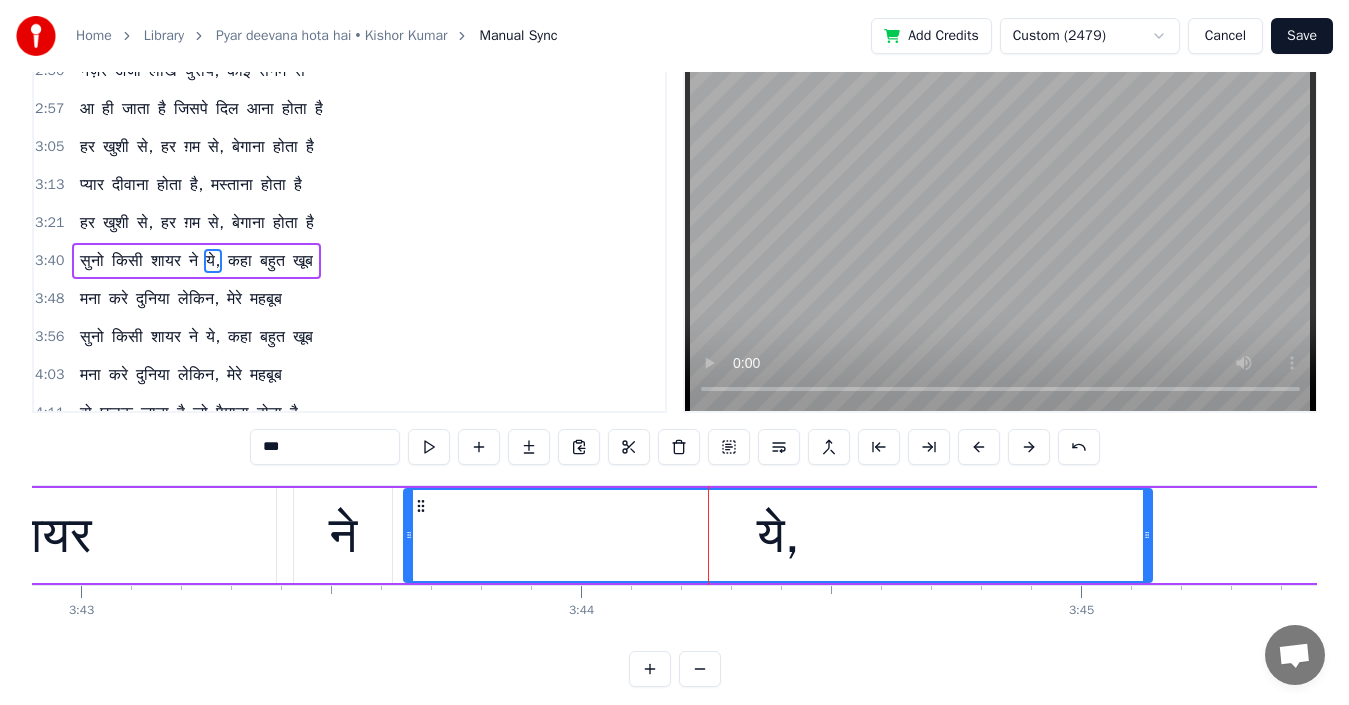 drag, startPoint x: 476, startPoint y: 509, endPoint x: 420, endPoint y: 508, distance: 56.008926 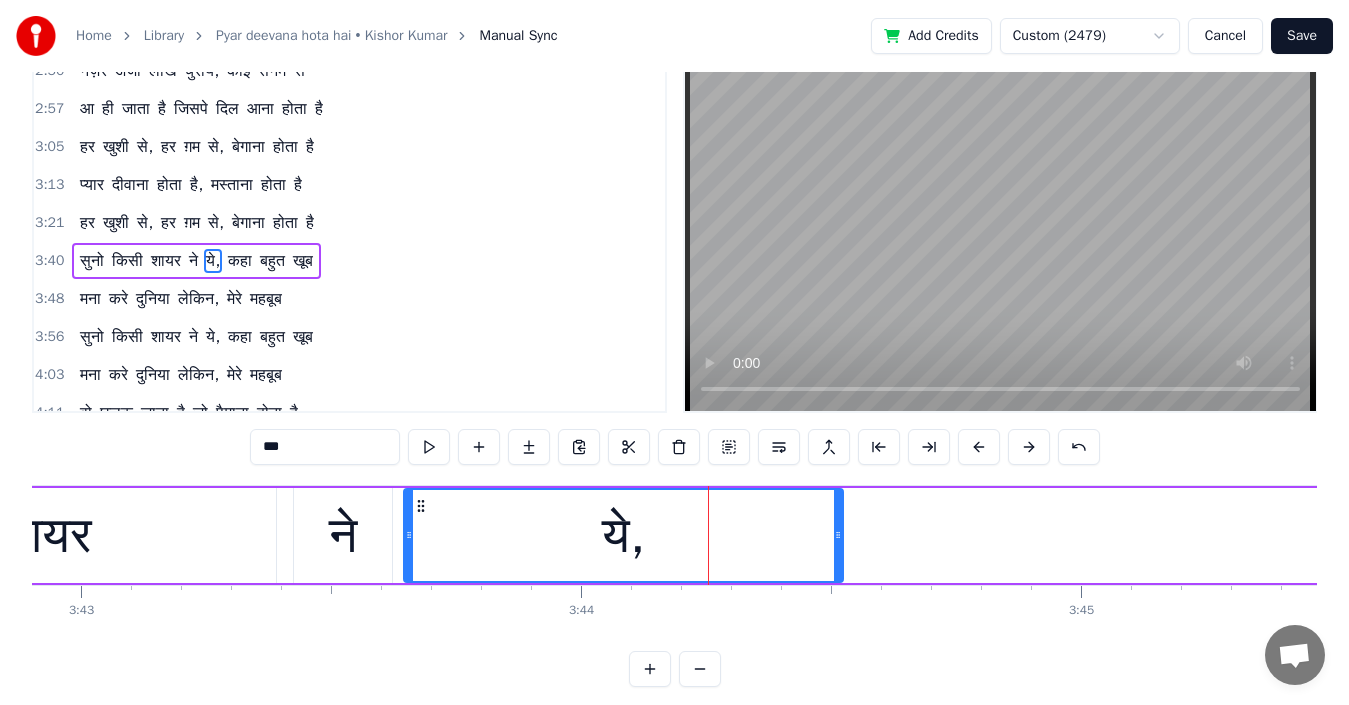 drag, startPoint x: 1147, startPoint y: 529, endPoint x: 838, endPoint y: 552, distance: 309.8548 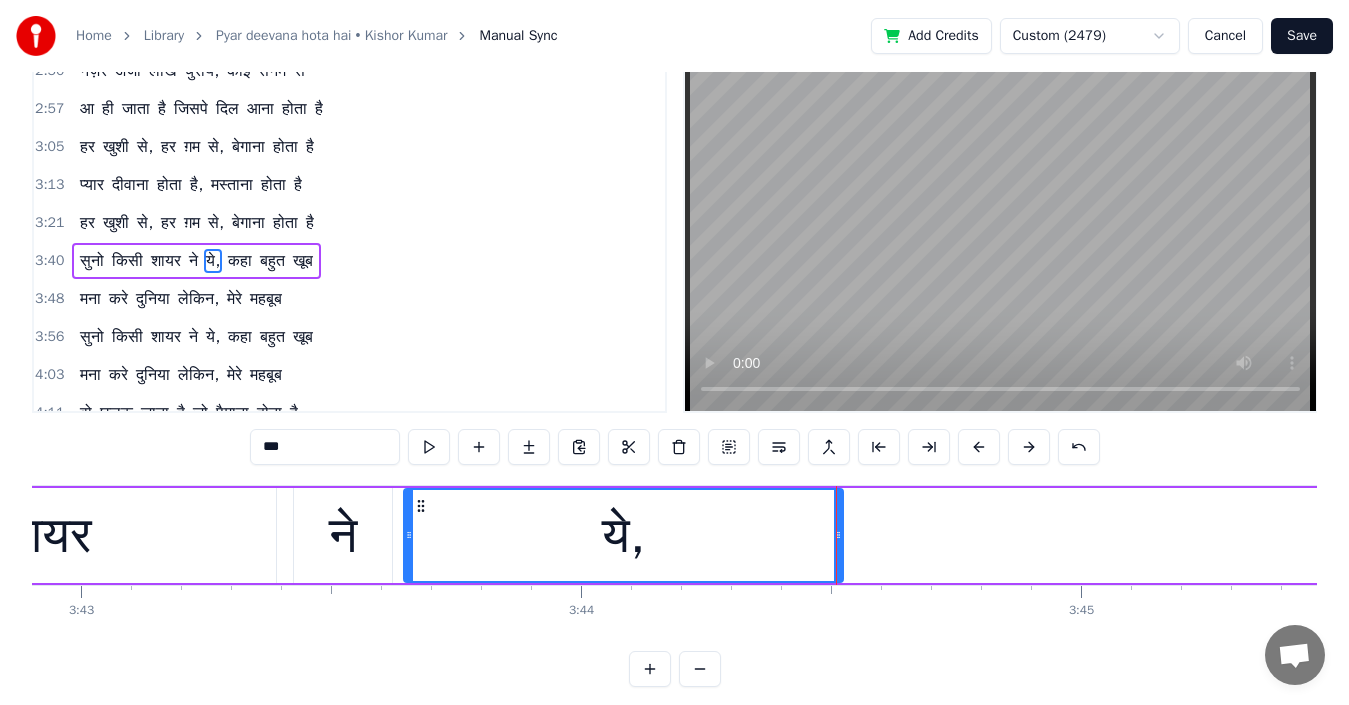 scroll, scrollTop: 0, scrollLeft: 0, axis: both 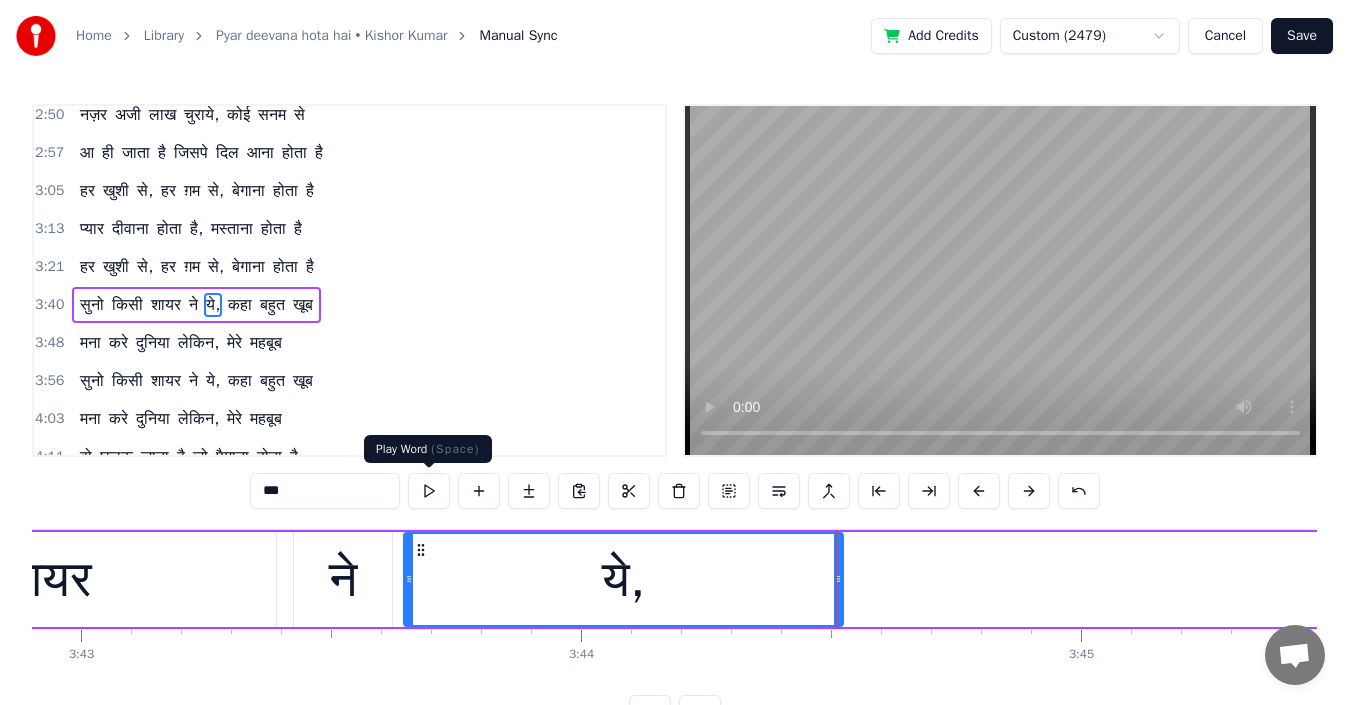 click at bounding box center [429, 491] 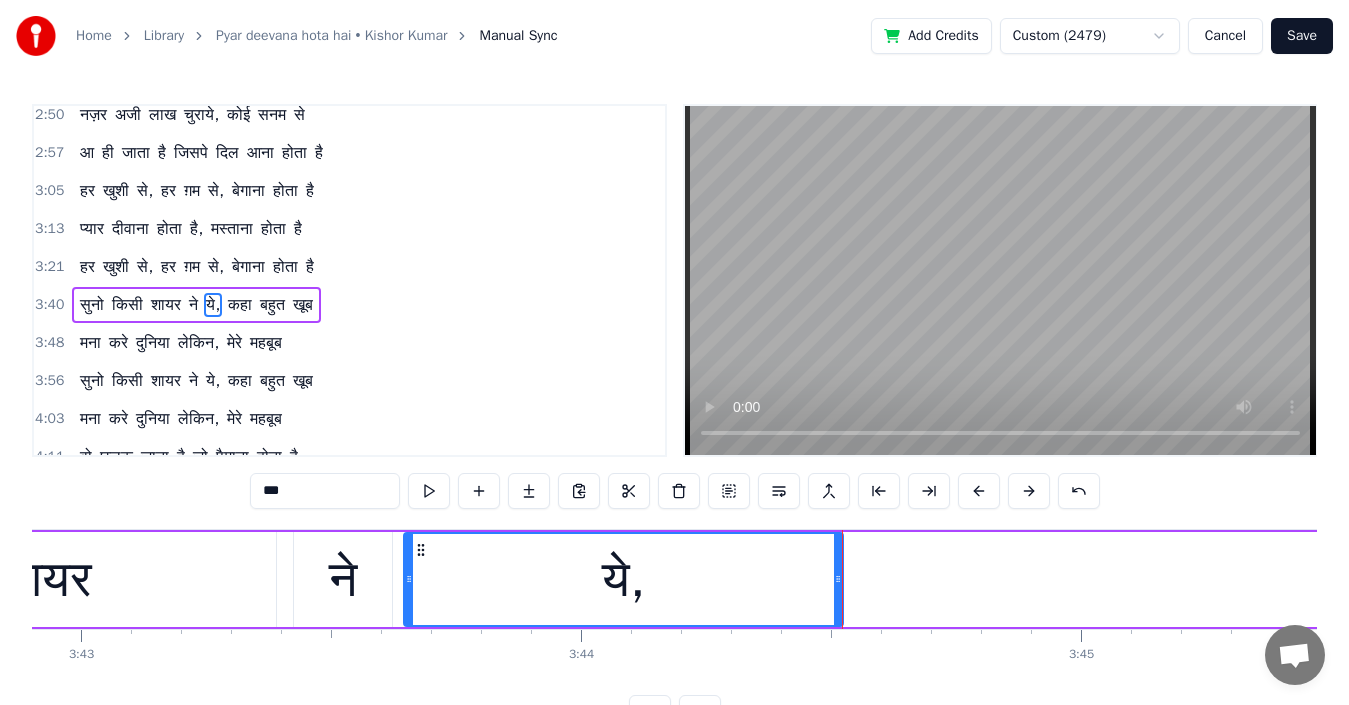 click on "कहा" at bounding box center [240, 305] 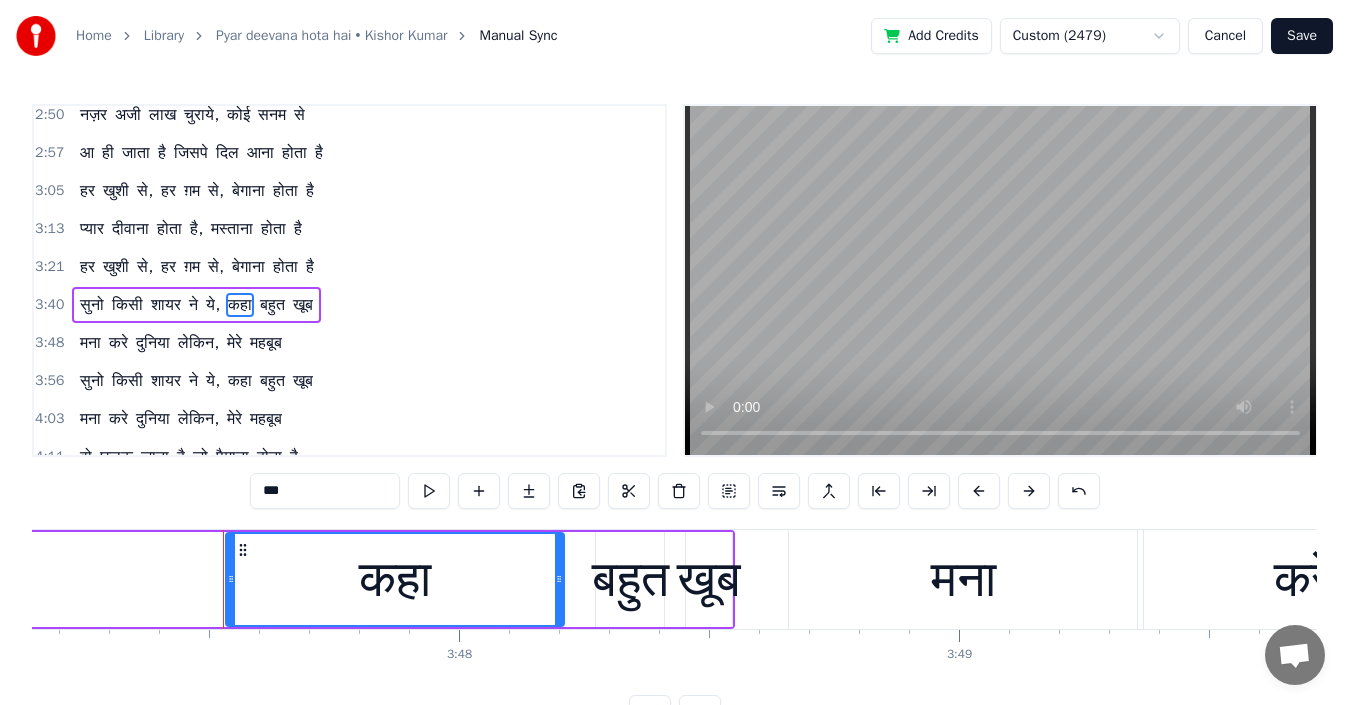 scroll, scrollTop: 0, scrollLeft: 113664, axis: horizontal 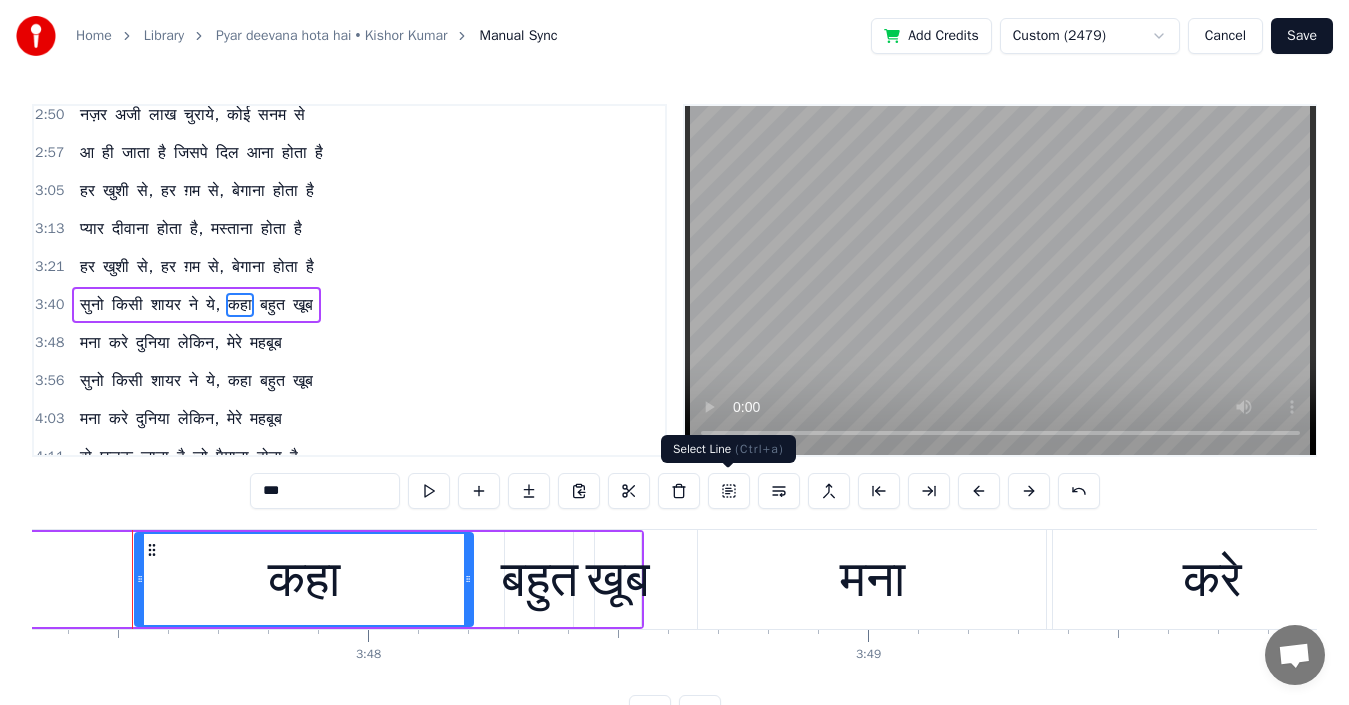 click at bounding box center [729, 491] 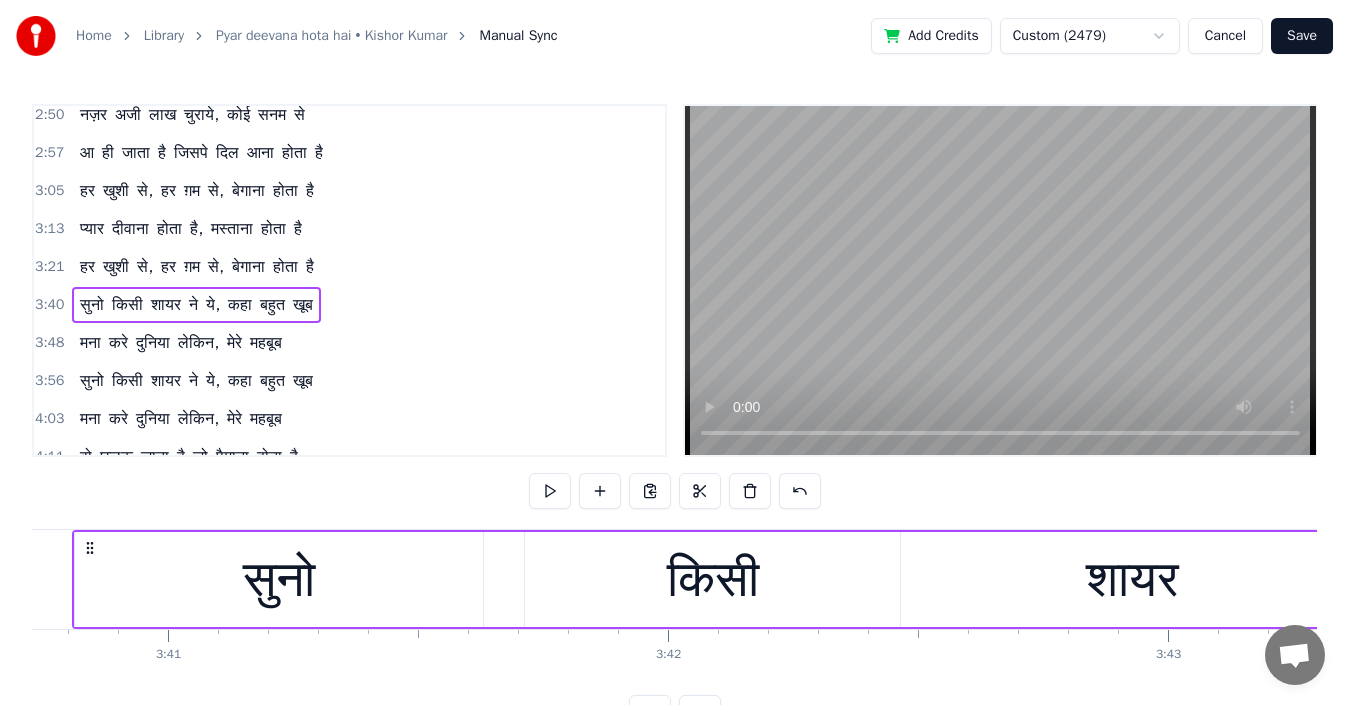 scroll, scrollTop: 0, scrollLeft: 110304, axis: horizontal 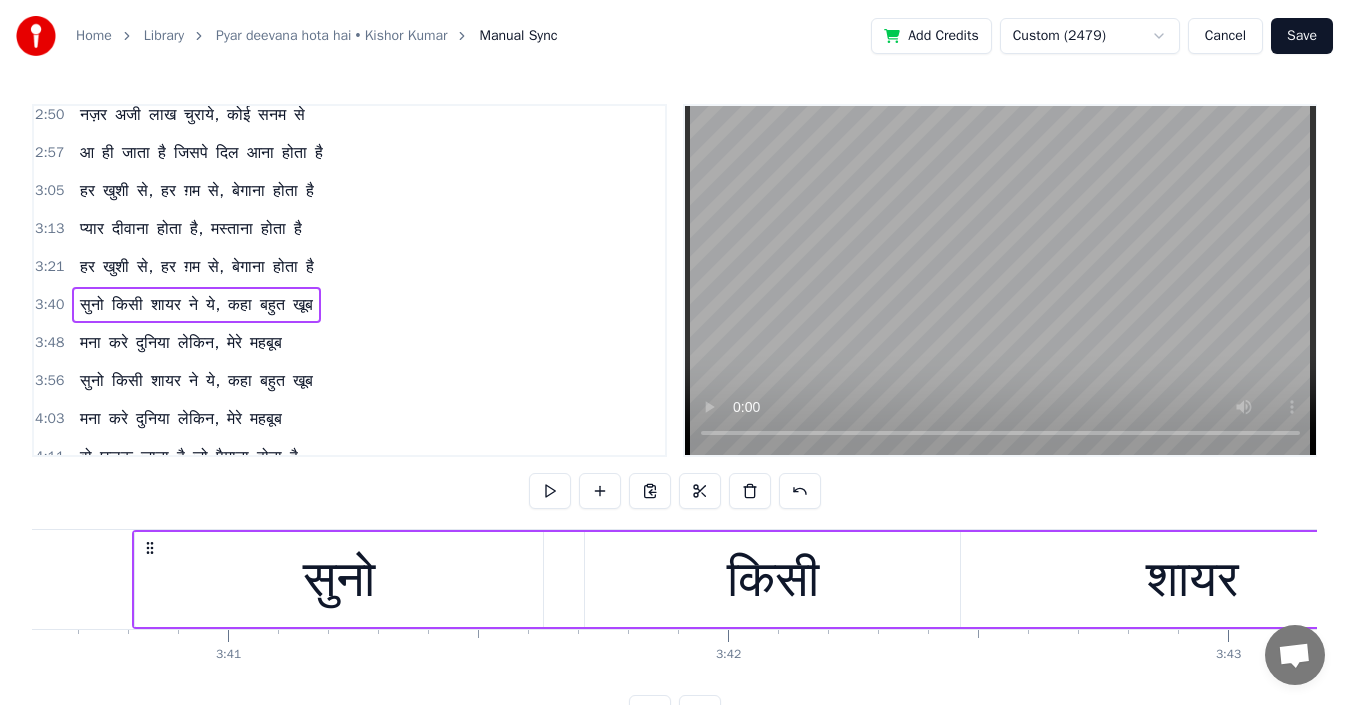 click on "कहा" at bounding box center (240, 305) 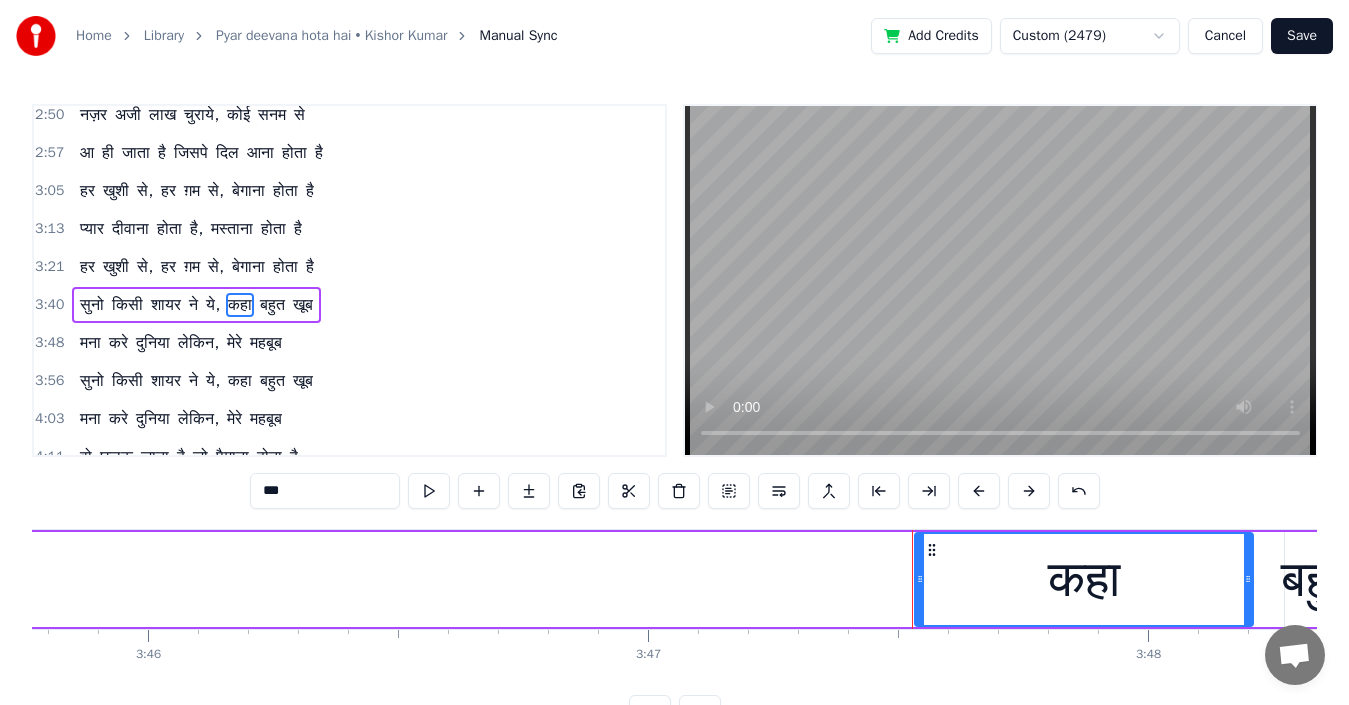 scroll, scrollTop: 0, scrollLeft: 113664, axis: horizontal 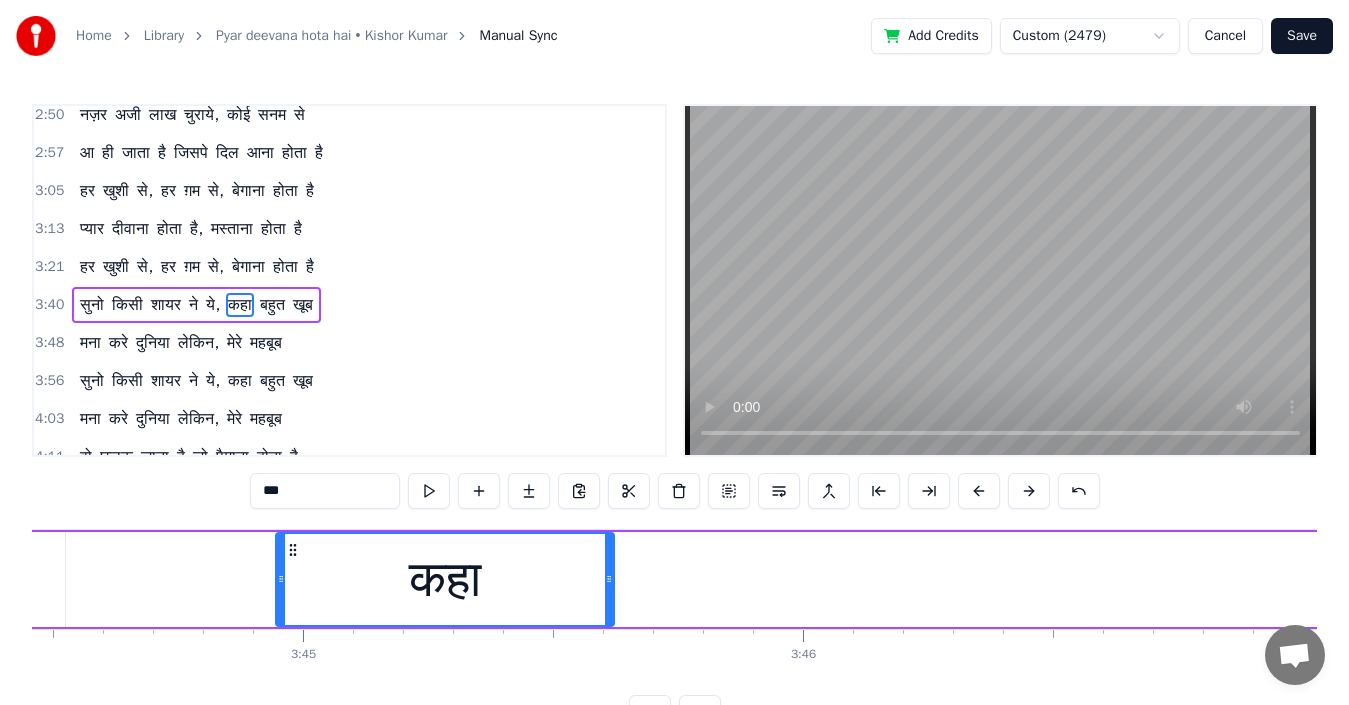 drag, startPoint x: 152, startPoint y: 549, endPoint x: 293, endPoint y: 543, distance: 141.12761 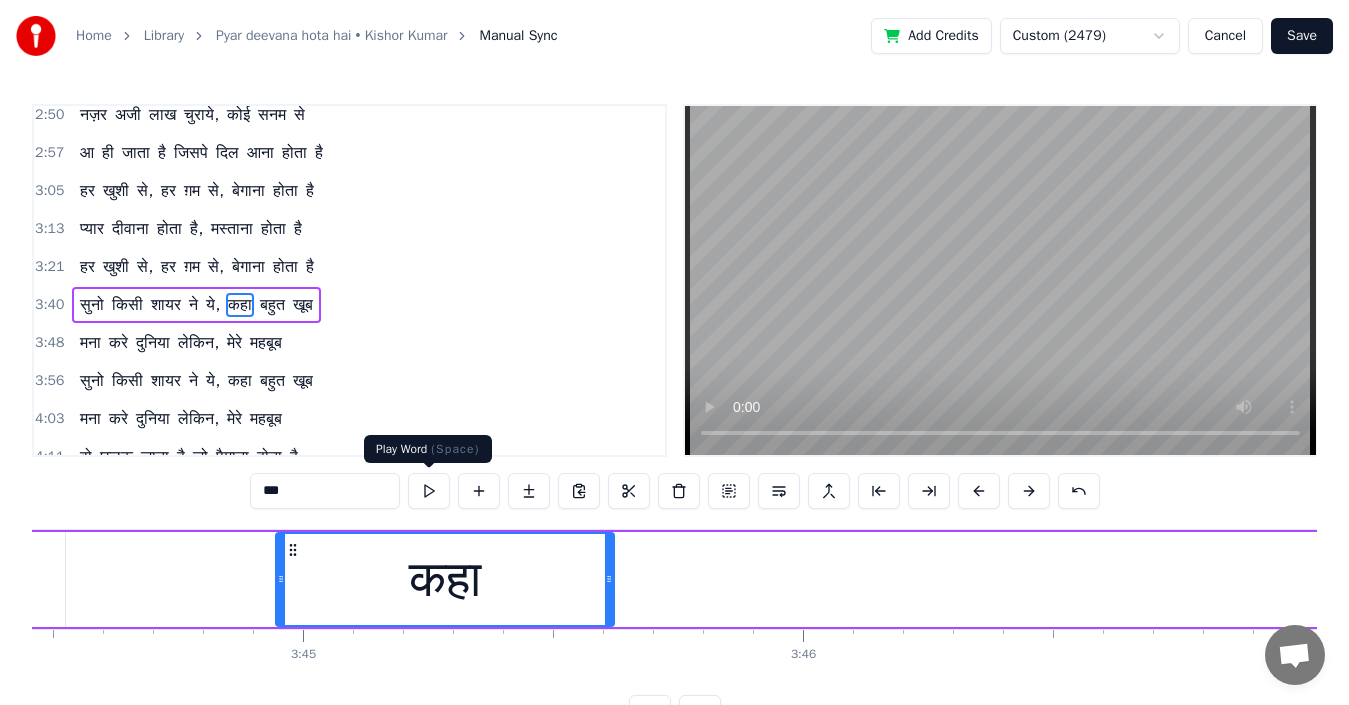 click at bounding box center [429, 491] 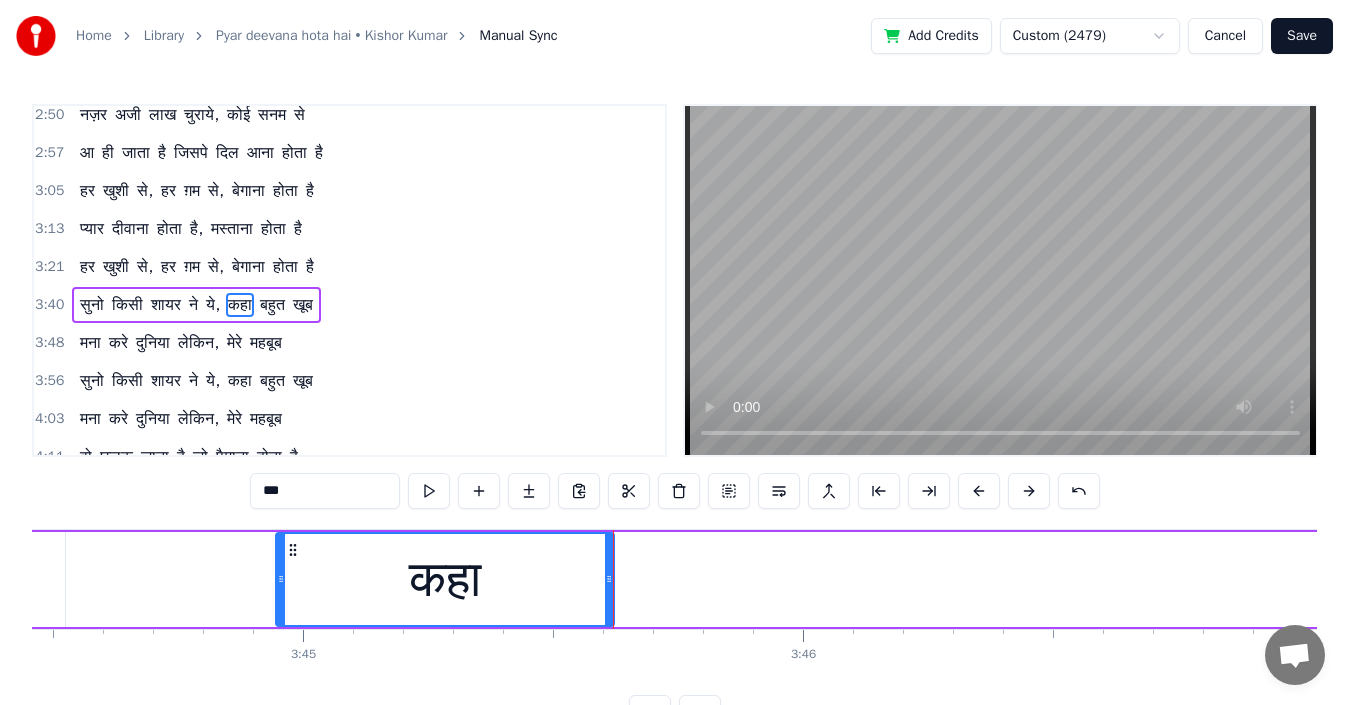 click on "बहुत" at bounding box center [272, 305] 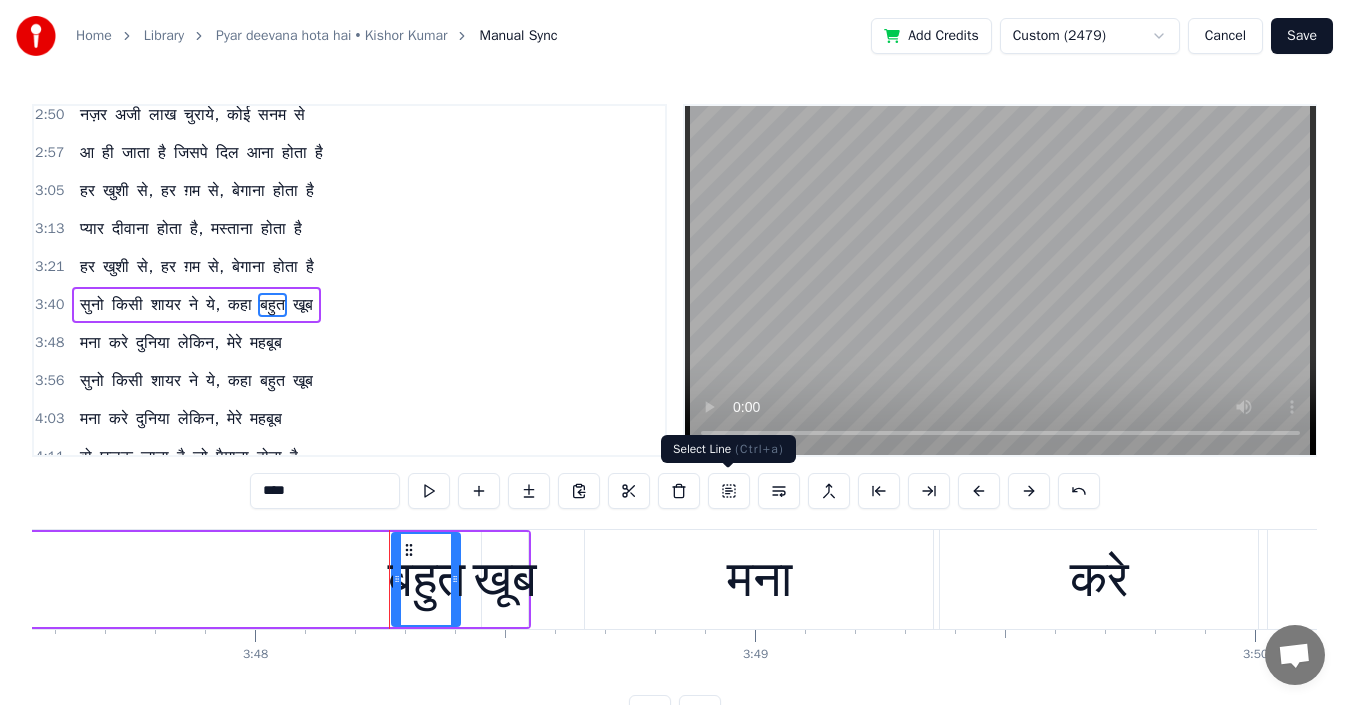 scroll, scrollTop: 0, scrollLeft: 114034, axis: horizontal 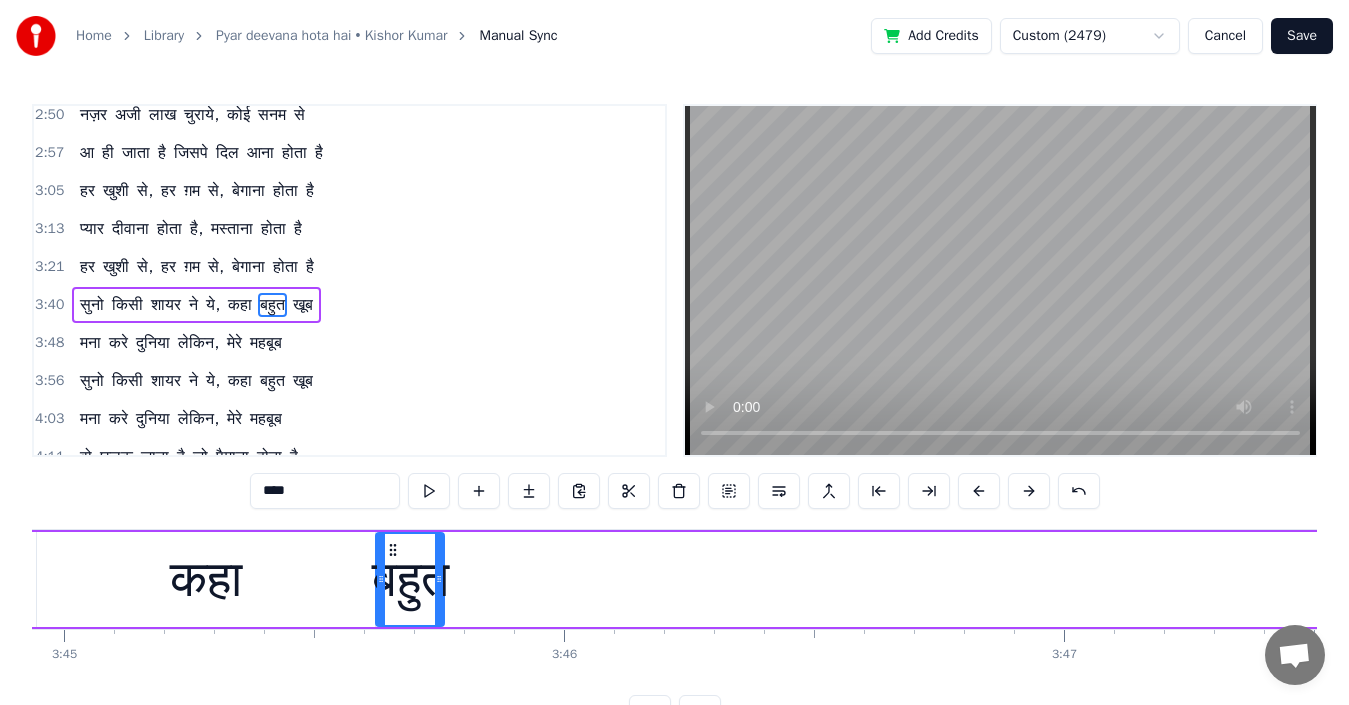 drag, startPoint x: 148, startPoint y: 552, endPoint x: 389, endPoint y: 529, distance: 242.09502 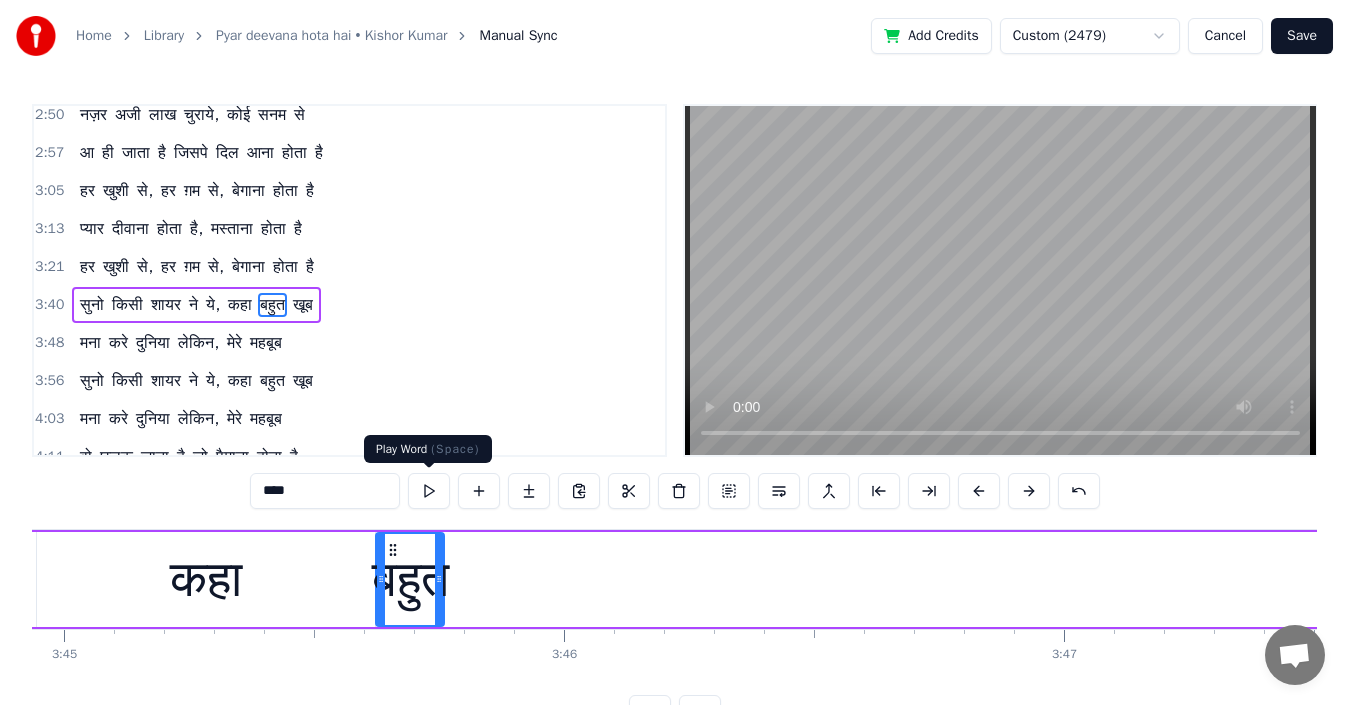 click at bounding box center [429, 491] 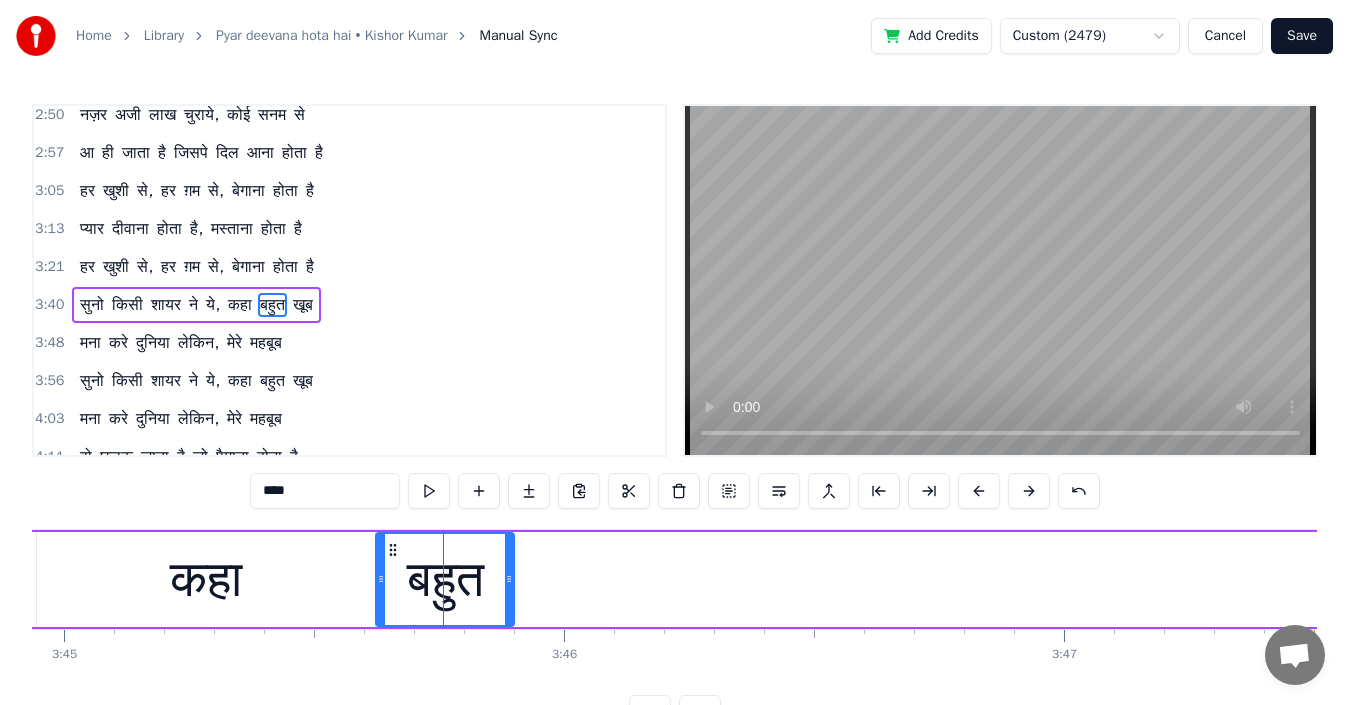 drag, startPoint x: 436, startPoint y: 586, endPoint x: 511, endPoint y: 580, distance: 75.23962 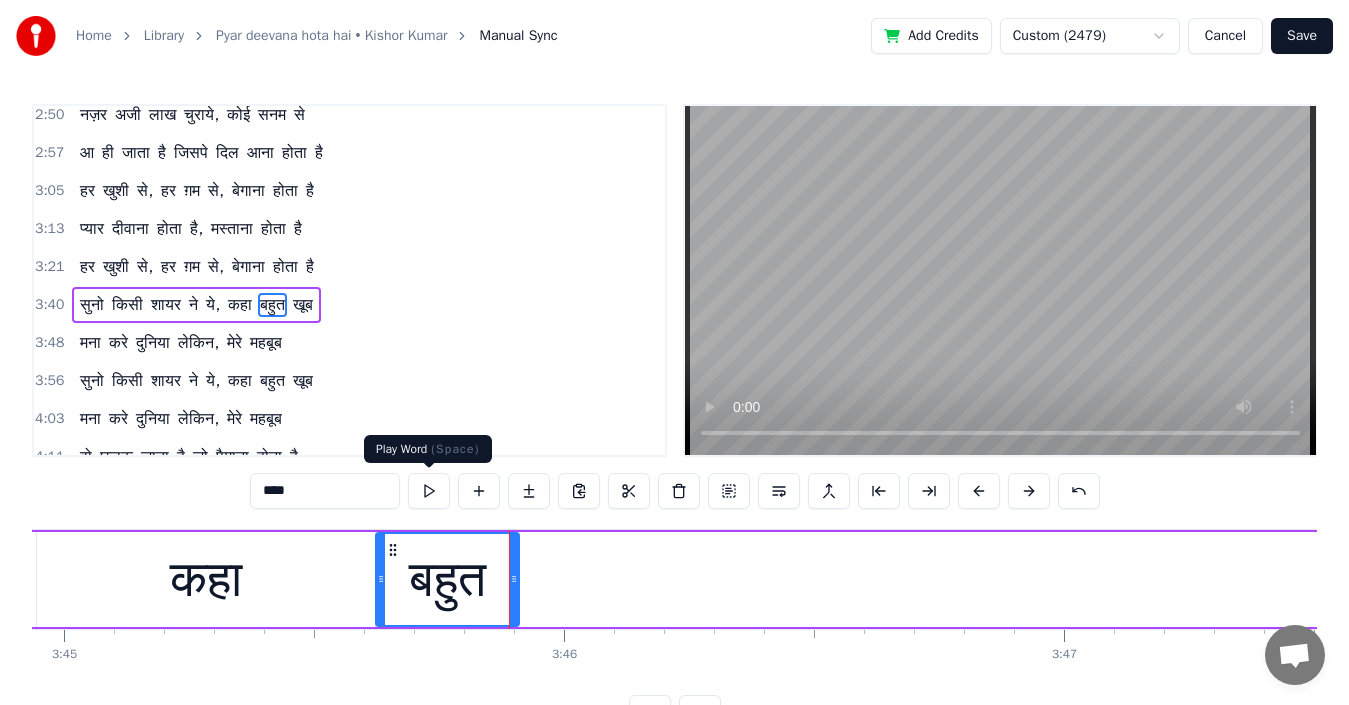 click at bounding box center (429, 491) 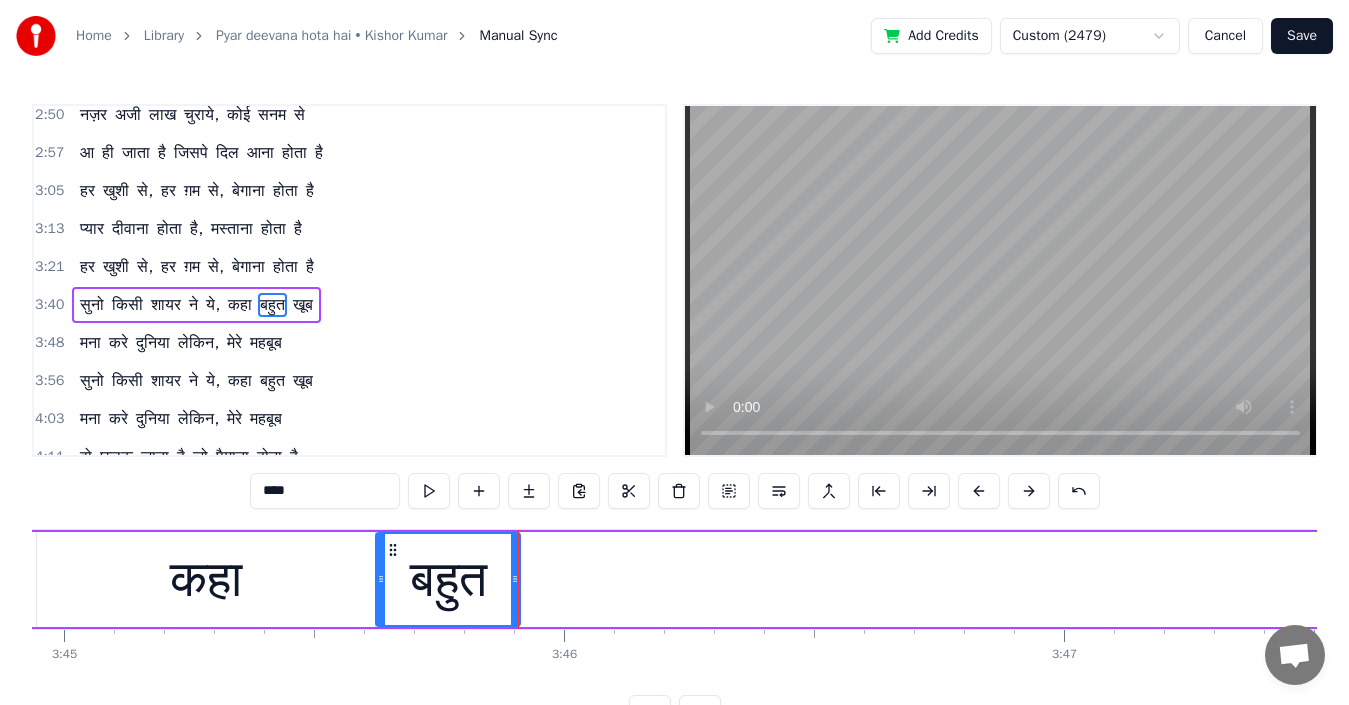 click 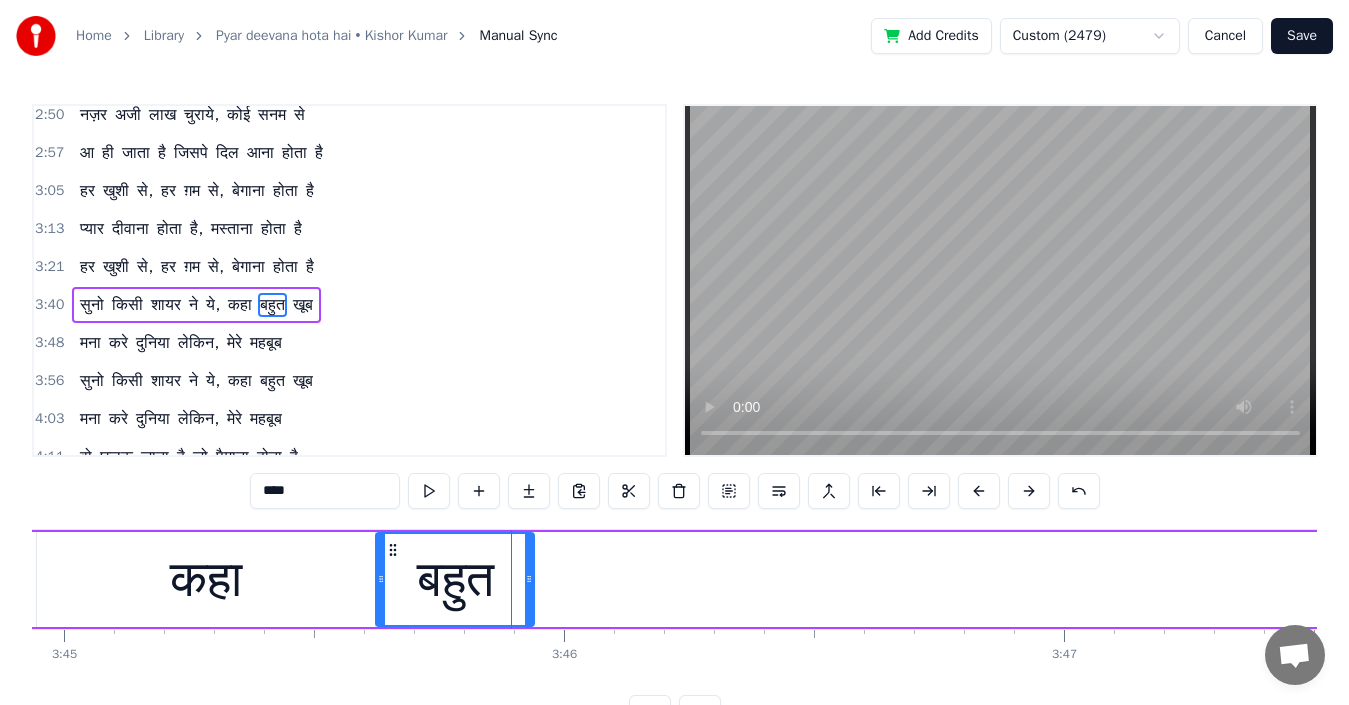 drag, startPoint x: 513, startPoint y: 574, endPoint x: 526, endPoint y: 574, distance: 13 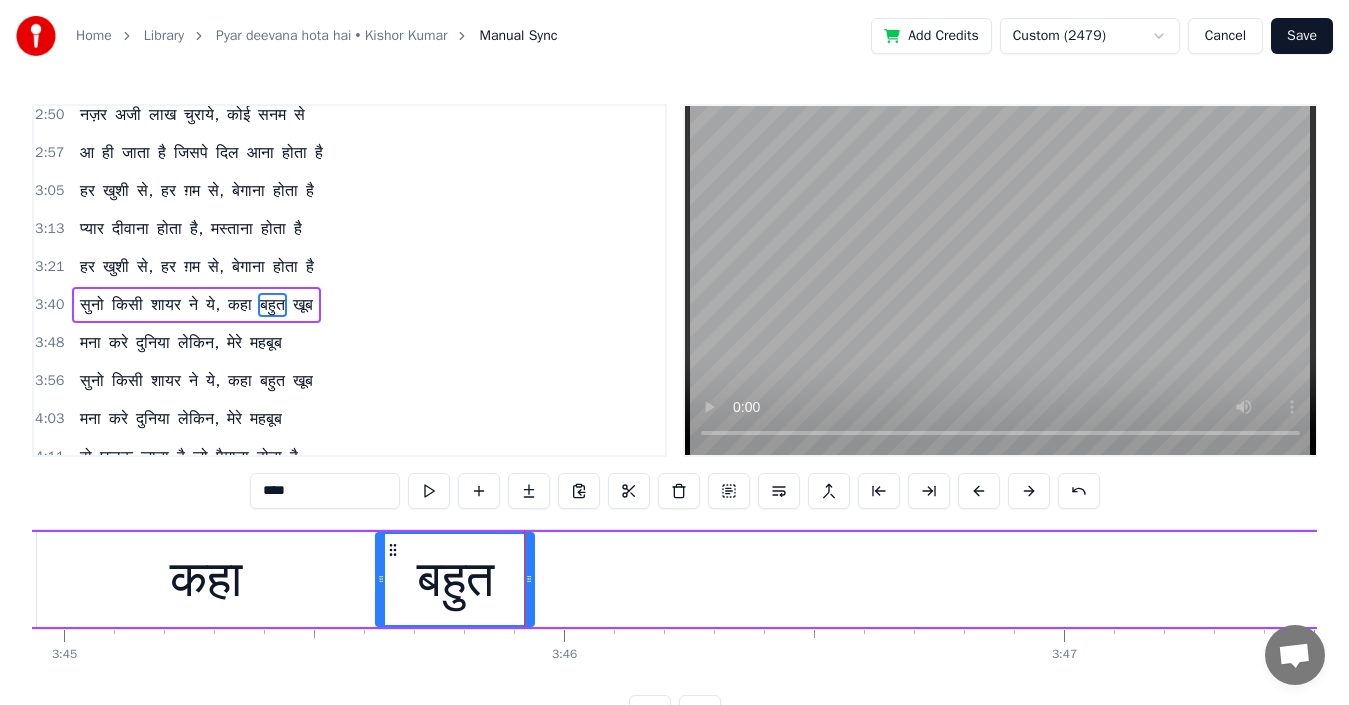 click on "खूब" at bounding box center (303, 305) 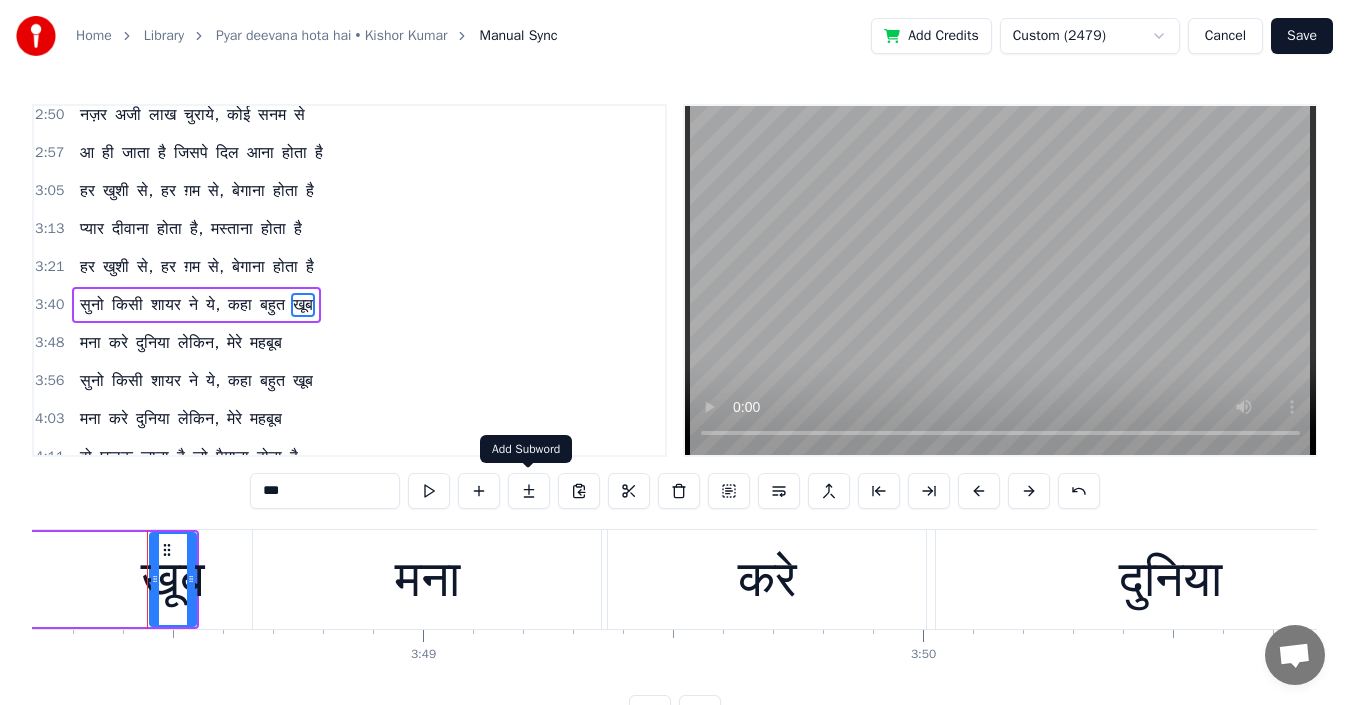 scroll, scrollTop: 0, scrollLeft: 114124, axis: horizontal 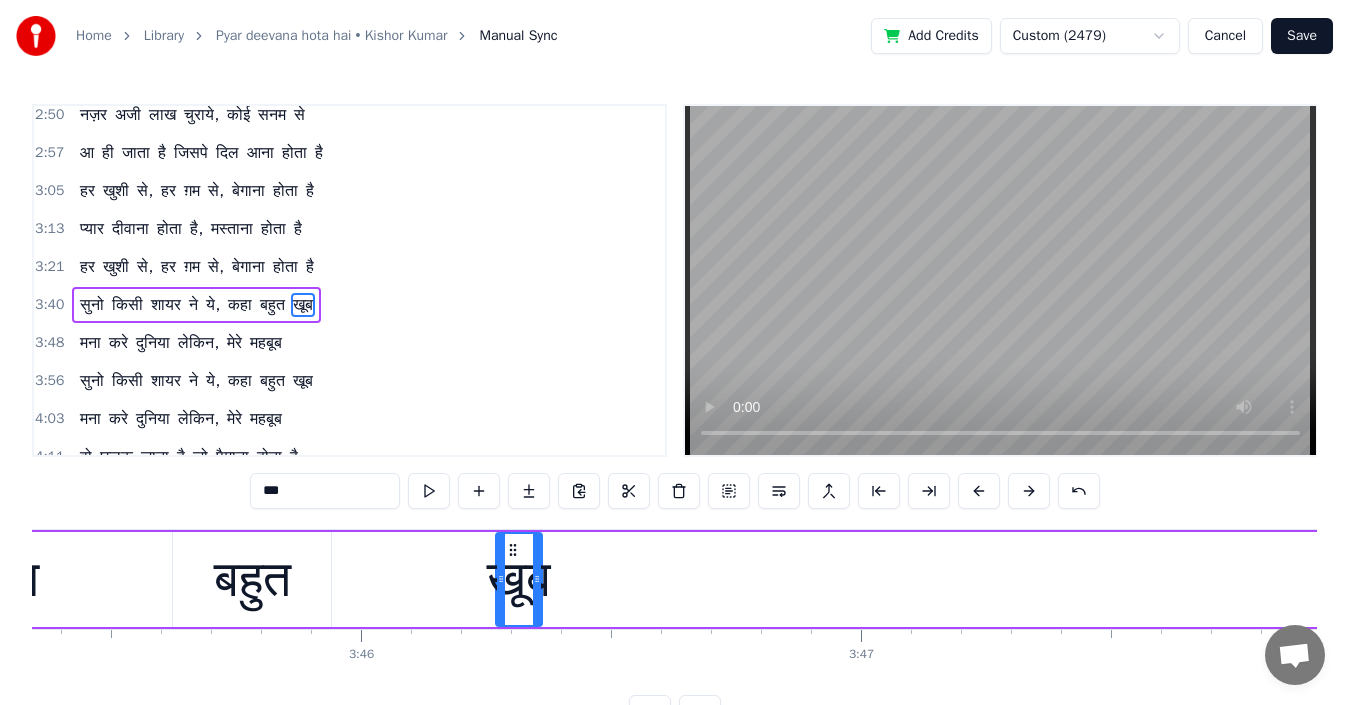 drag, startPoint x: 154, startPoint y: 545, endPoint x: 397, endPoint y: 543, distance: 243.00822 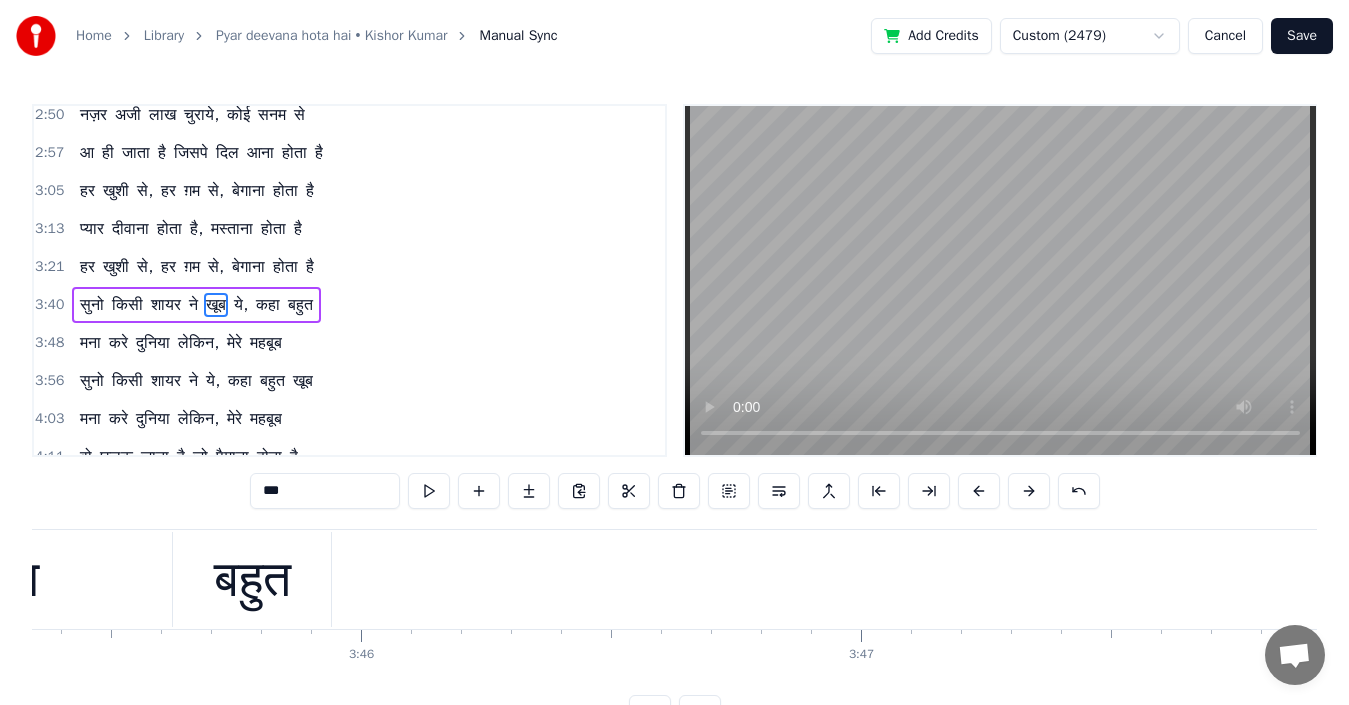 click on "खूब" at bounding box center (303, 381) 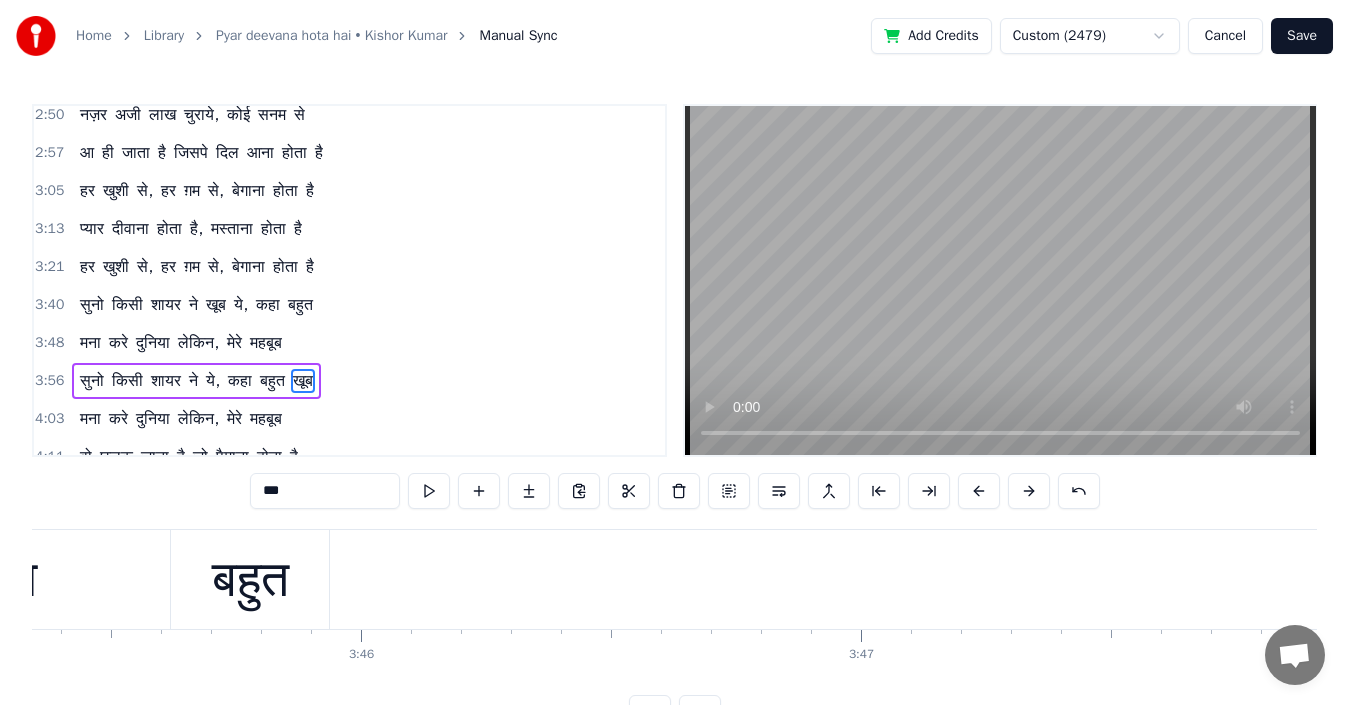 scroll, scrollTop: 680, scrollLeft: 0, axis: vertical 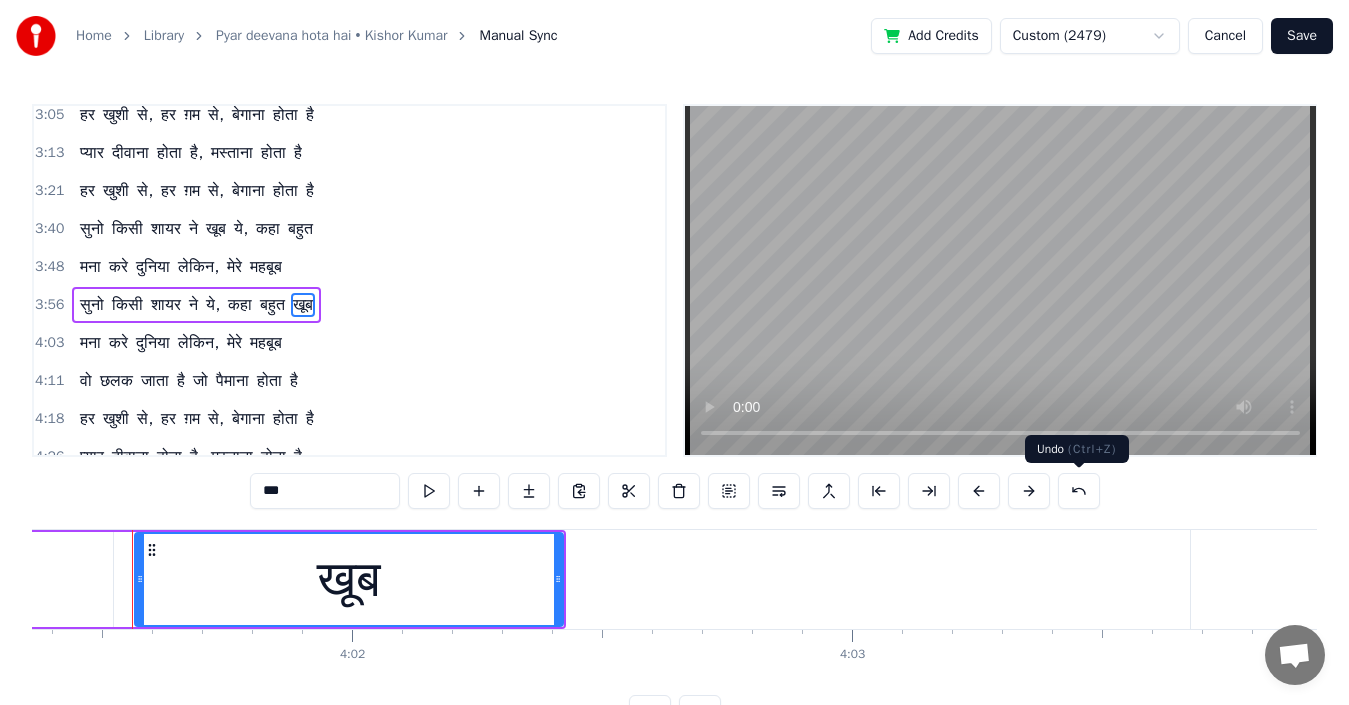 click at bounding box center (1079, 491) 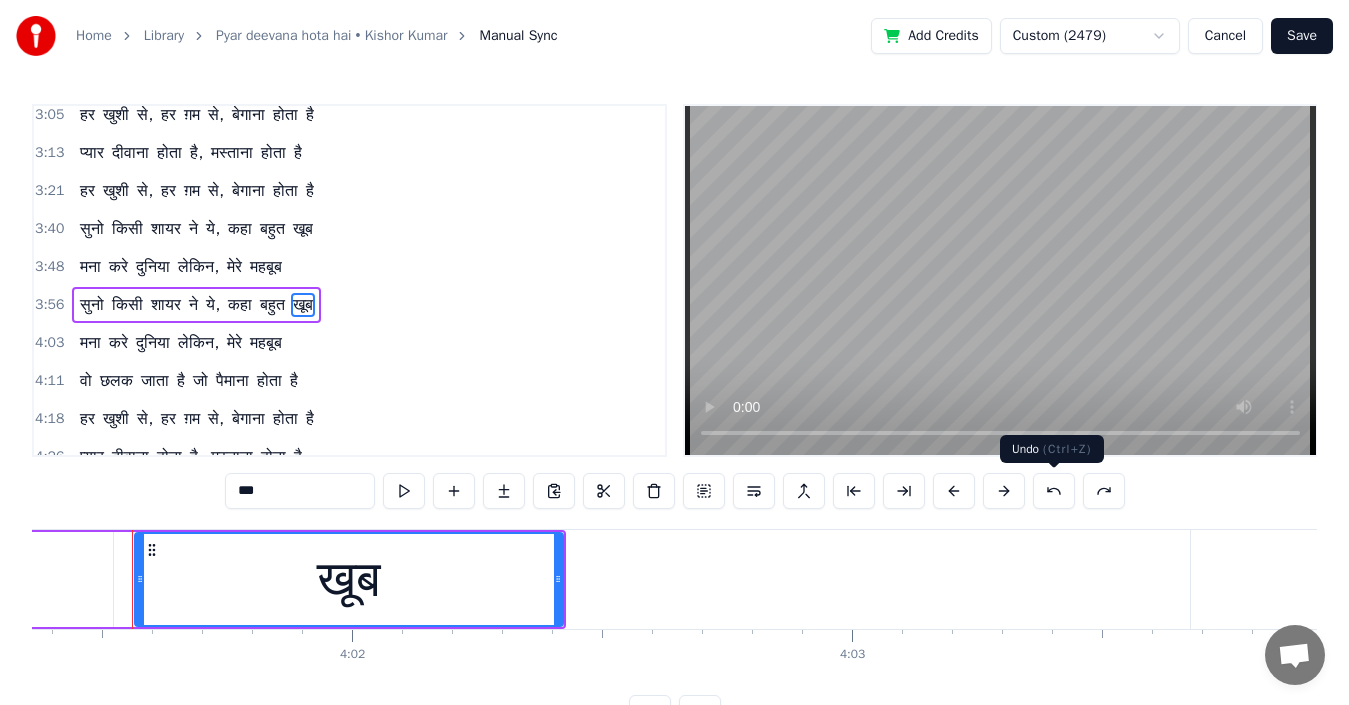 click at bounding box center [1054, 491] 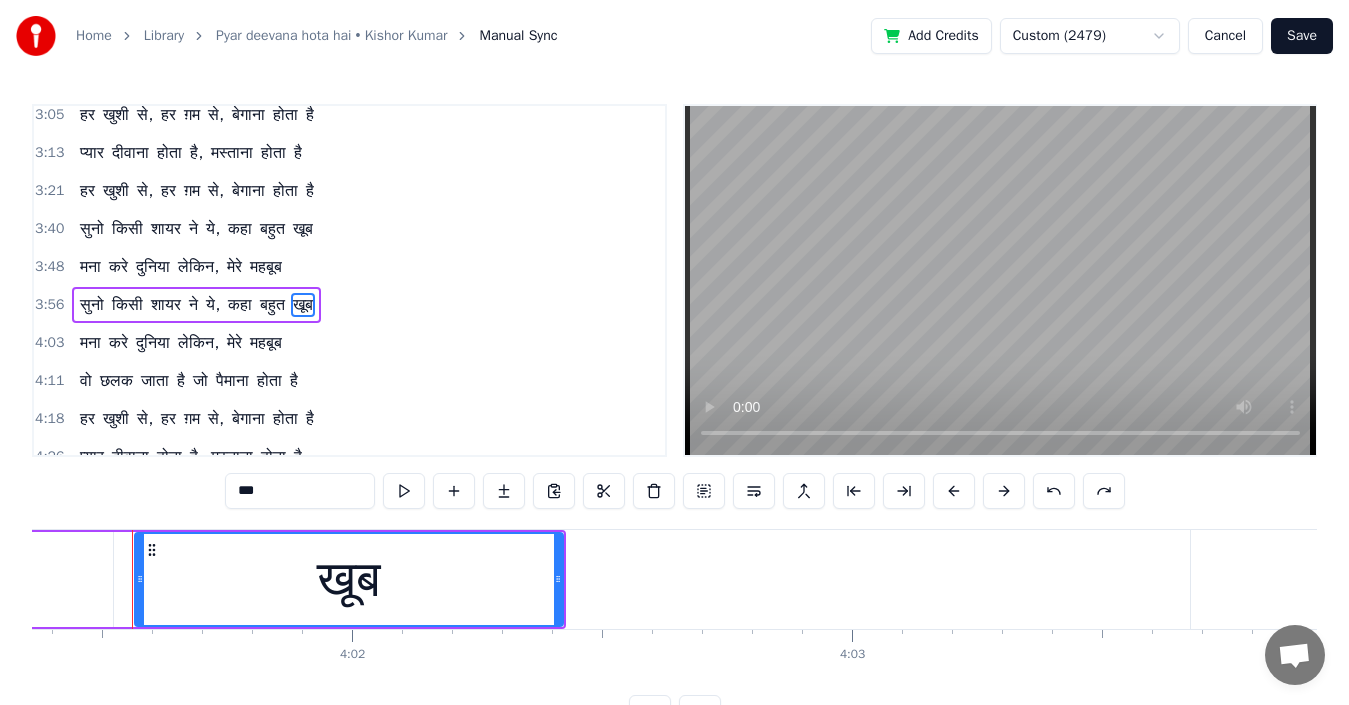 click on "सुनो" at bounding box center [92, 305] 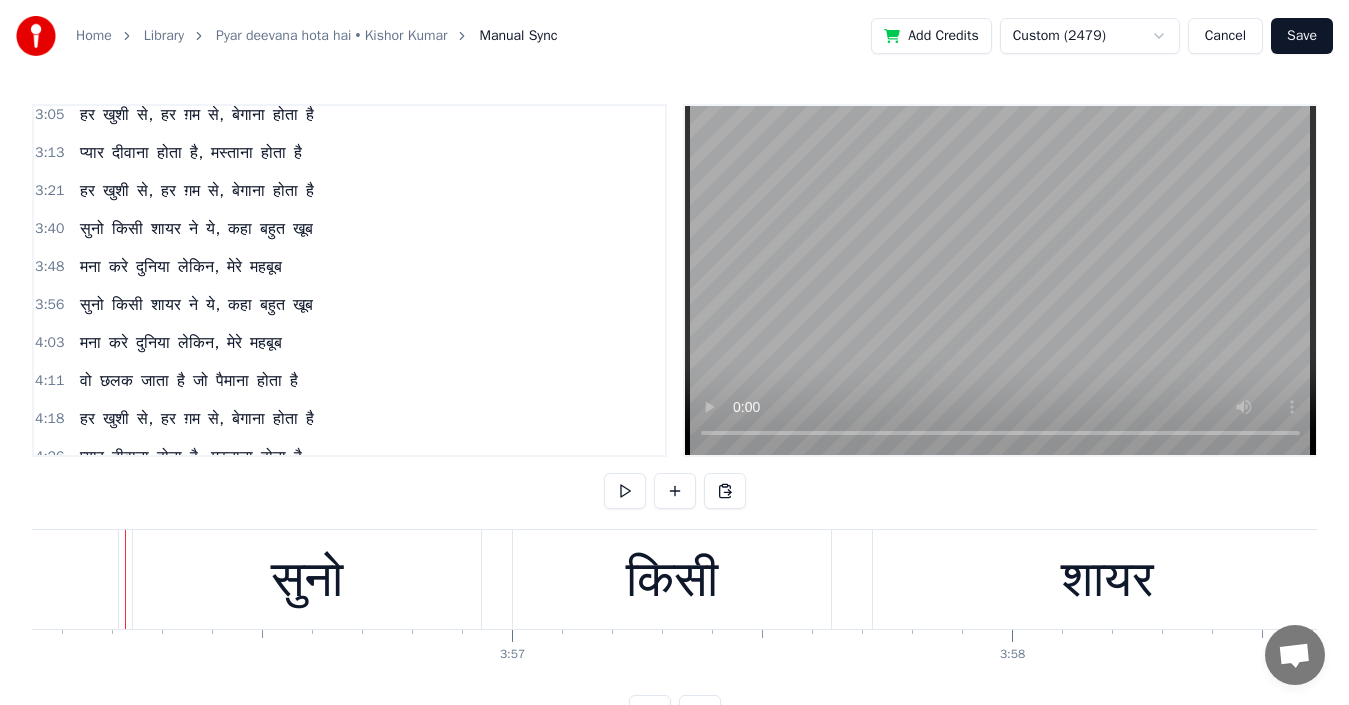 scroll, scrollTop: 0, scrollLeft: 118013, axis: horizontal 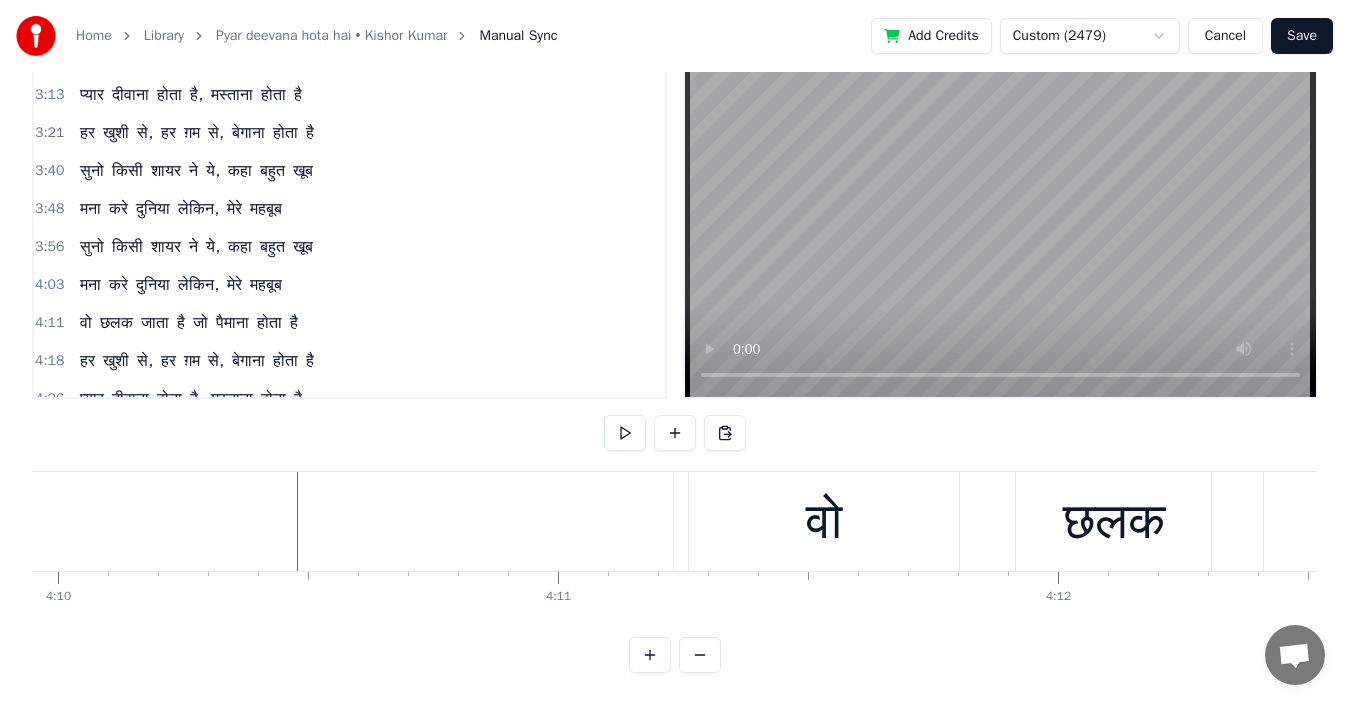 click on "महबूब" at bounding box center [-101, 521] 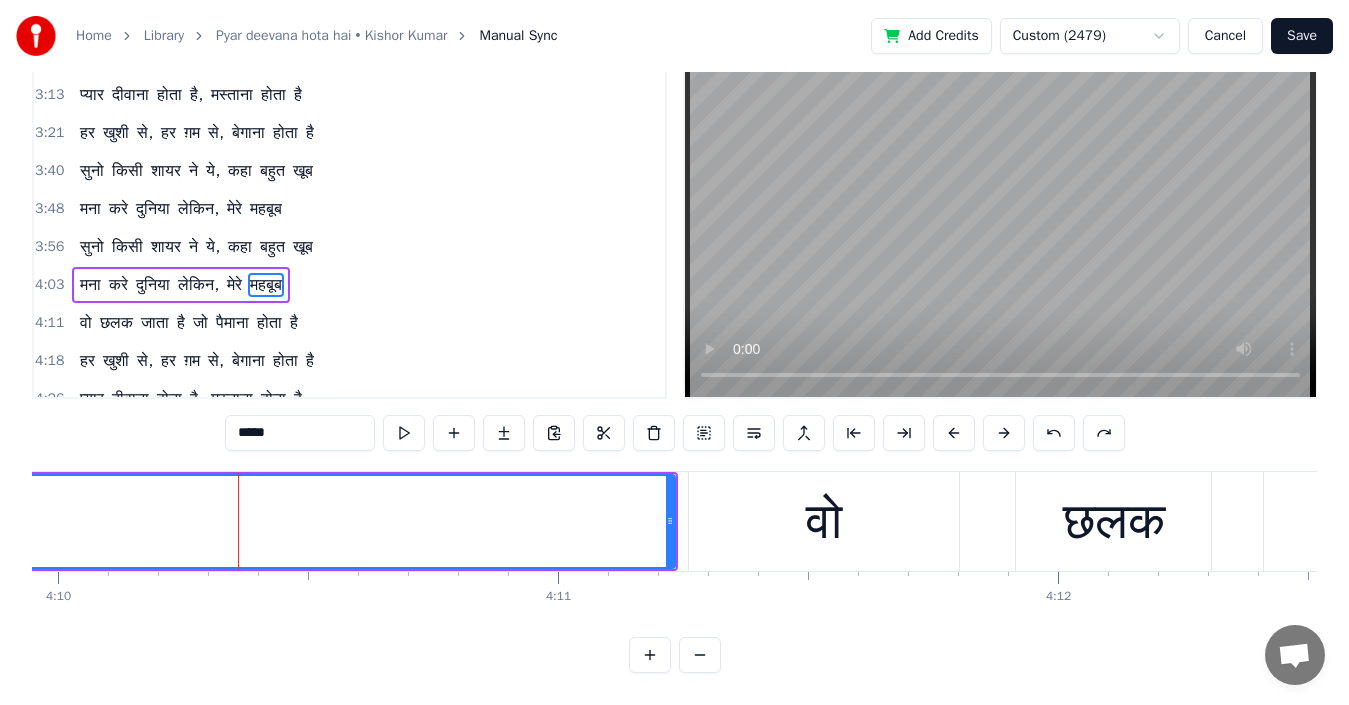 scroll, scrollTop: 0, scrollLeft: 0, axis: both 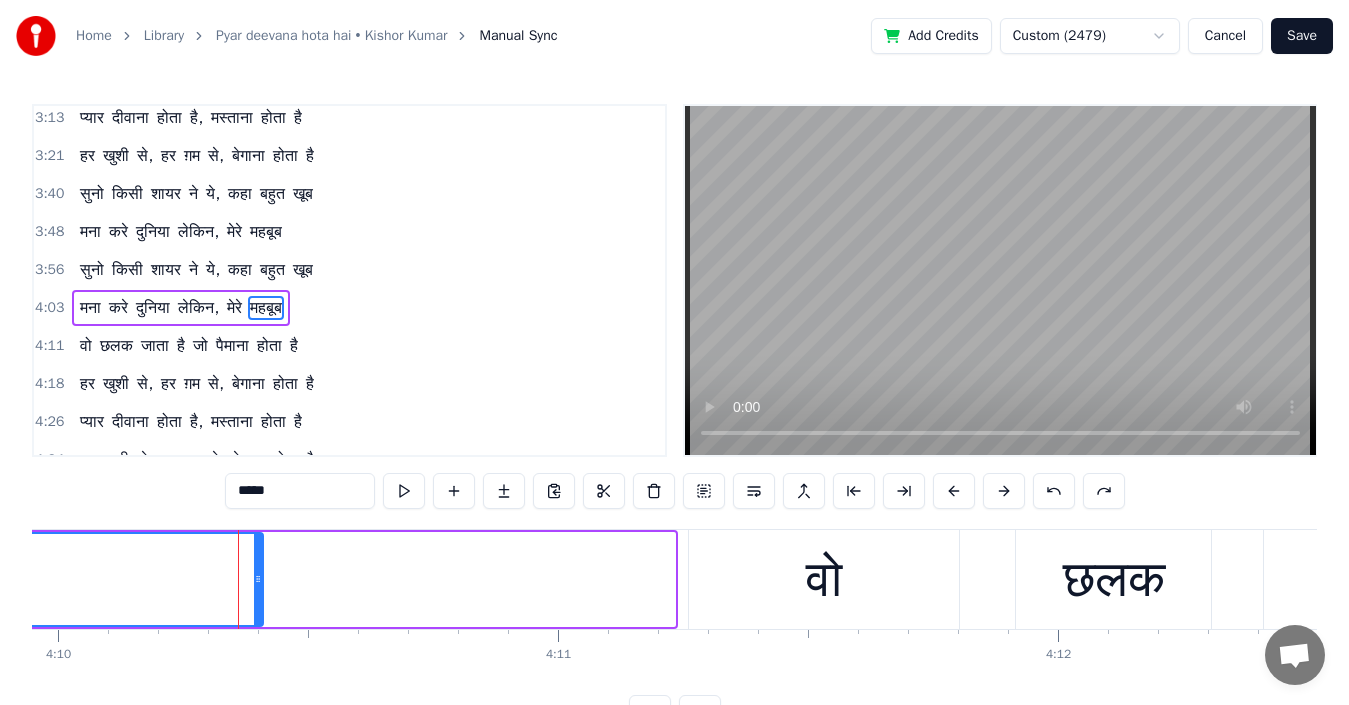 drag, startPoint x: 670, startPoint y: 570, endPoint x: 258, endPoint y: 566, distance: 412.0194 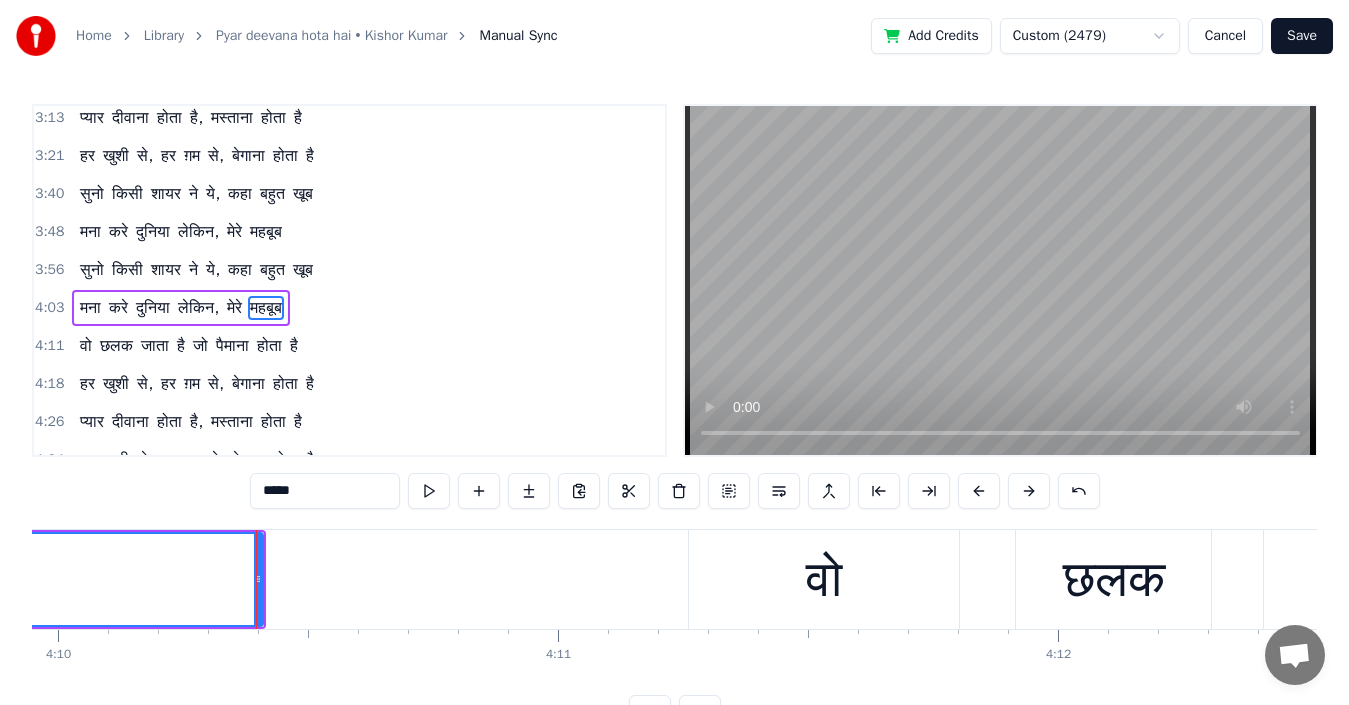 click on "मेरे" at bounding box center (234, 308) 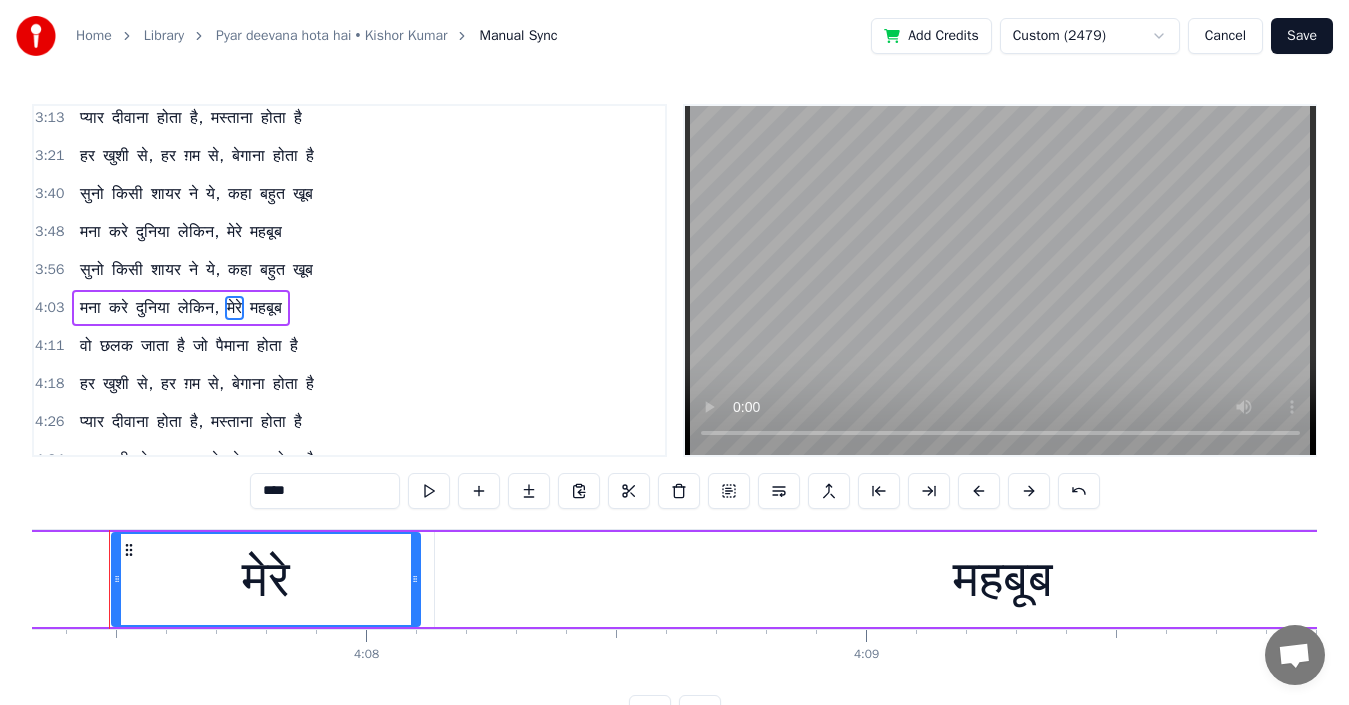 scroll, scrollTop: 0, scrollLeft: 123643, axis: horizontal 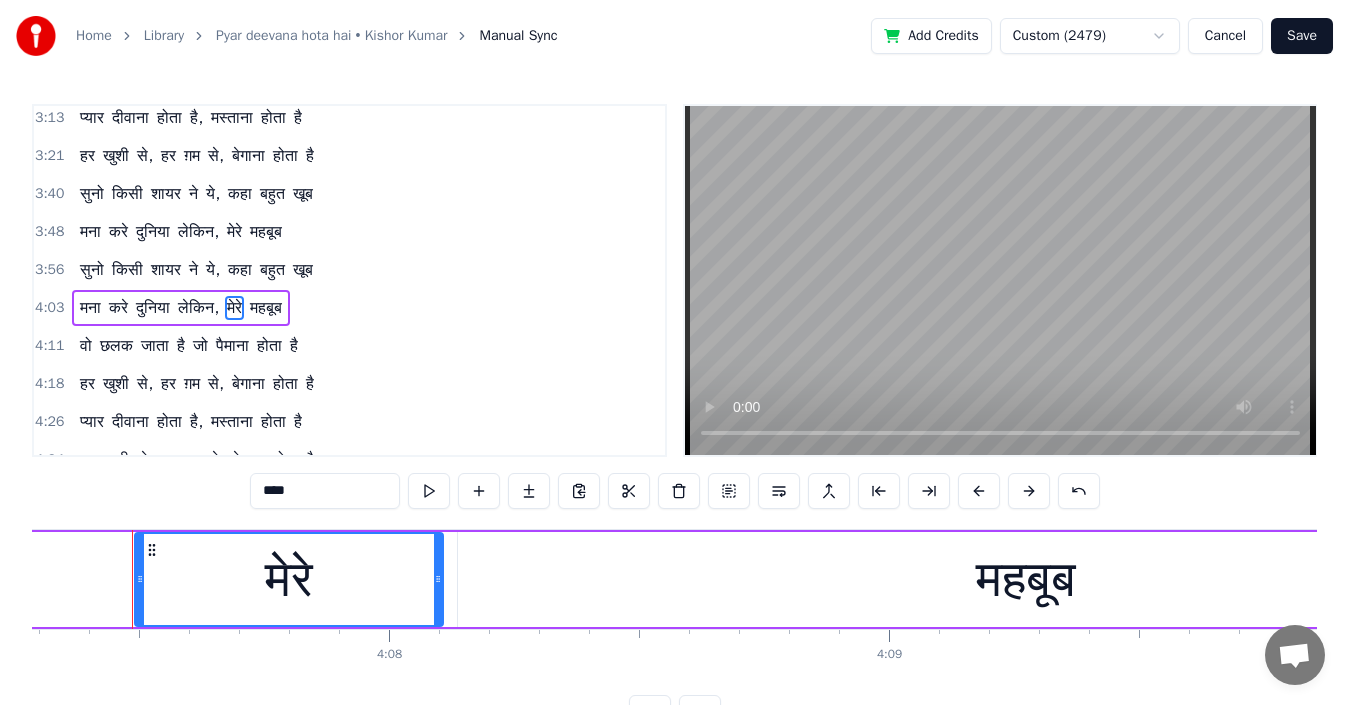 click on "महबूब" at bounding box center (1026, 579) 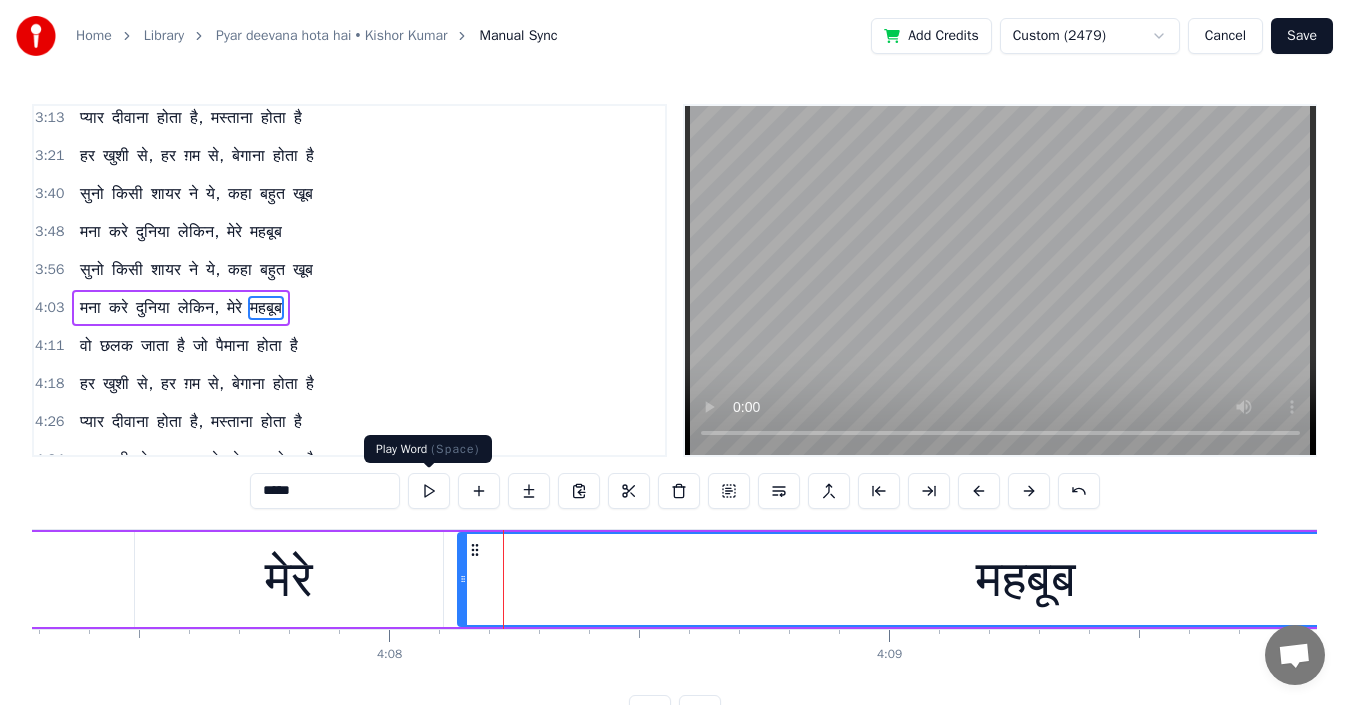 click at bounding box center (429, 491) 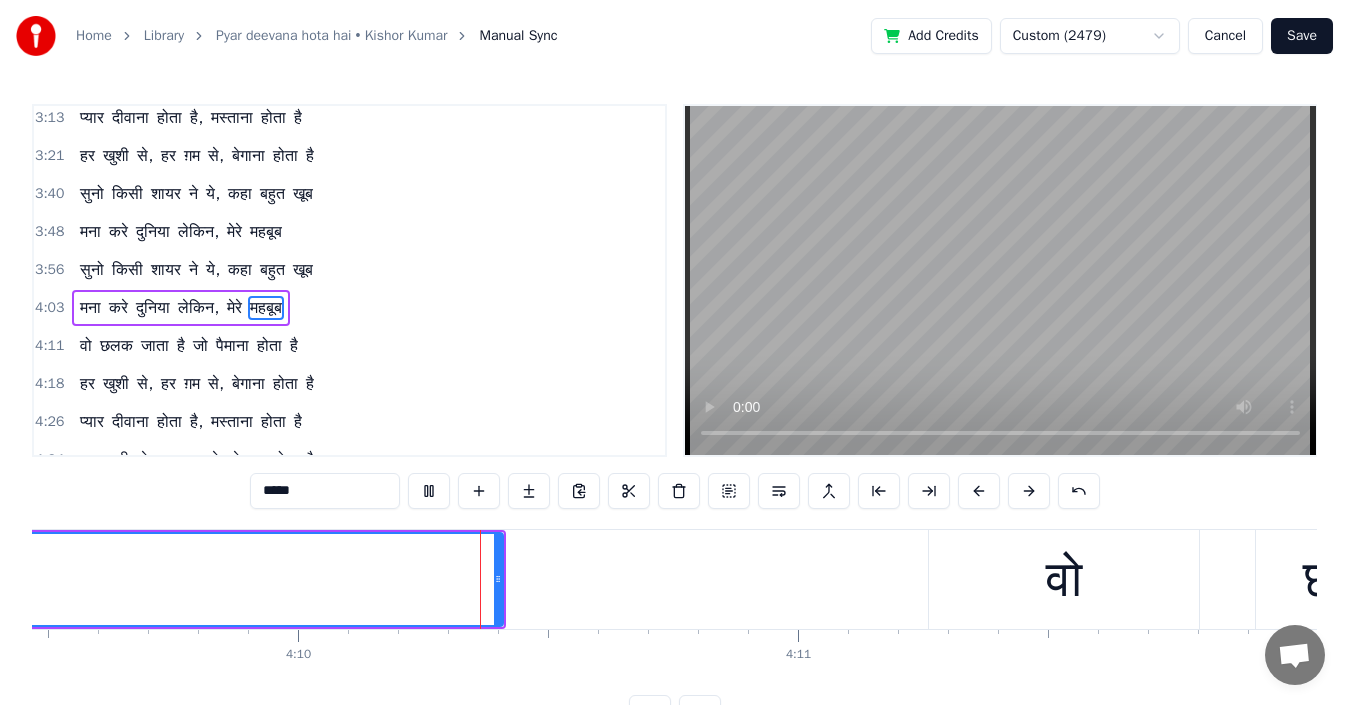 scroll, scrollTop: 0, scrollLeft: 124812, axis: horizontal 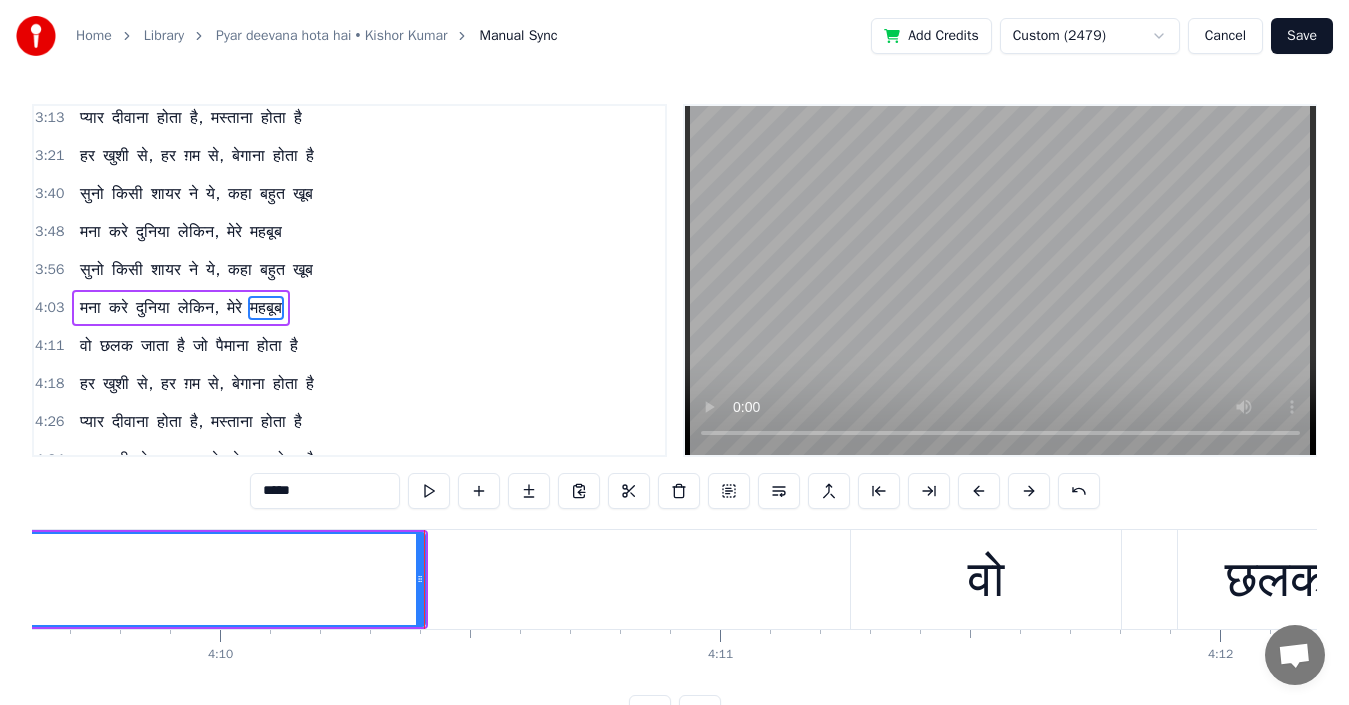 click on "वो" at bounding box center (86, 346) 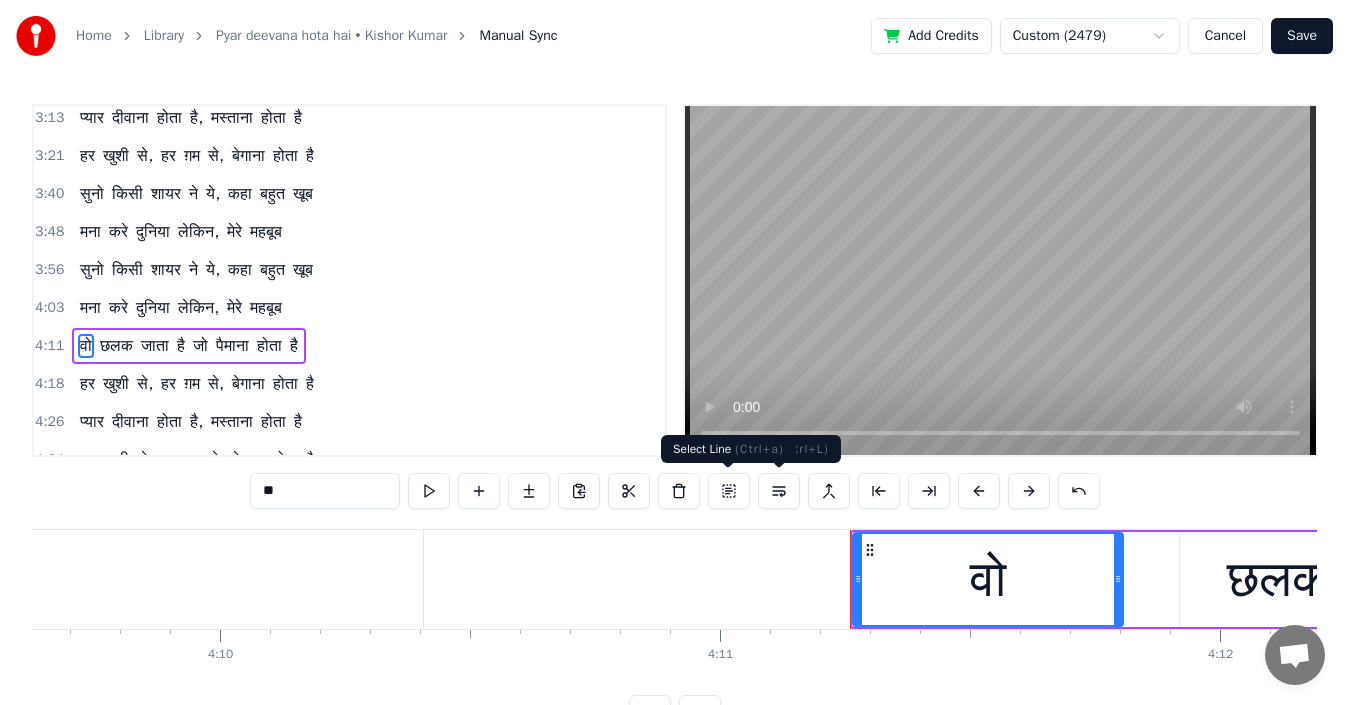 click at bounding box center [729, 491] 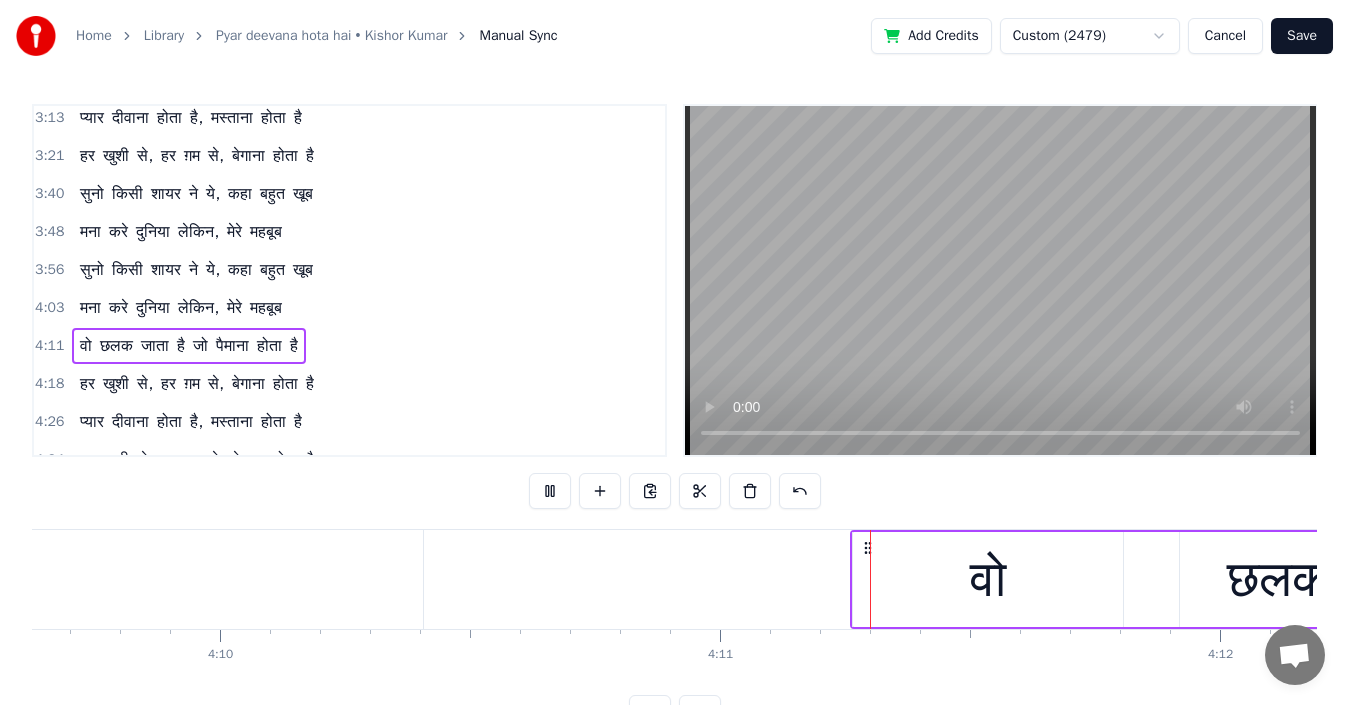 scroll, scrollTop: 75, scrollLeft: 0, axis: vertical 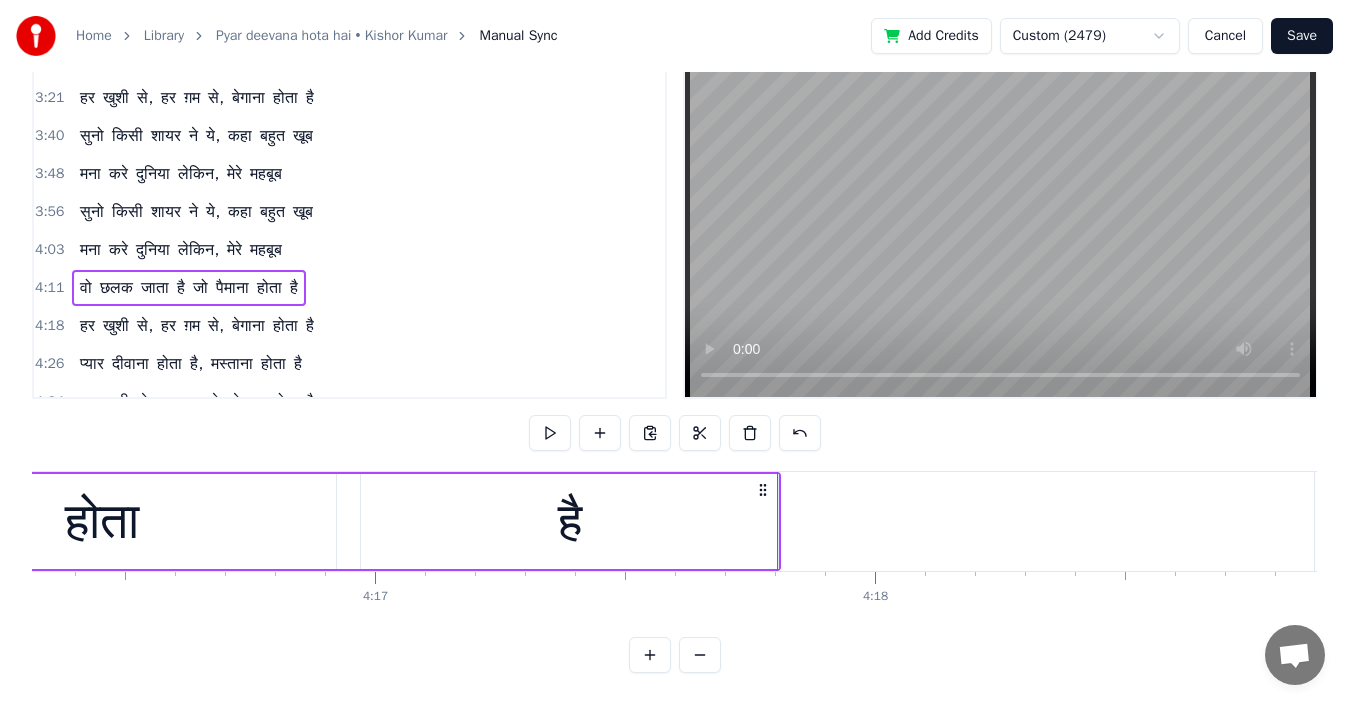 click on "हर" at bounding box center (87, 326) 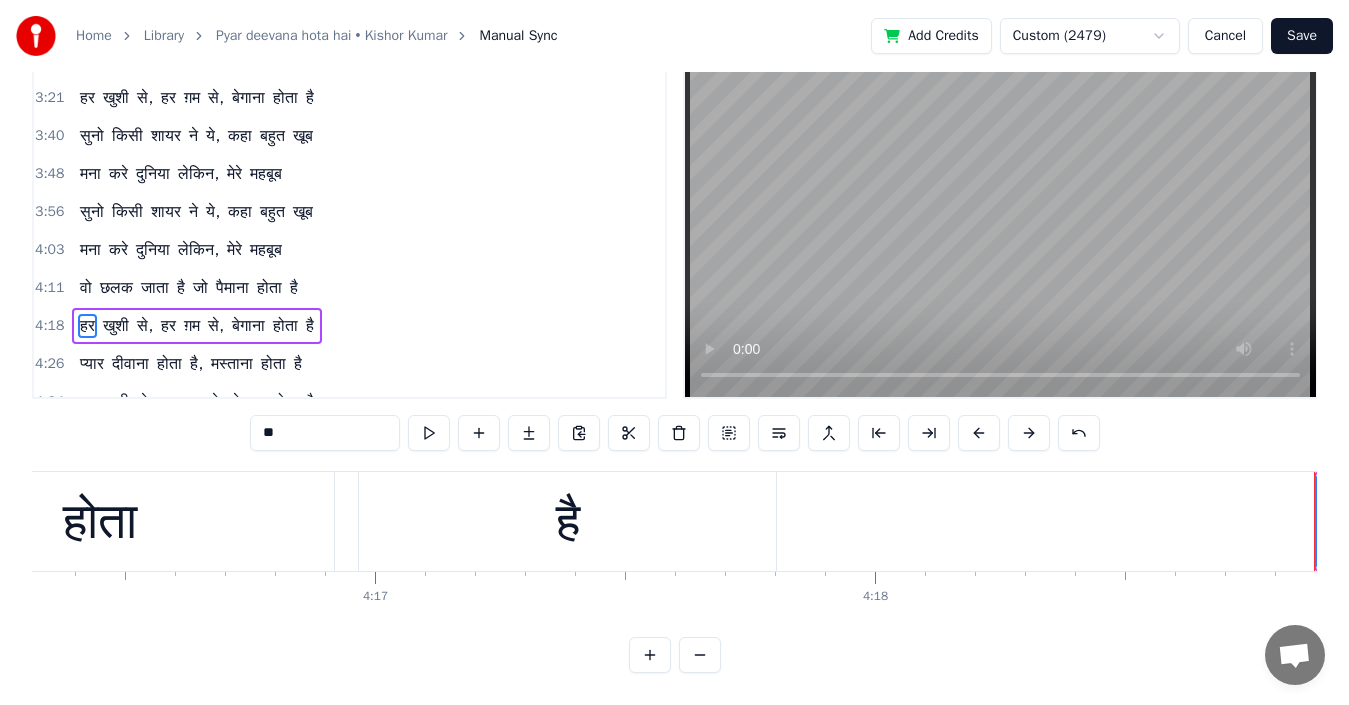 scroll, scrollTop: 66, scrollLeft: 0, axis: vertical 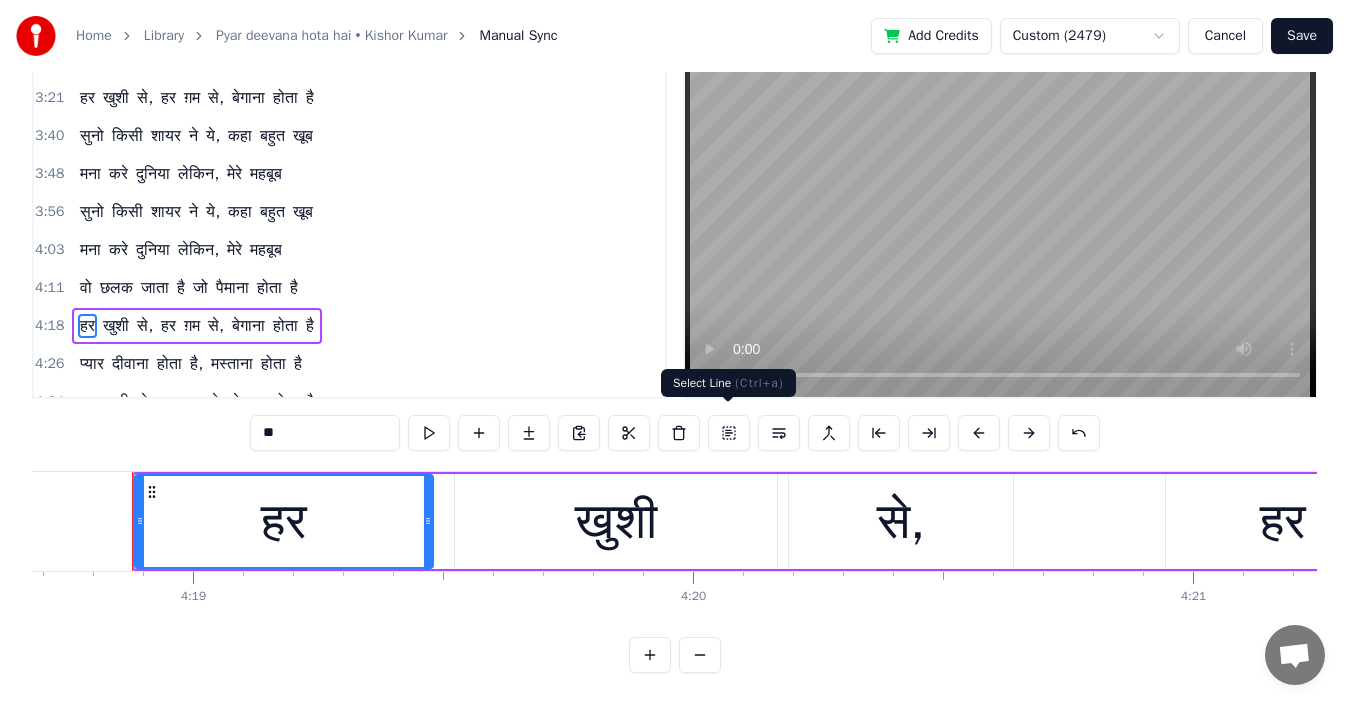 click at bounding box center [729, 433] 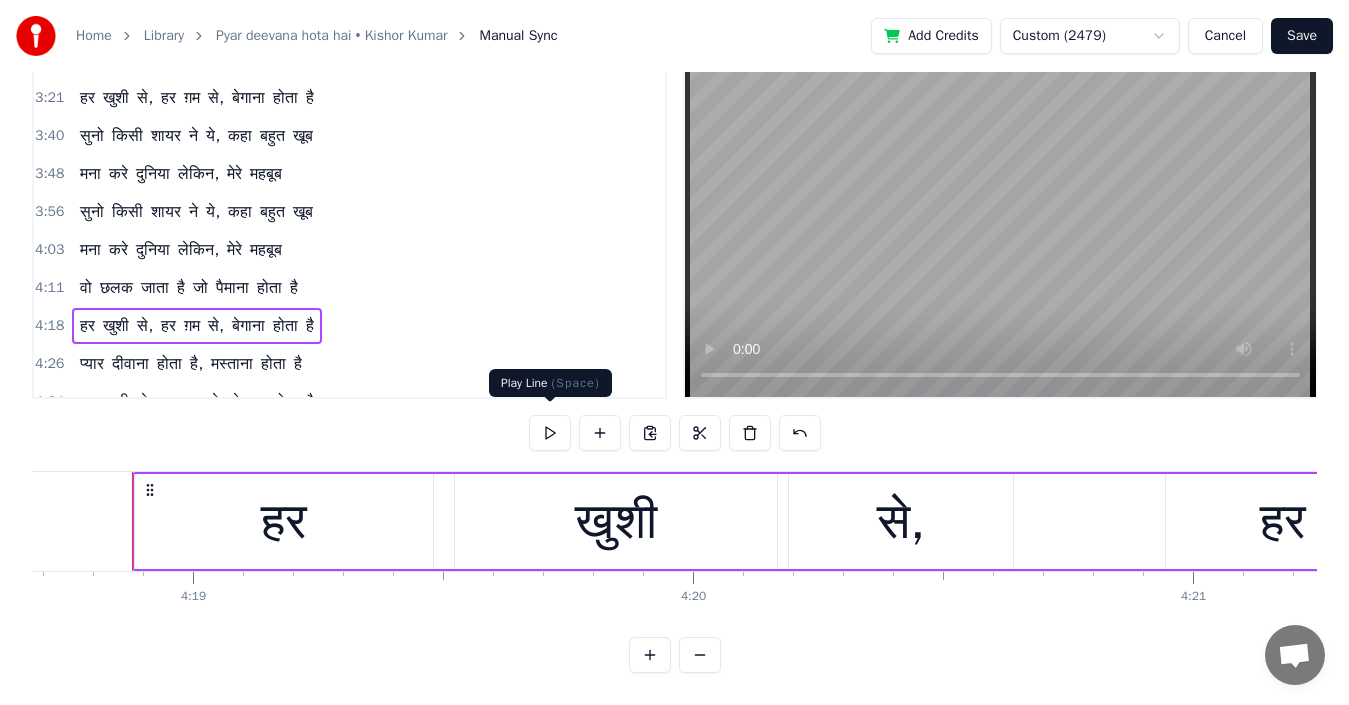 click at bounding box center (550, 433) 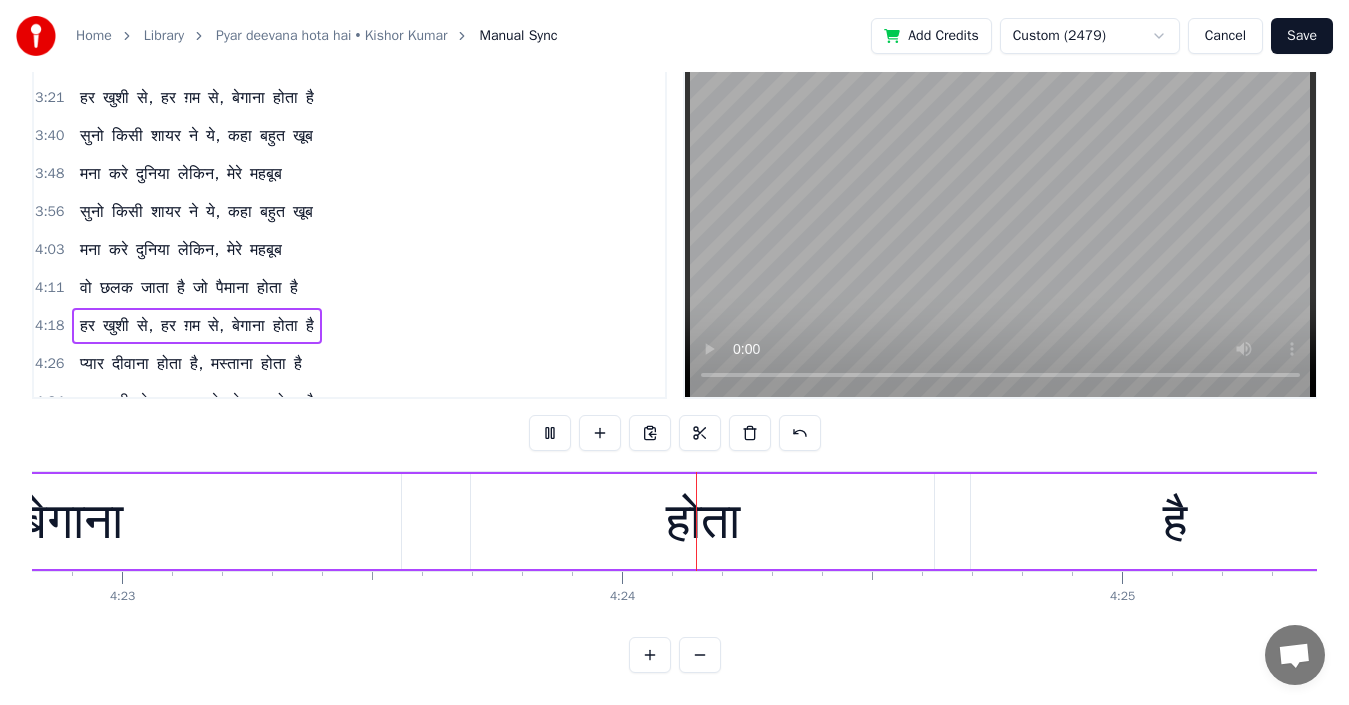 scroll, scrollTop: 0, scrollLeft: 131673, axis: horizontal 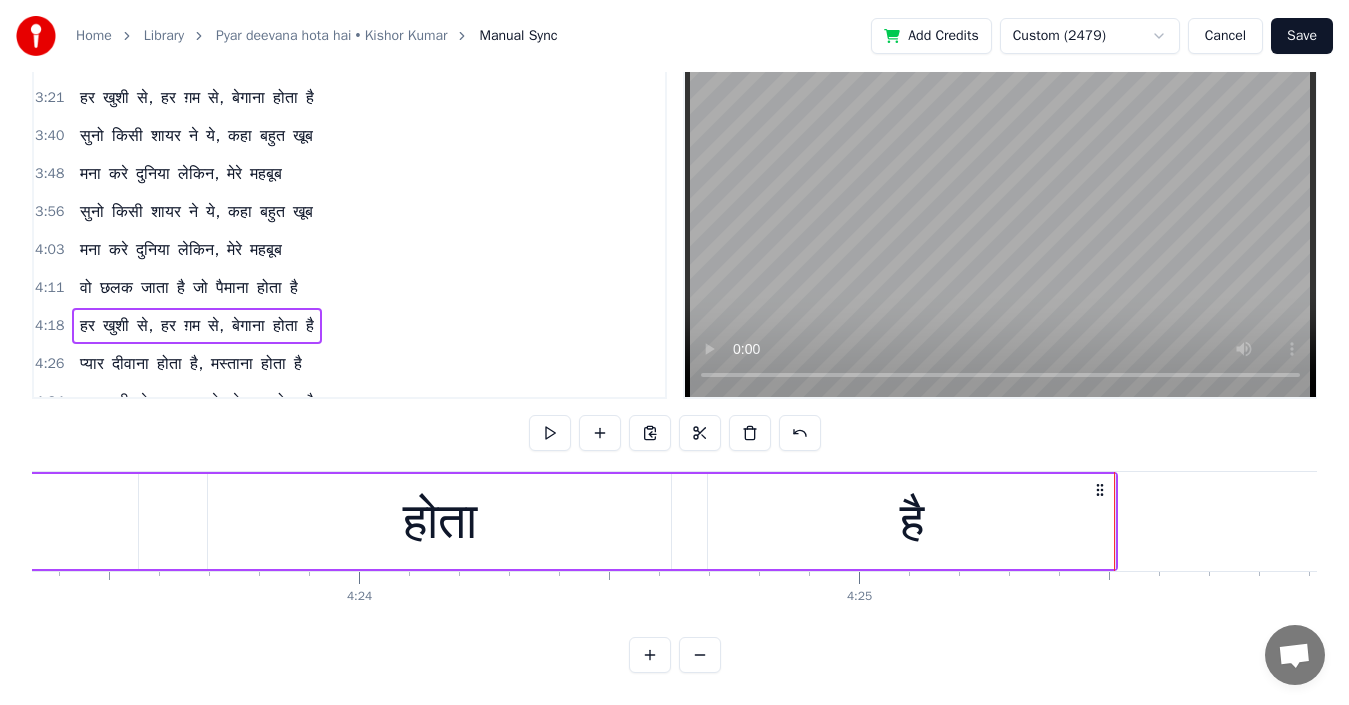 click on "प्यार" at bounding box center (92, 364) 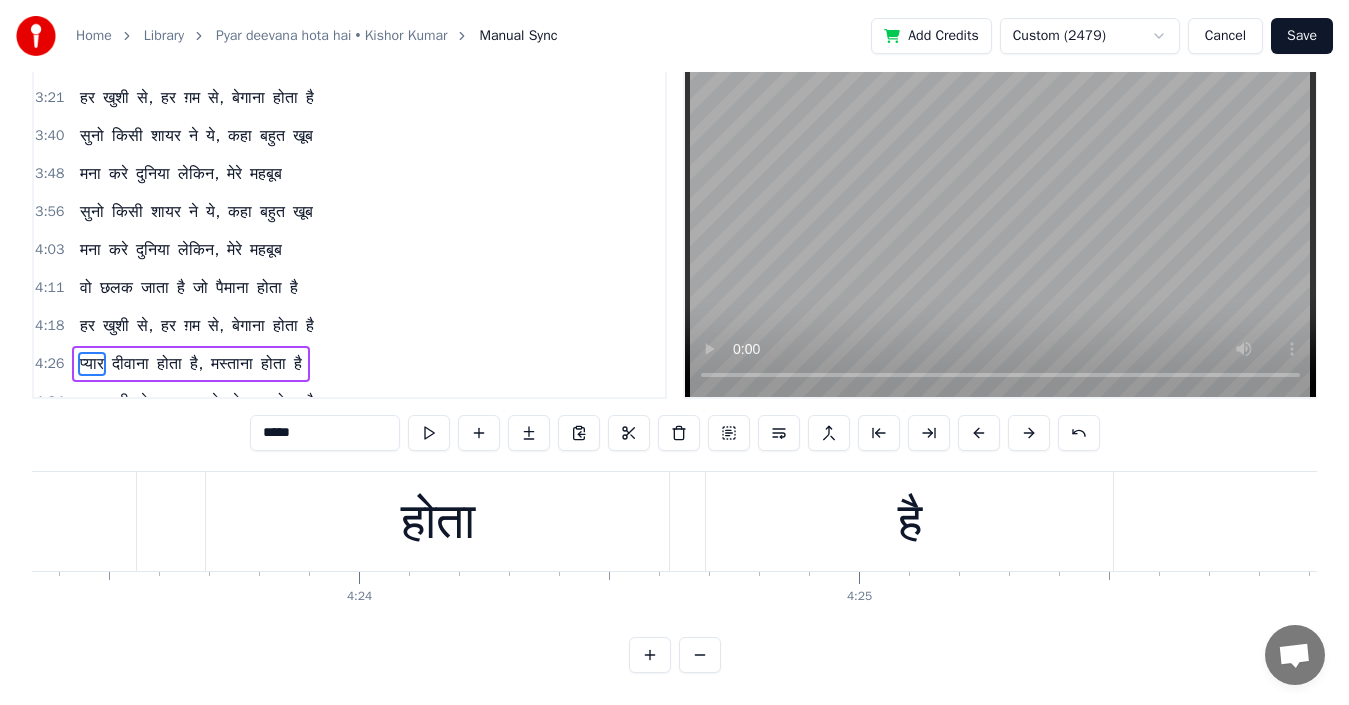 scroll, scrollTop: 45, scrollLeft: 0, axis: vertical 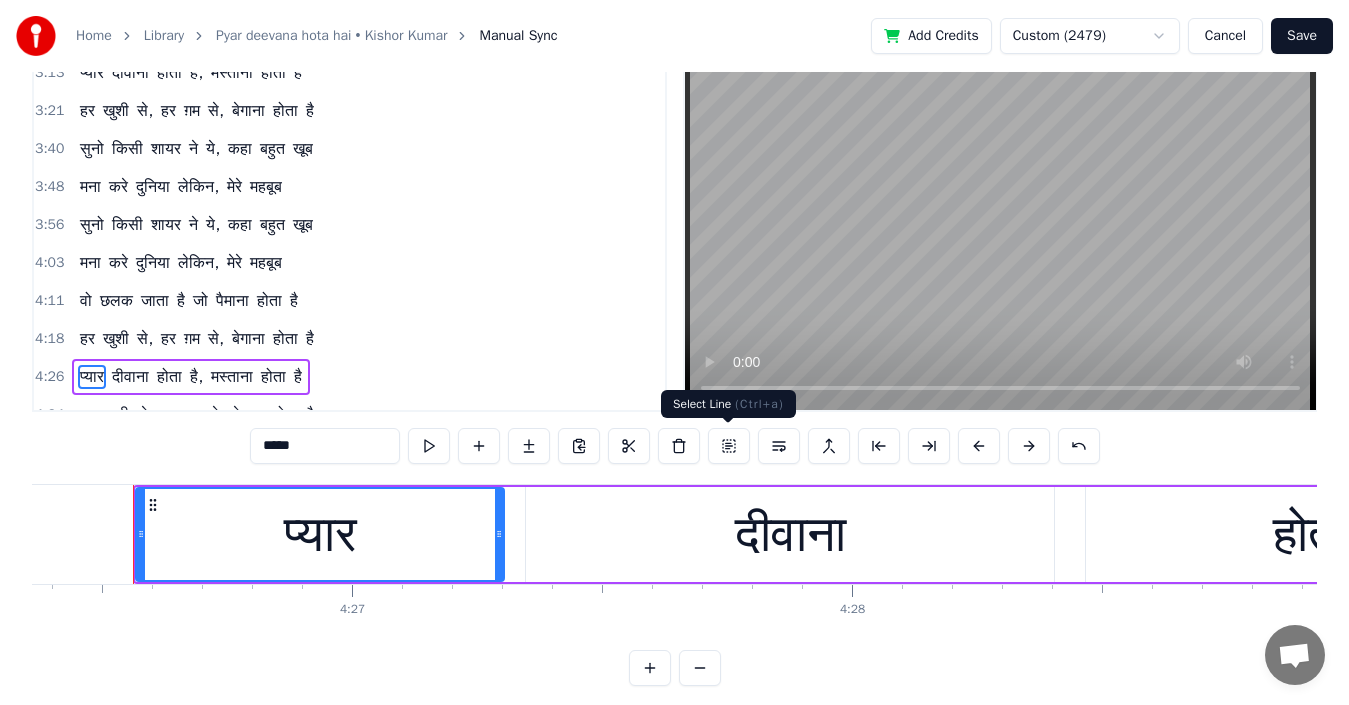 click at bounding box center (729, 446) 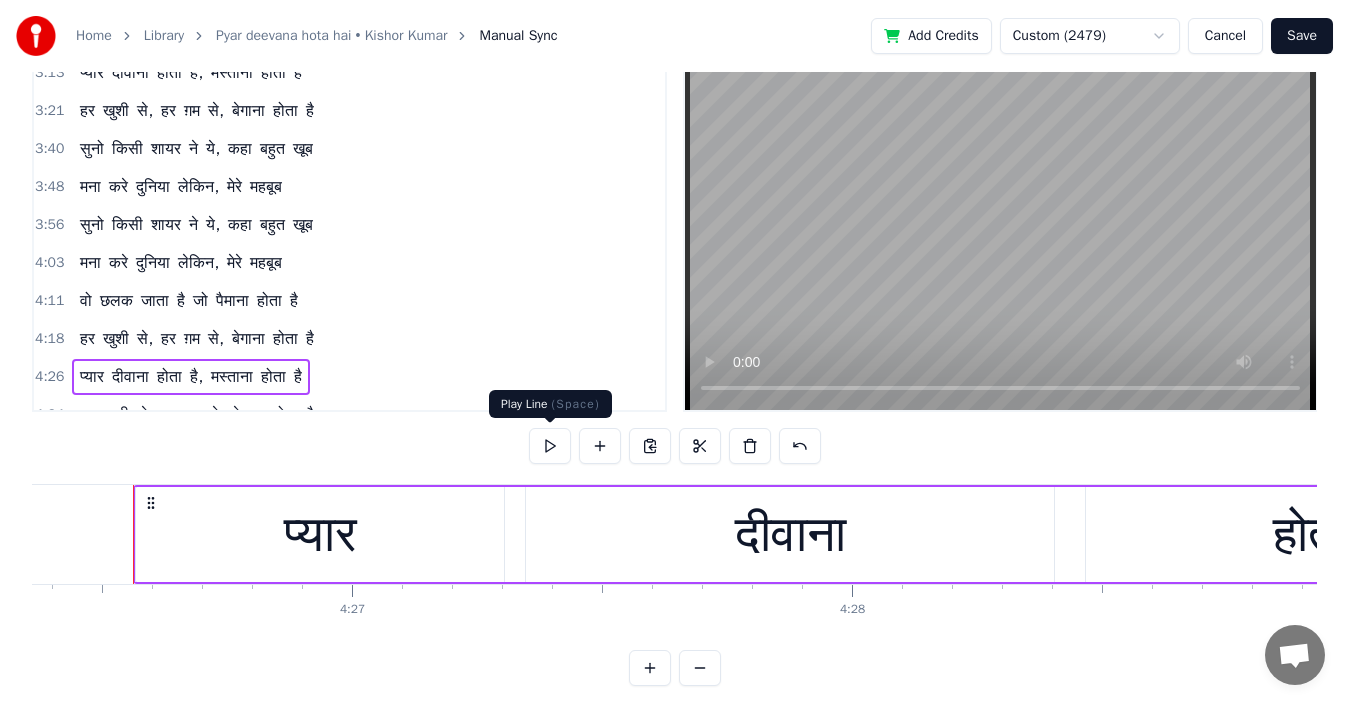 click at bounding box center (550, 446) 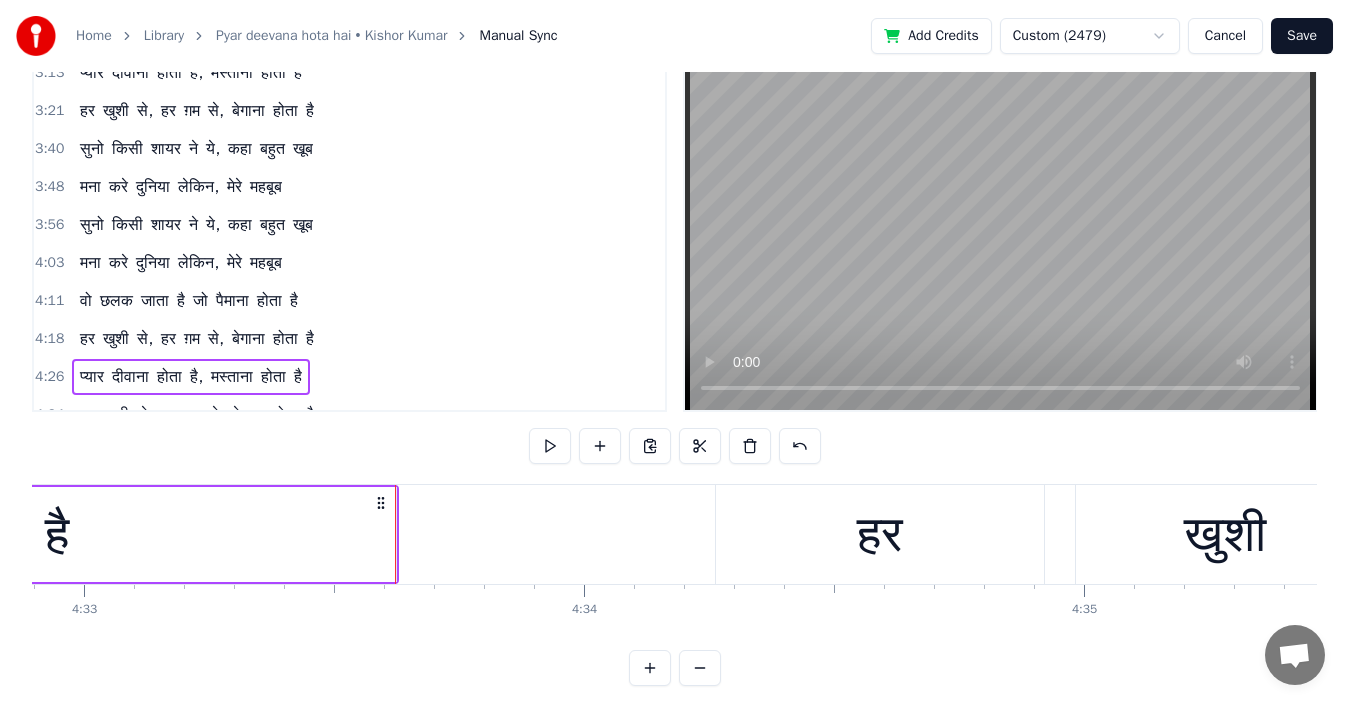 scroll, scrollTop: 0, scrollLeft: 136710, axis: horizontal 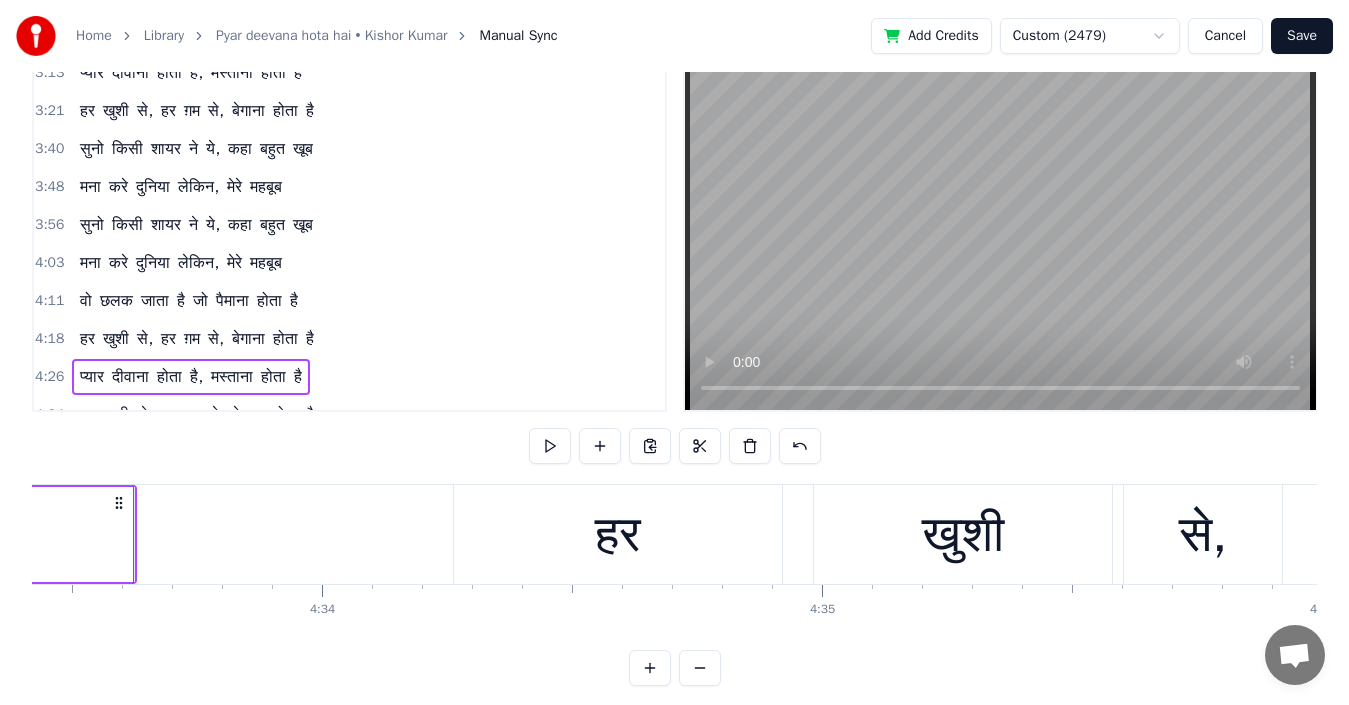 click on "हर" at bounding box center (87, 415) 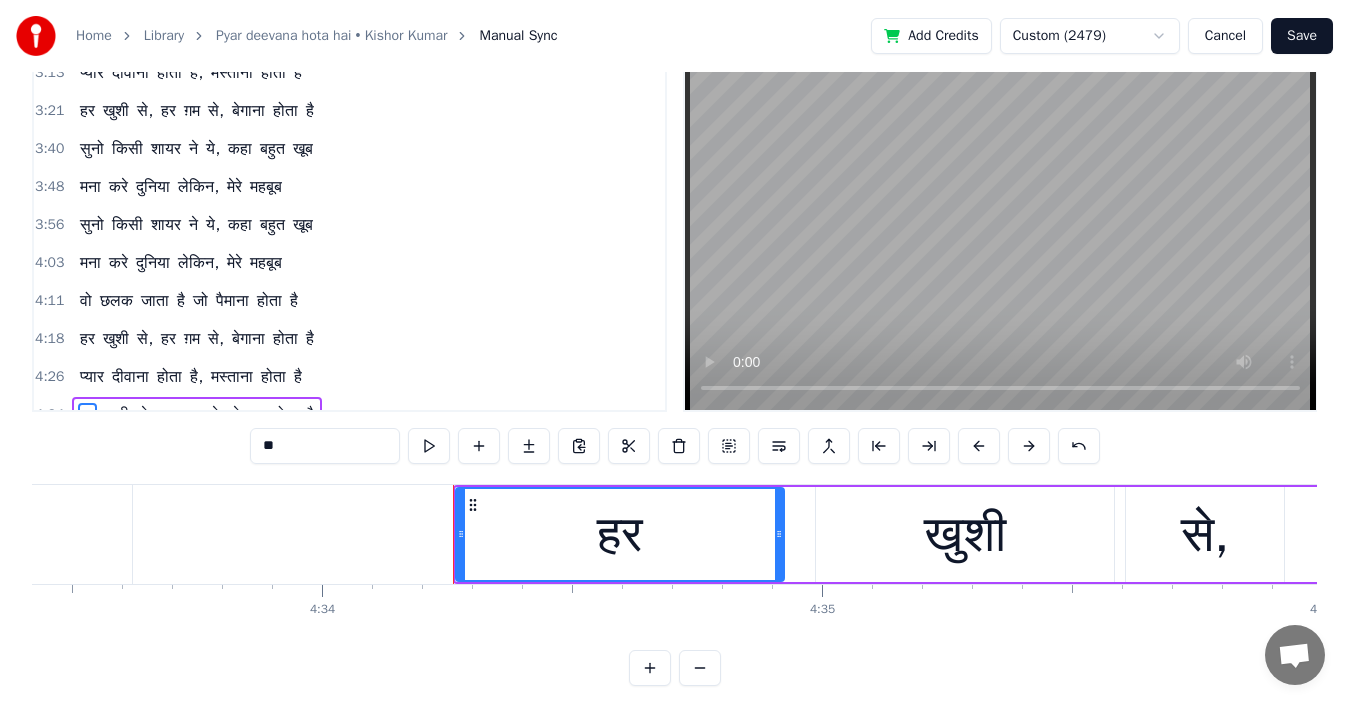 scroll, scrollTop: 75, scrollLeft: 0, axis: vertical 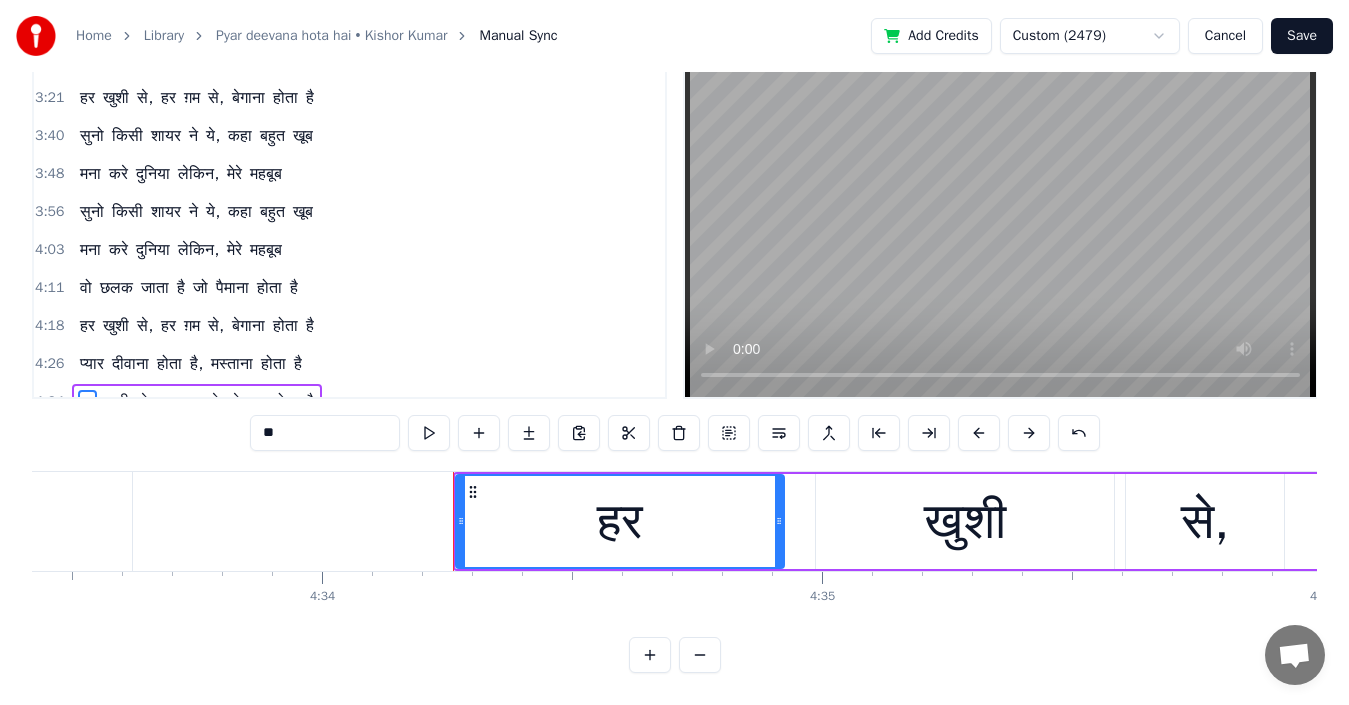 click at bounding box center (729, 433) 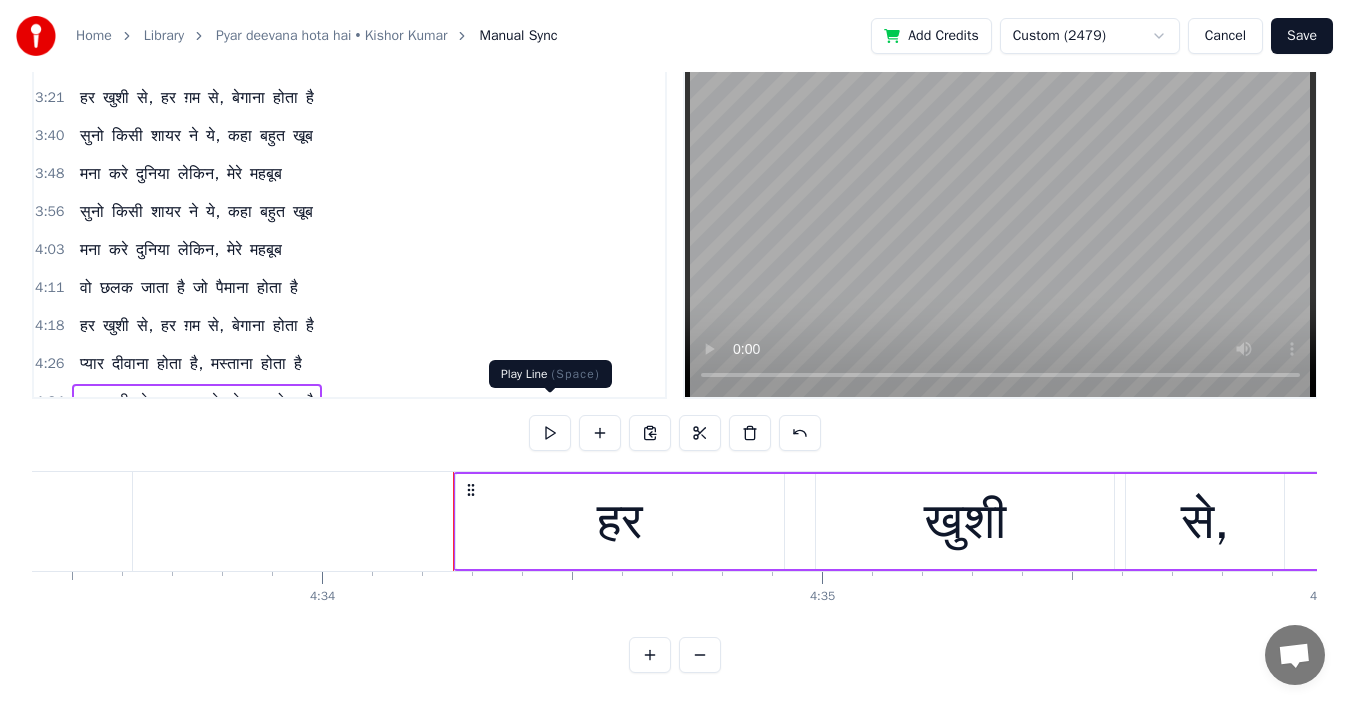 click at bounding box center [550, 433] 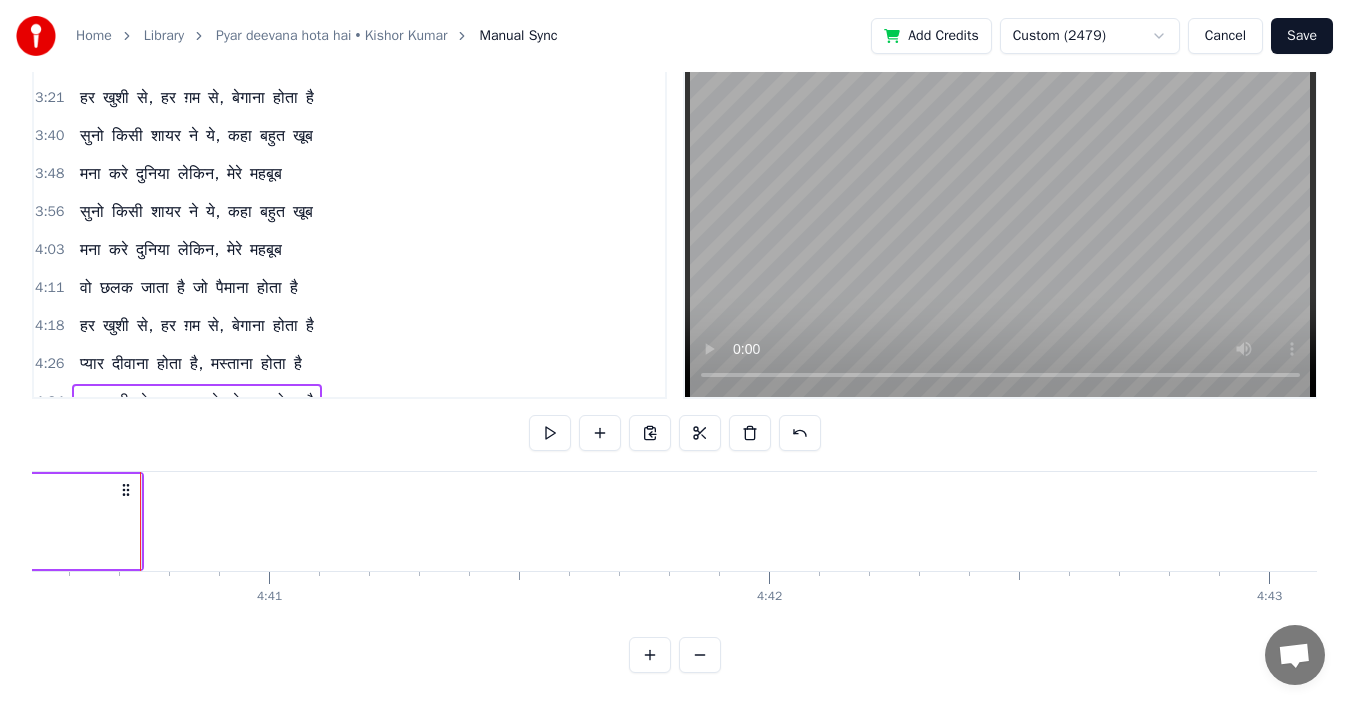 scroll, scrollTop: 0, scrollLeft: 140270, axis: horizontal 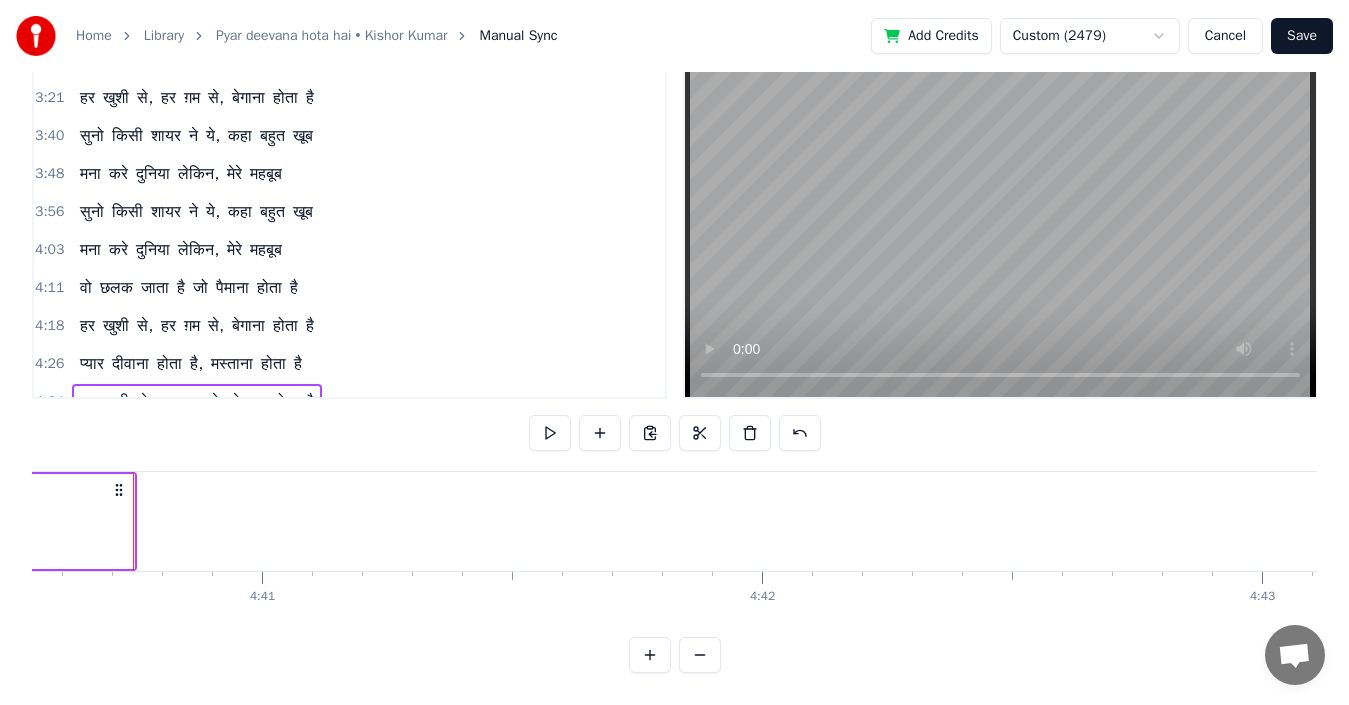 click on "Save" at bounding box center (1302, 36) 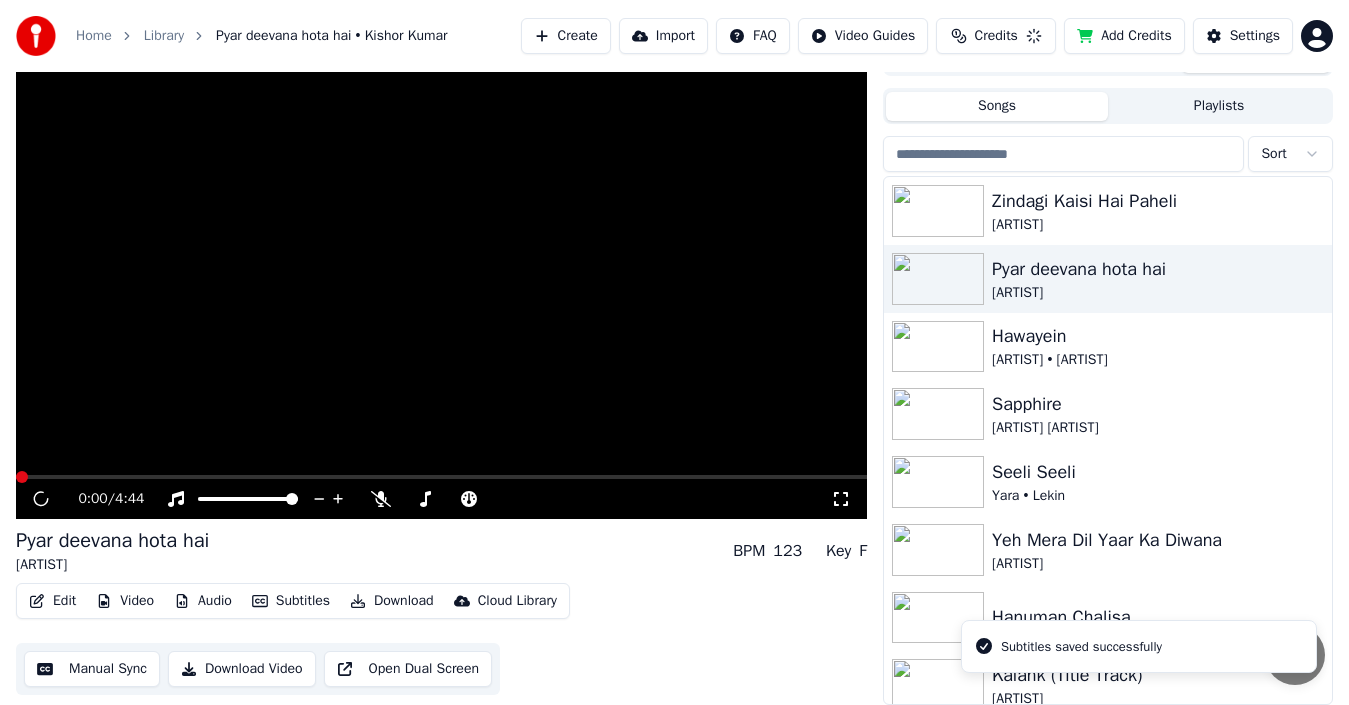 scroll, scrollTop: 32, scrollLeft: 0, axis: vertical 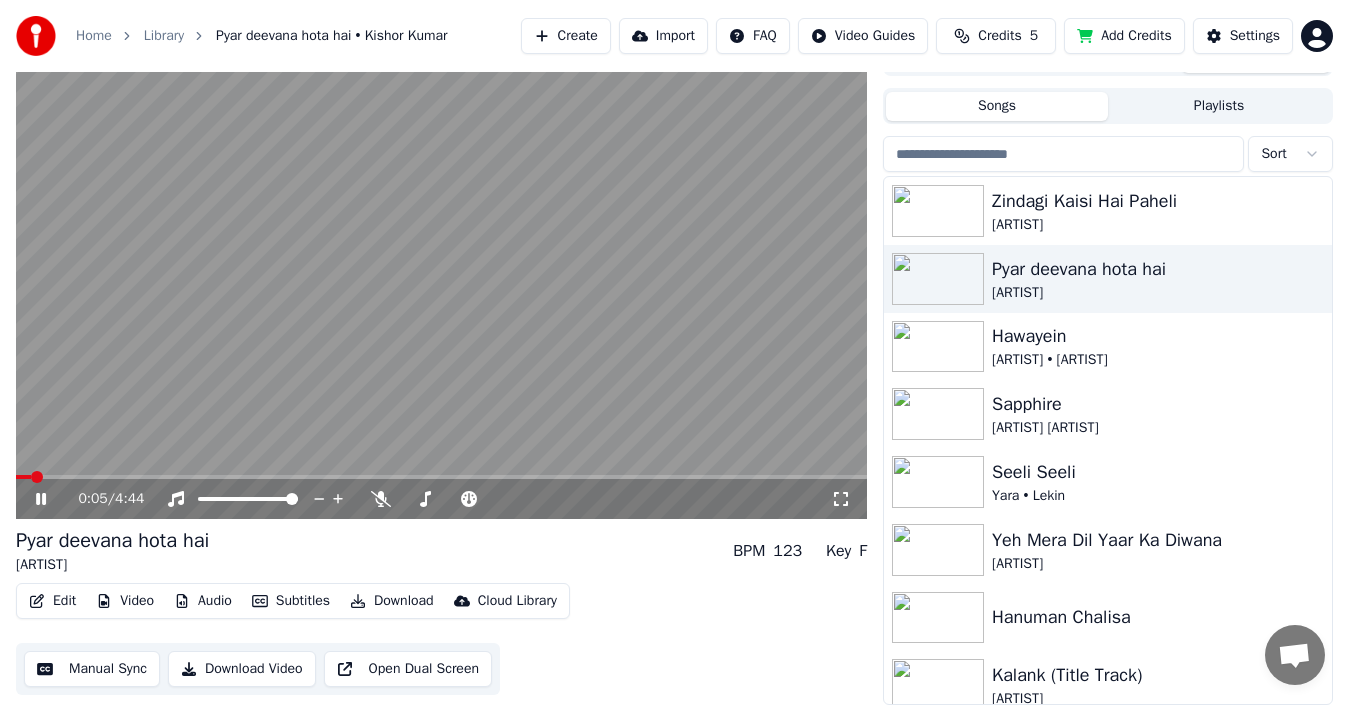 click at bounding box center (441, 279) 